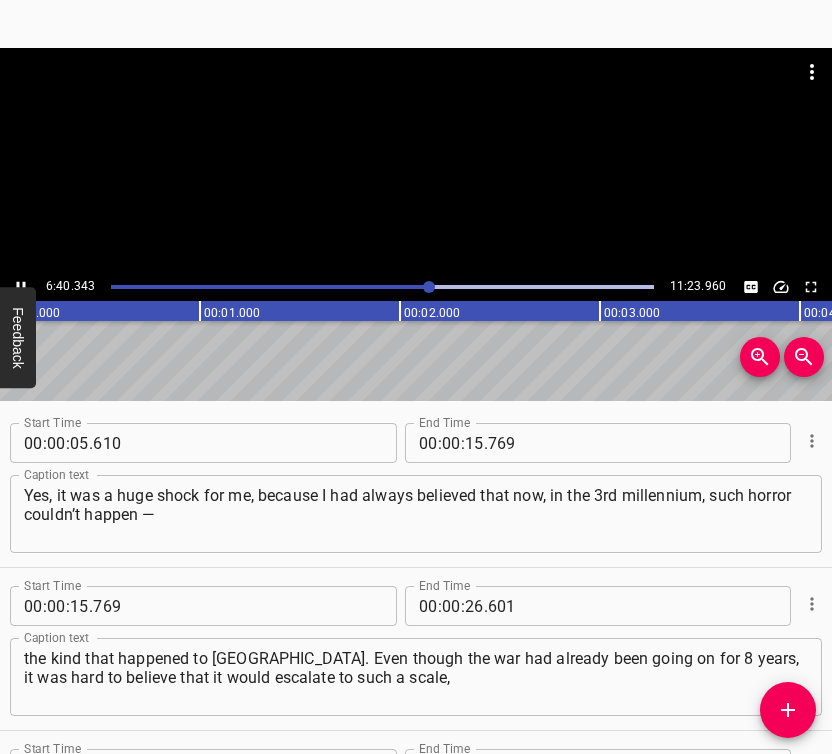 scroll, scrollTop: 0, scrollLeft: 0, axis: both 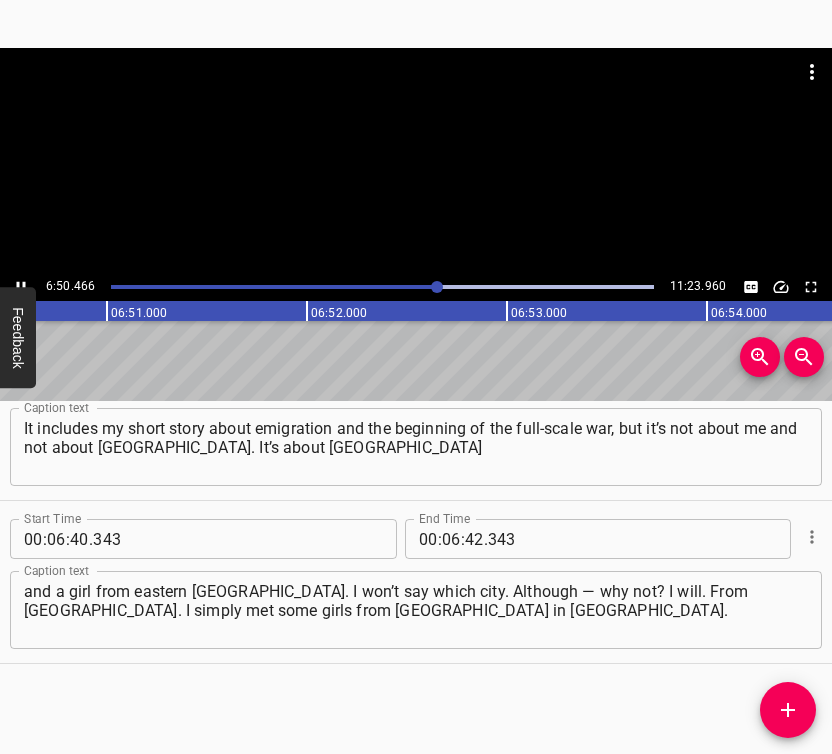 click 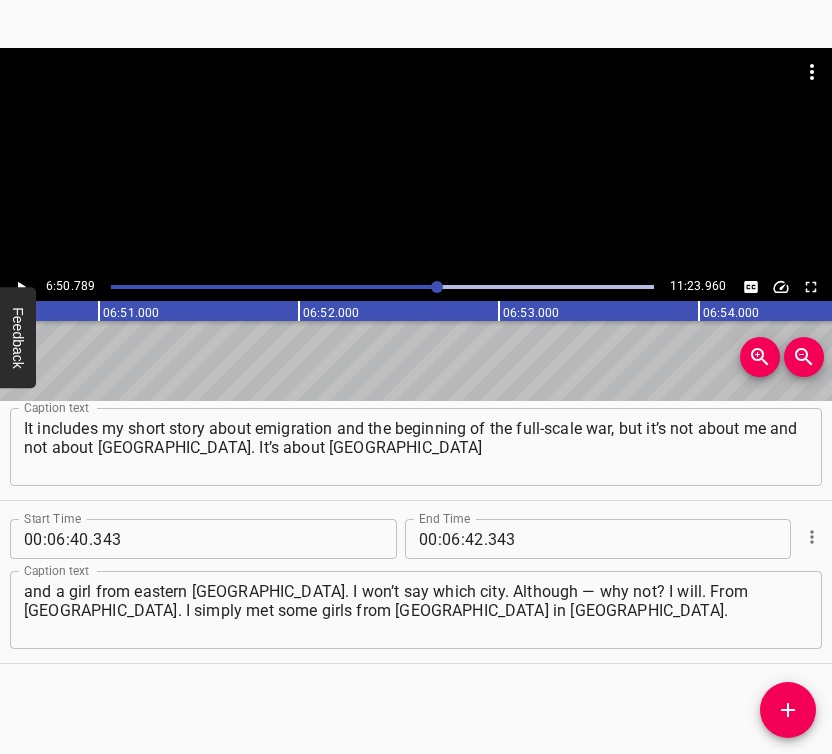 scroll, scrollTop: 0, scrollLeft: 82157, axis: horizontal 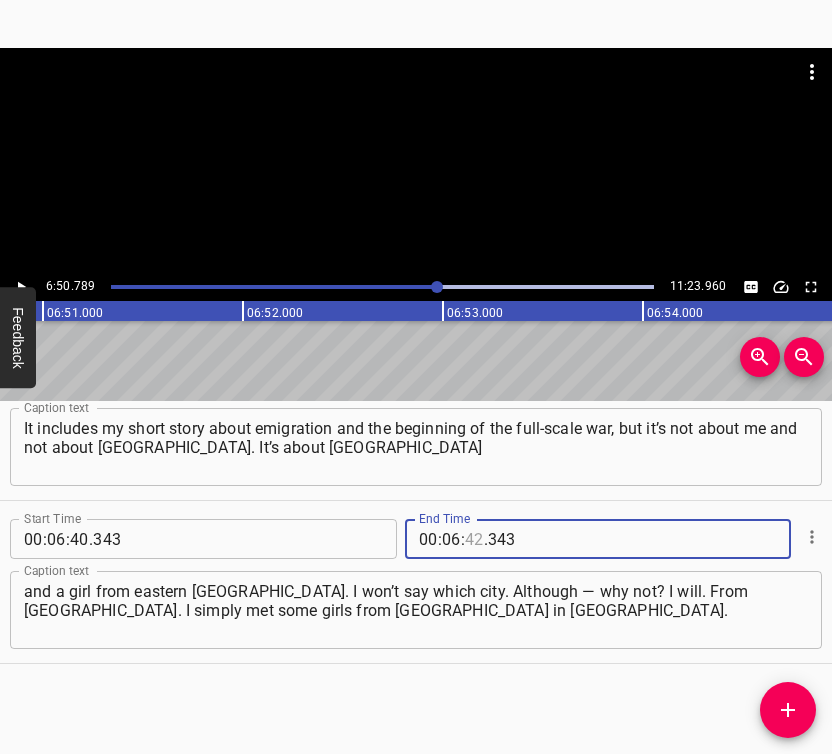 click at bounding box center [474, 539] 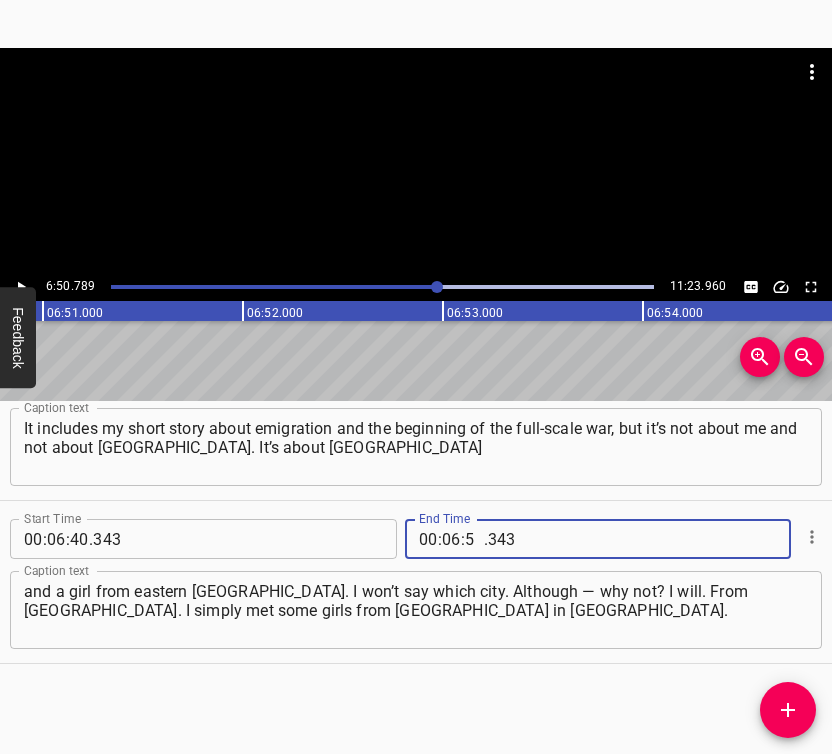 type on "50" 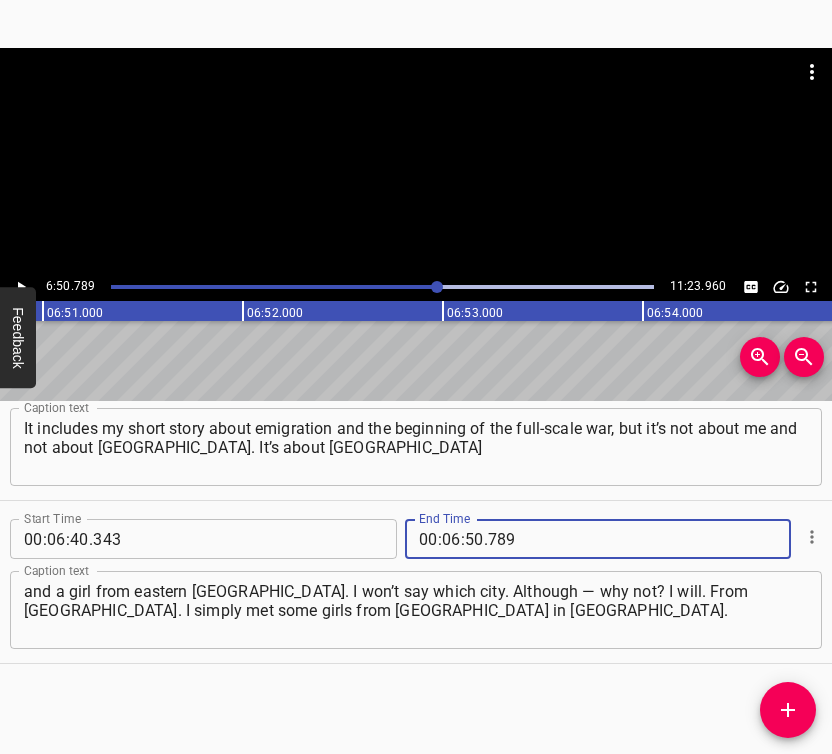 type on "789" 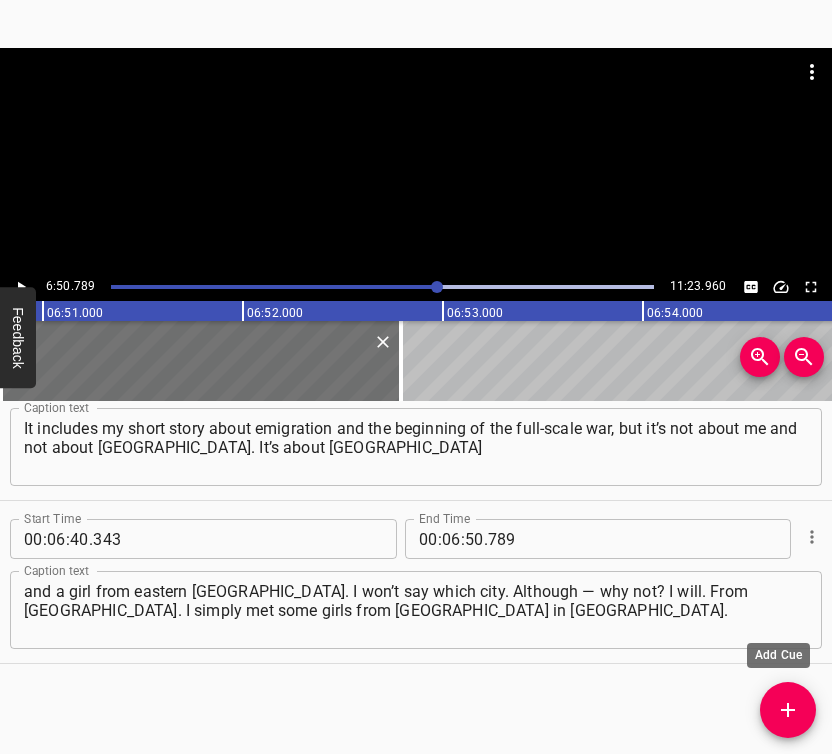 scroll, scrollTop: 5456, scrollLeft: 0, axis: vertical 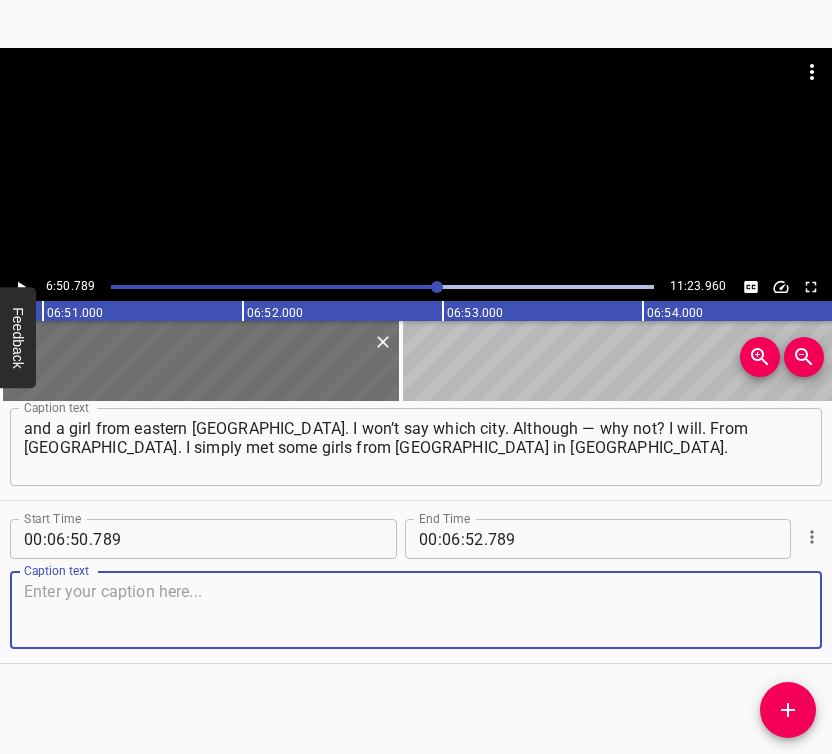 drag, startPoint x: 760, startPoint y: 603, endPoint x: 781, endPoint y: 596, distance: 22.135944 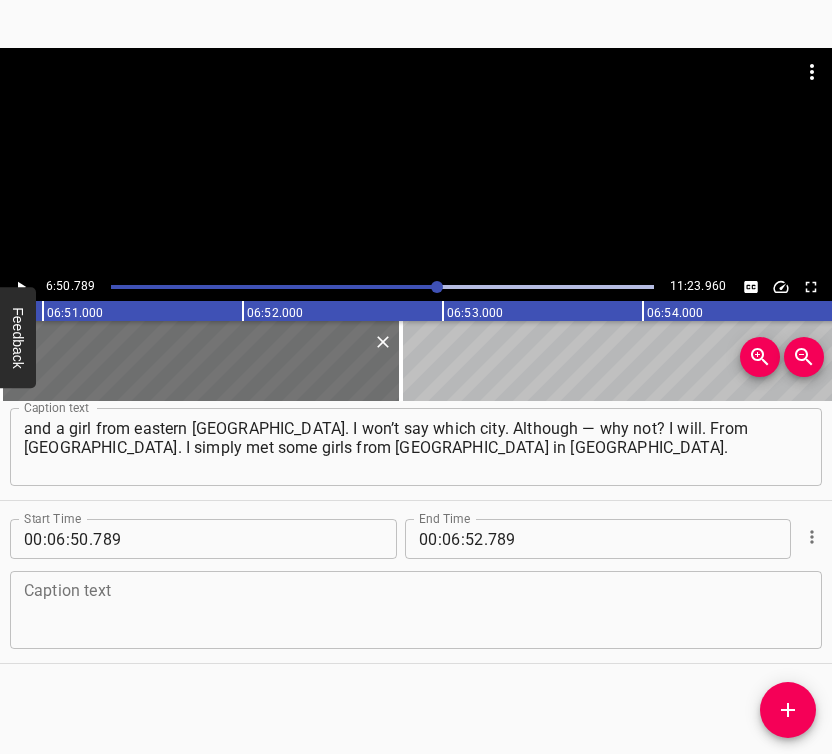 click at bounding box center (416, 610) 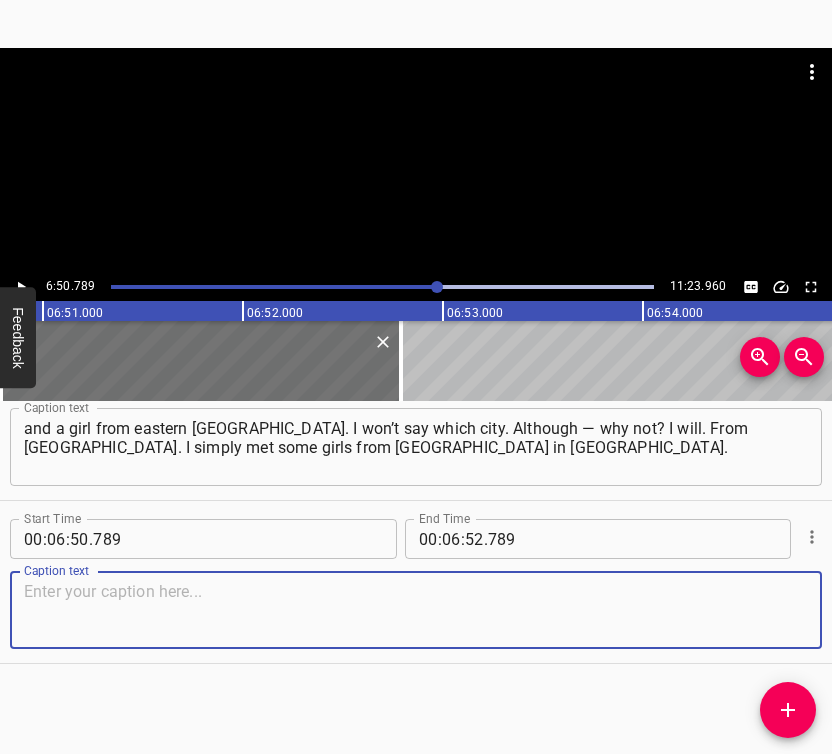 paste on "They are very brave and amazing girls. They left for [GEOGRAPHIC_DATA] with their children. Two of them have already returned with their daughters — each has two daughters." 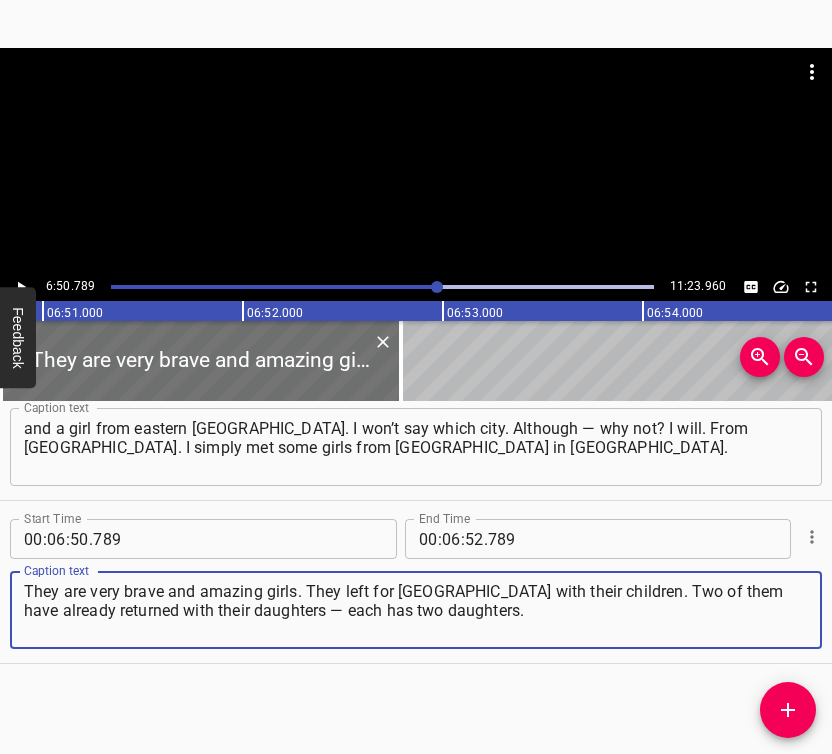 type on "They are very brave and amazing girls. They left for [GEOGRAPHIC_DATA] with their children. Two of them have already returned with their daughters — each has two daughters." 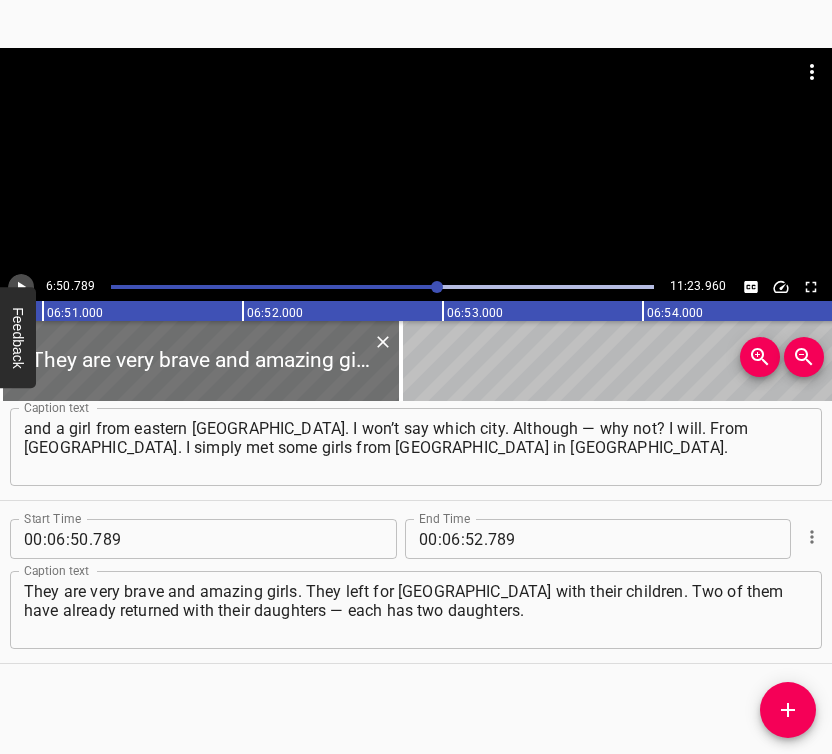 click at bounding box center (21, 287) 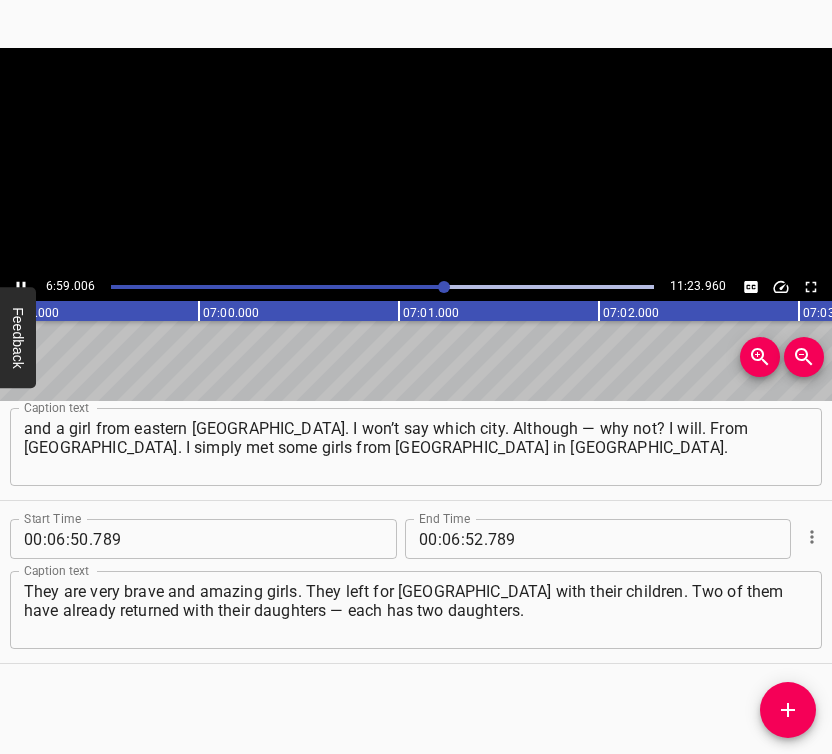 click at bounding box center (21, 287) 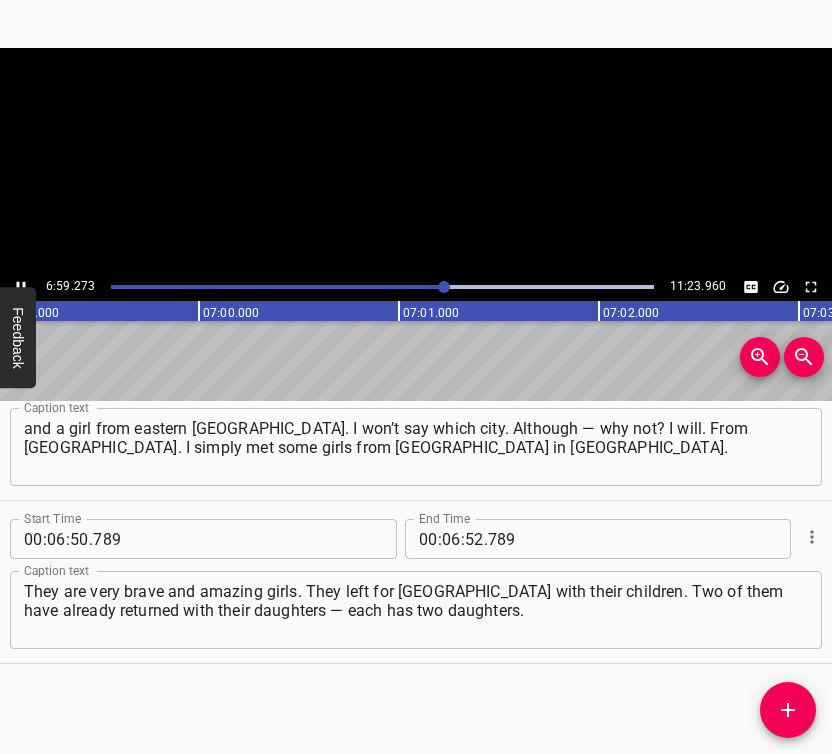 scroll, scrollTop: 0, scrollLeft: 83881, axis: horizontal 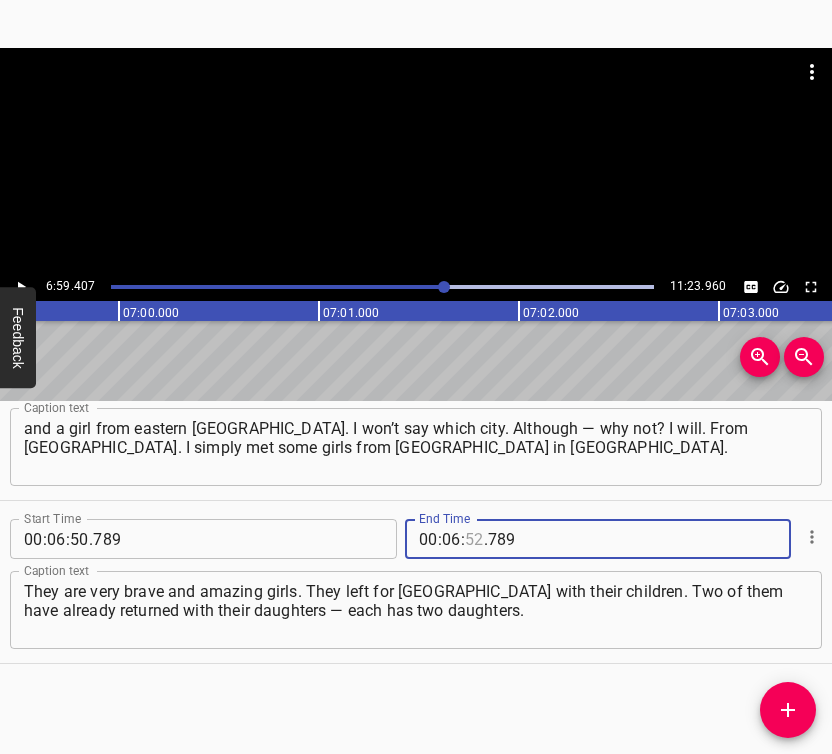 click at bounding box center [474, 539] 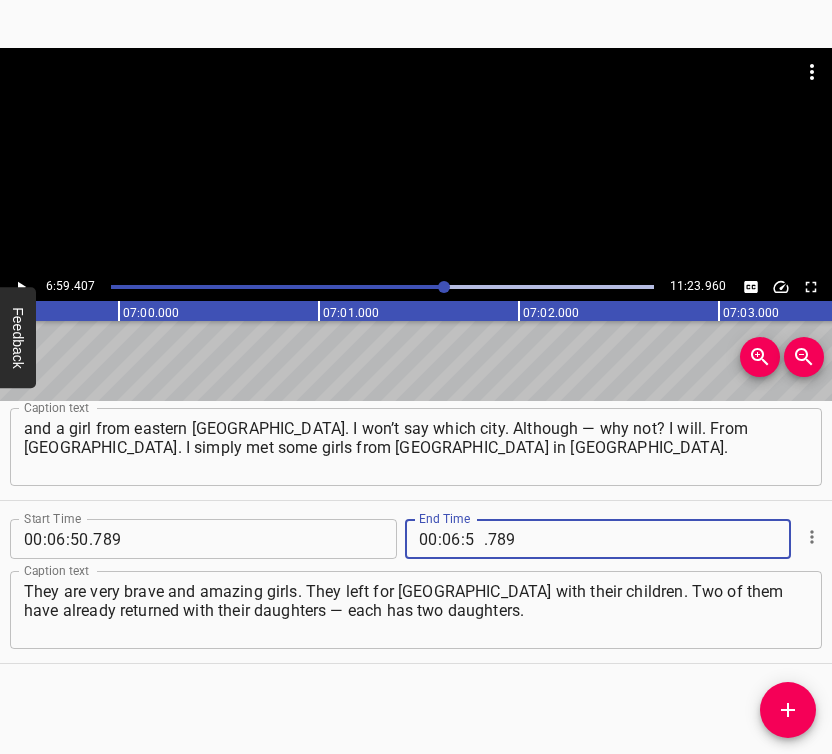 type on "59" 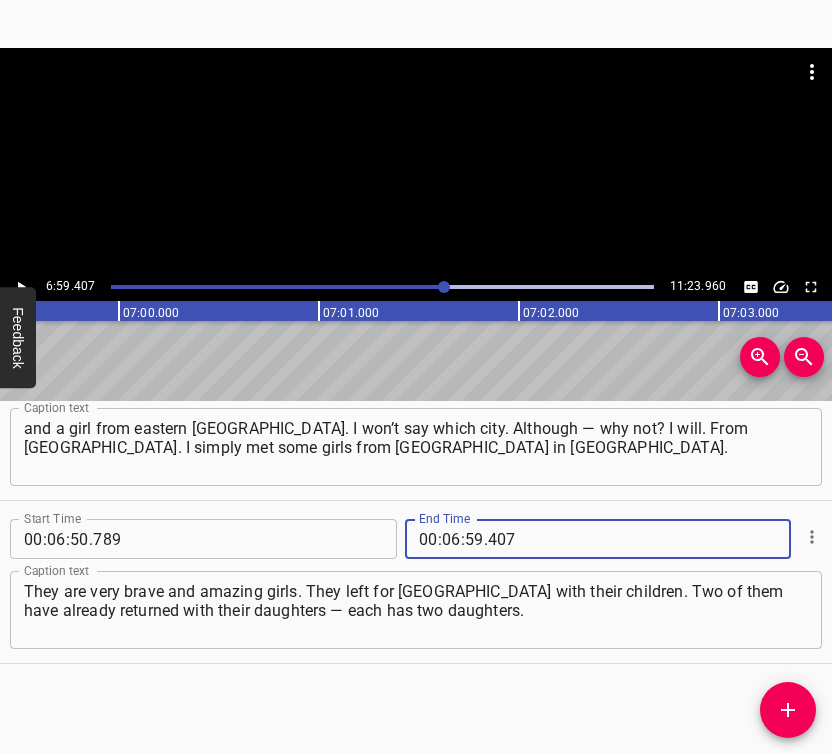 type on "407" 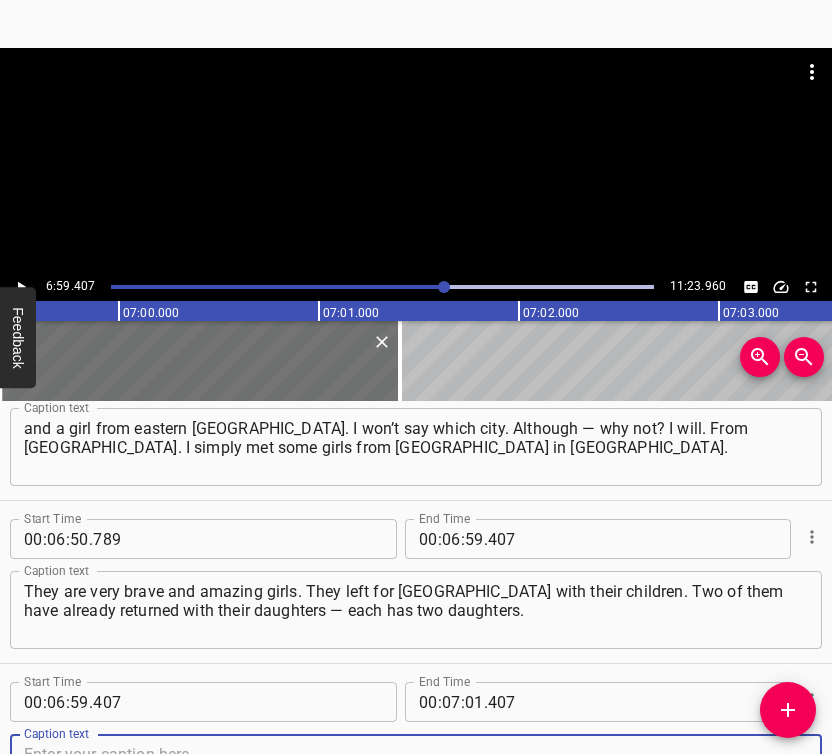 scroll, scrollTop: 5619, scrollLeft: 0, axis: vertical 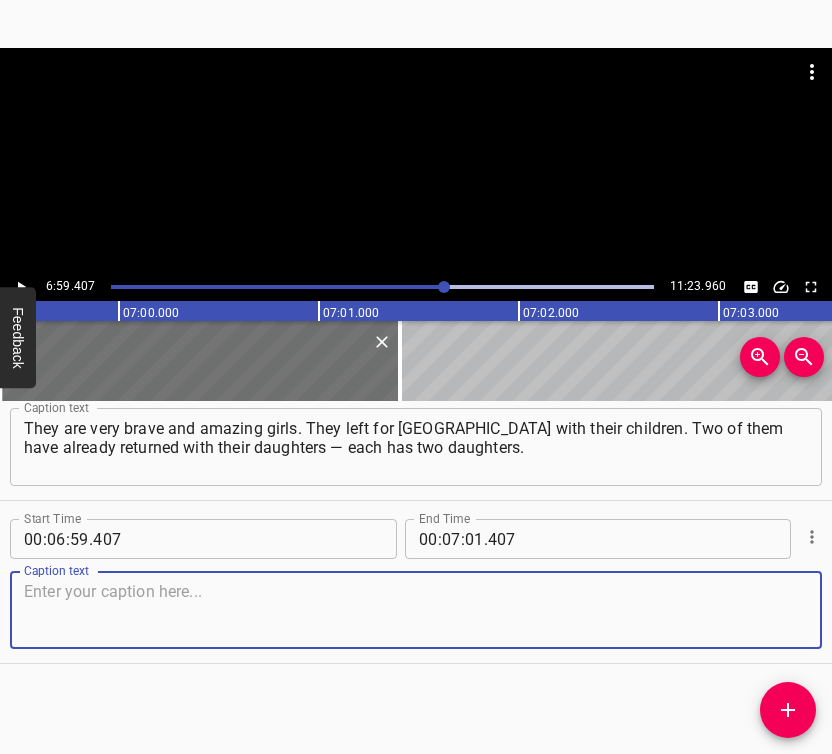 click at bounding box center (416, 610) 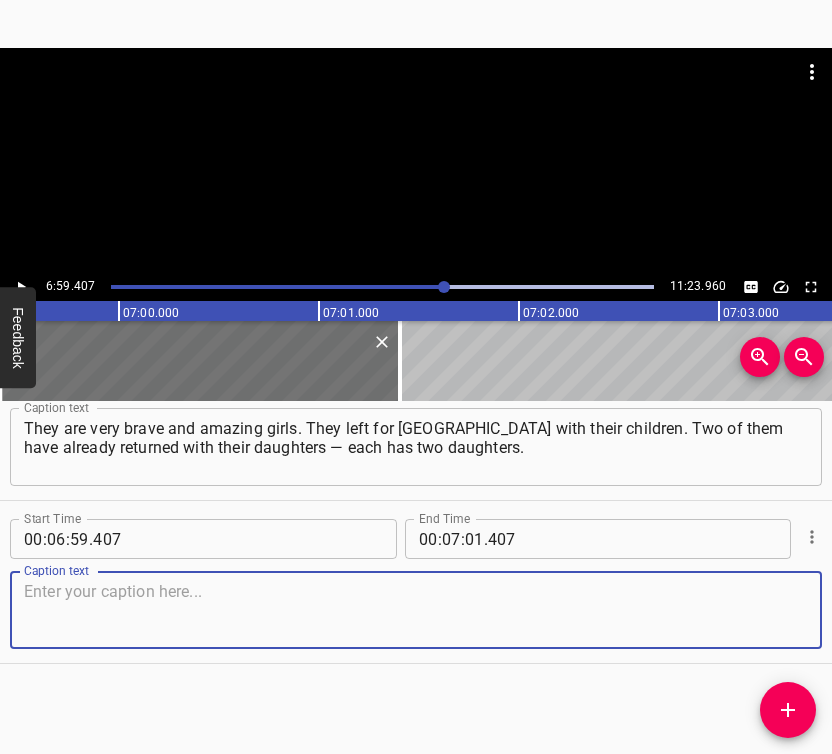 click at bounding box center [416, 610] 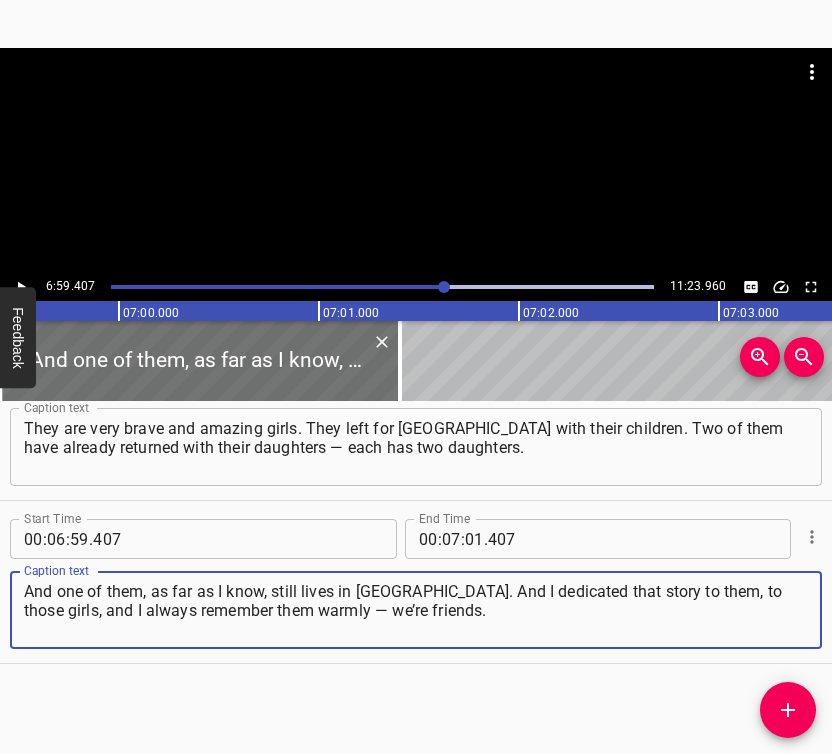 type on "And one of them, as far as I know, still lives in [GEOGRAPHIC_DATA]. And I dedicated that story to them, to those girls, and I always remember them warmly — we’re friends." 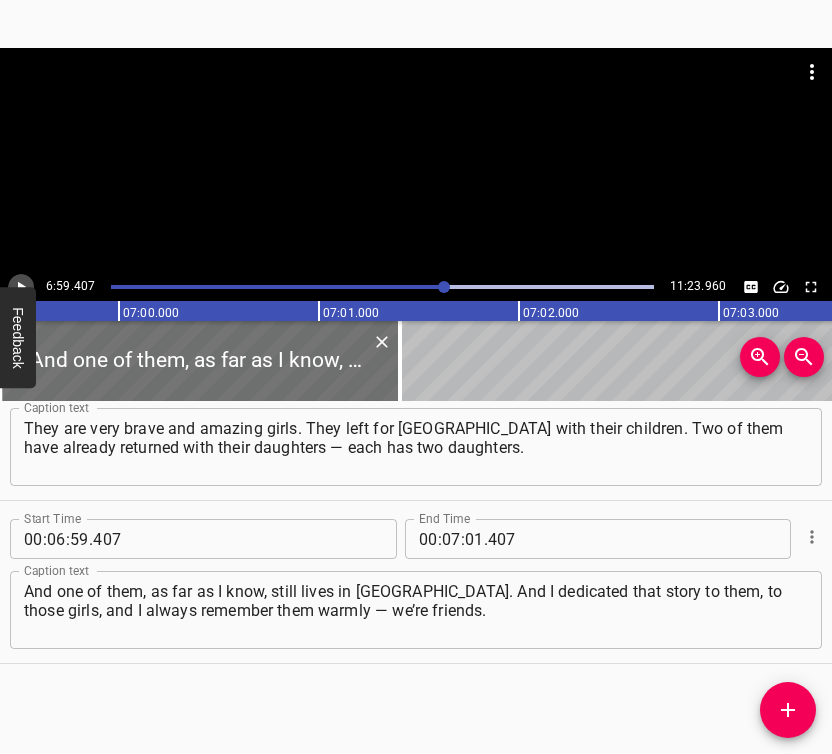 click 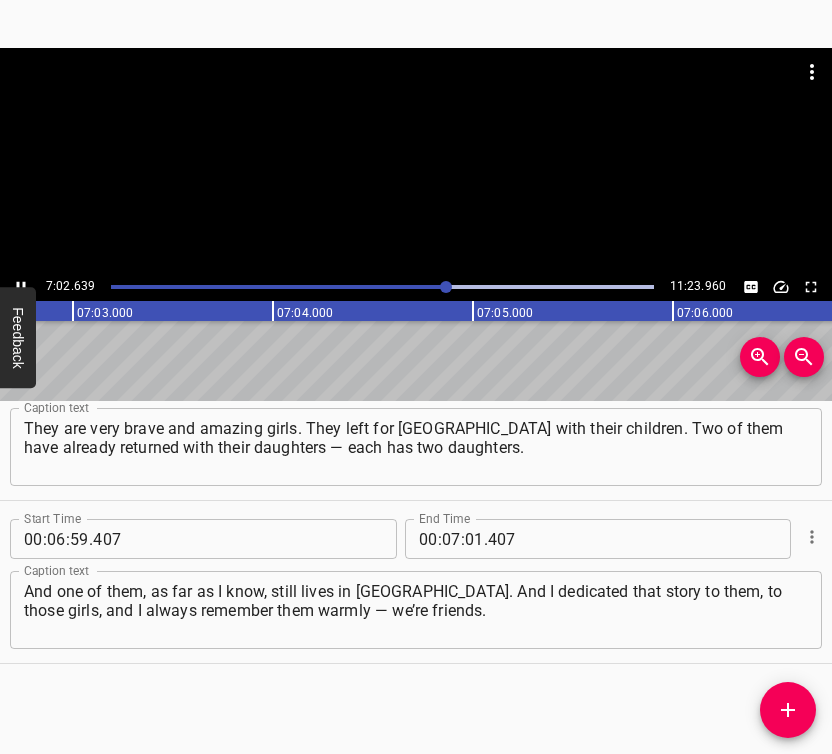 scroll, scrollTop: 0, scrollLeft: 84581, axis: horizontal 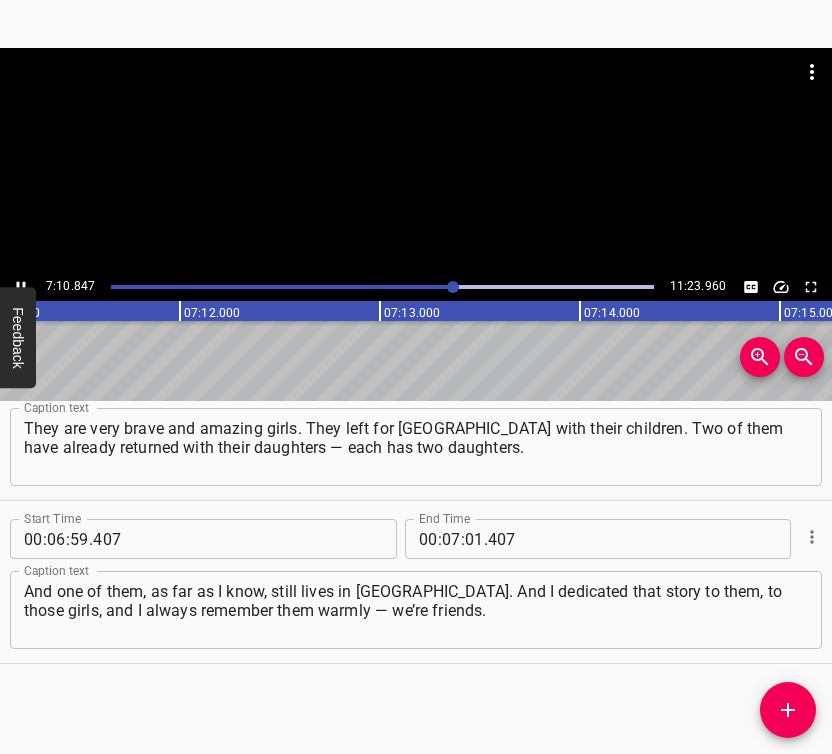 click 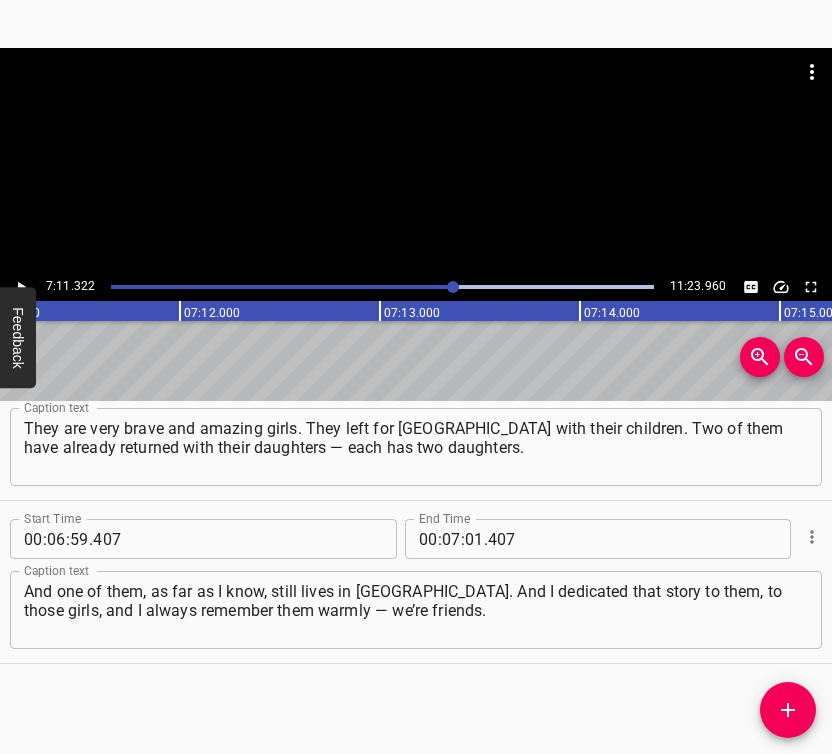 scroll, scrollTop: 0, scrollLeft: 86264, axis: horizontal 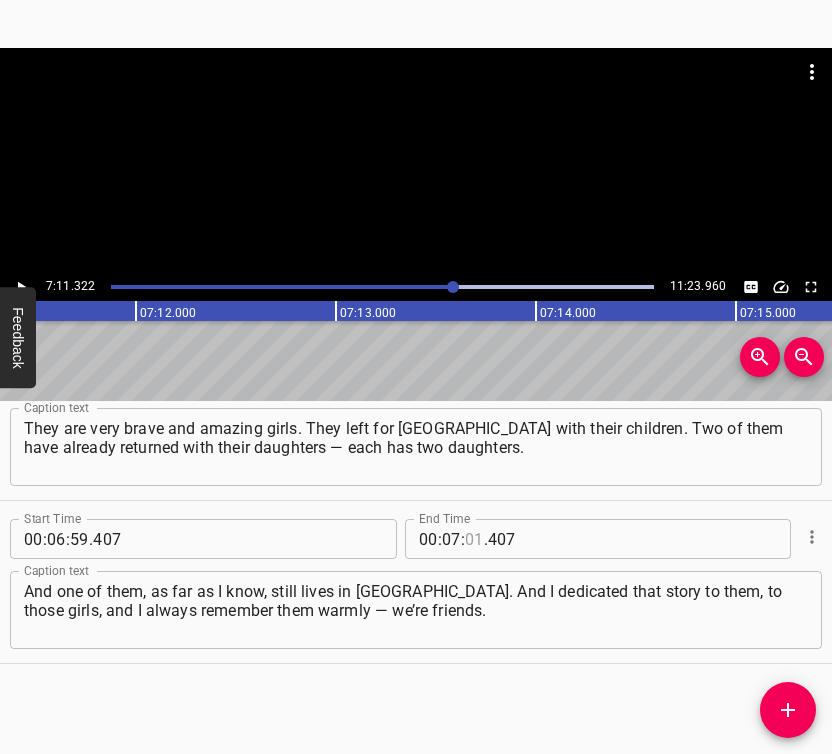 click at bounding box center [474, 539] 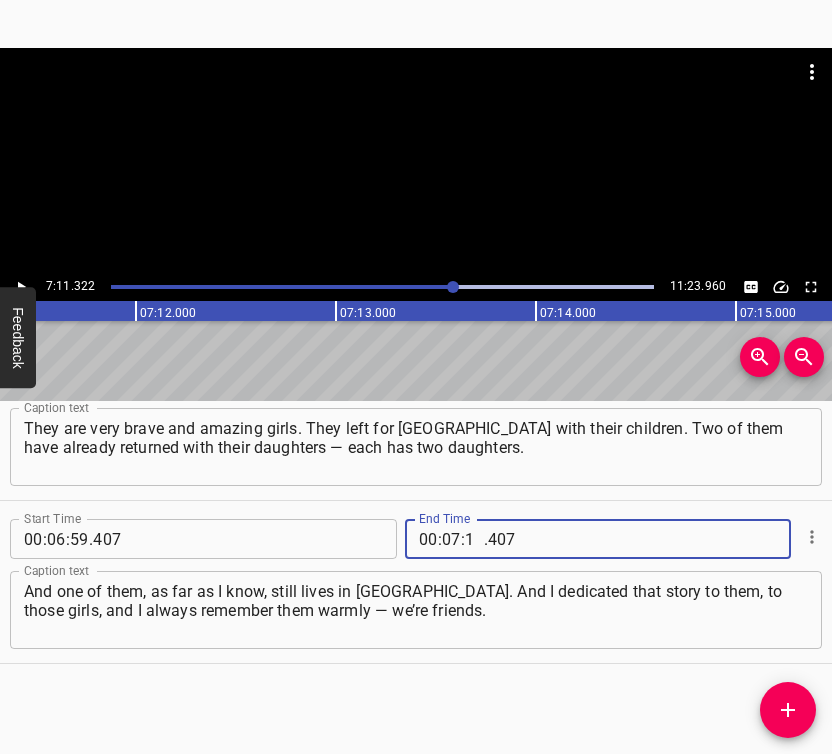 type on "11" 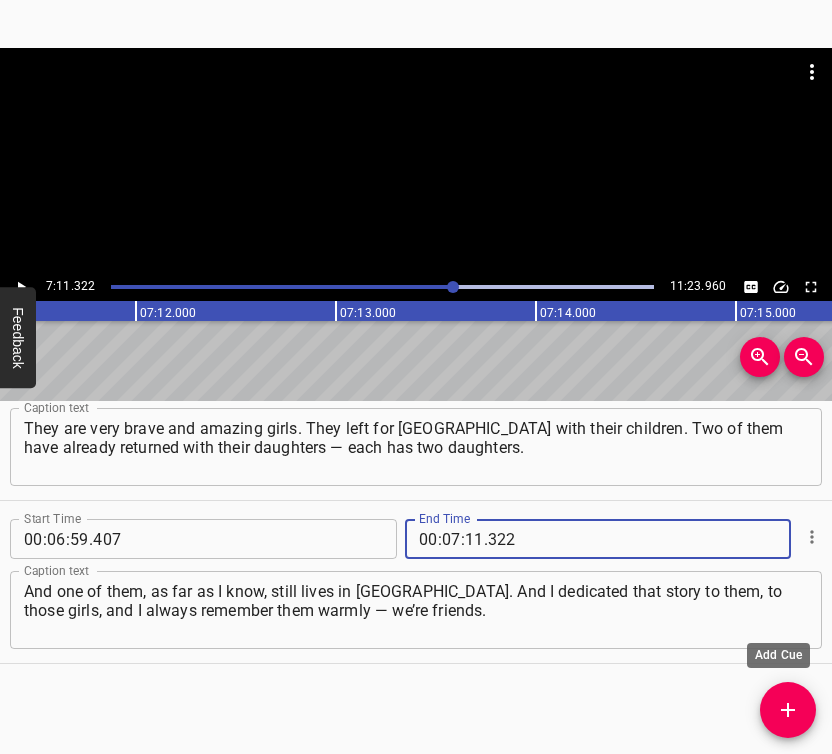 type on "322" 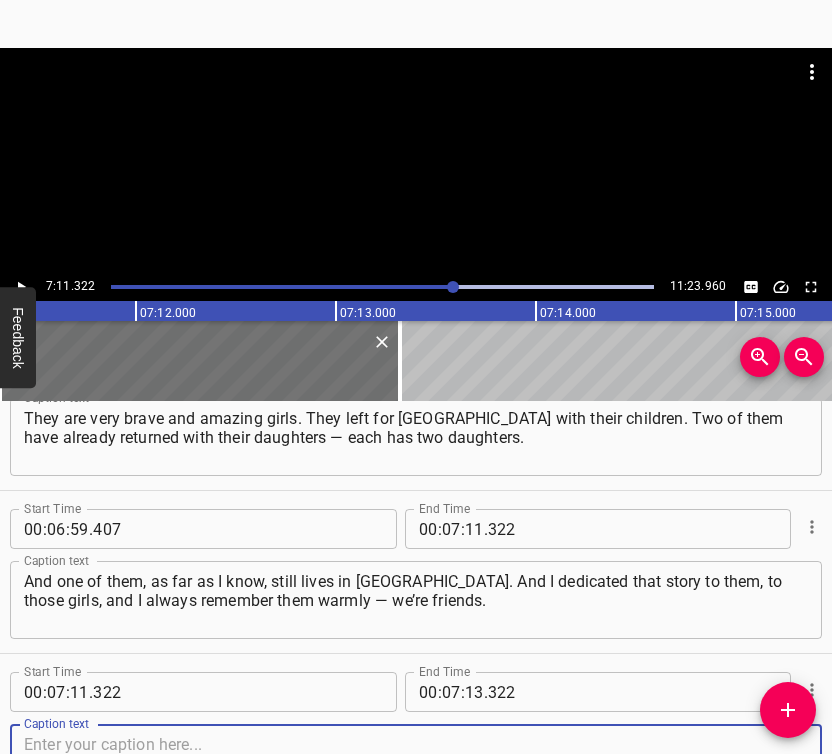 scroll, scrollTop: 5935, scrollLeft: 0, axis: vertical 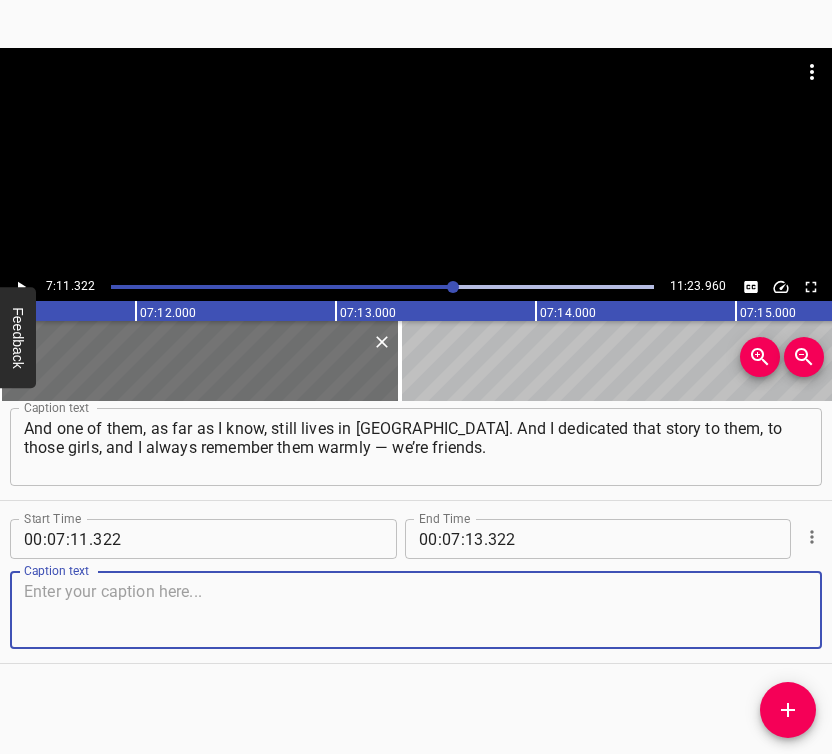 click at bounding box center [416, 610] 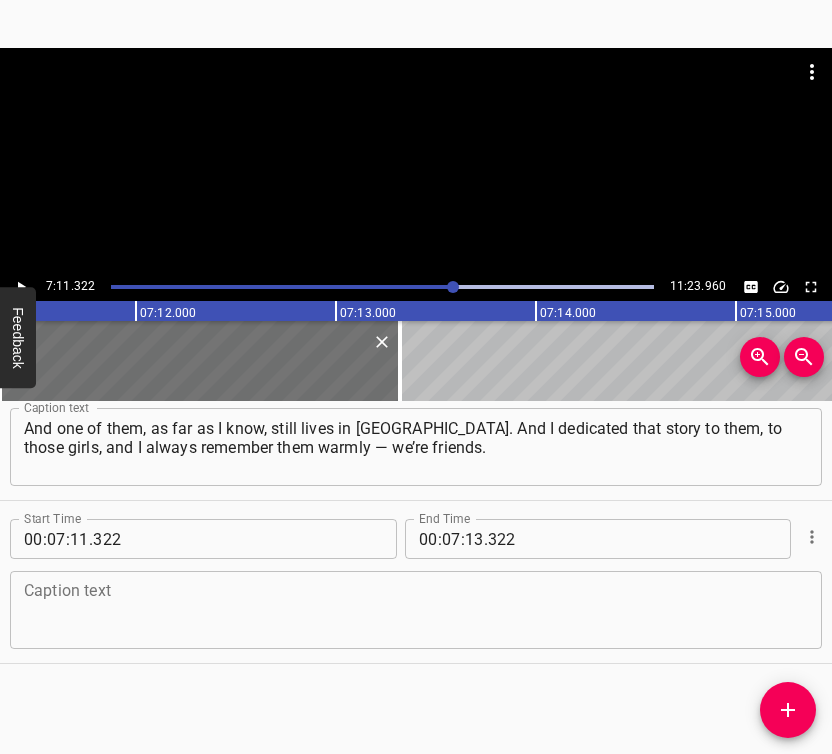 click on "Caption text" at bounding box center [416, 610] 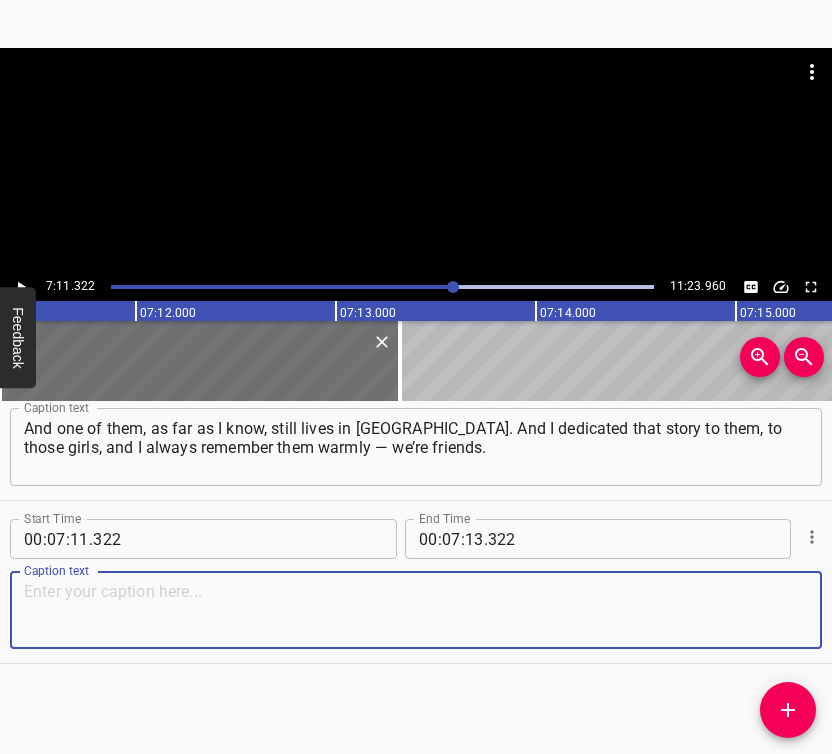 paste on "I still hope, I believe, that Ukraine will win, because… Just look at [GEOGRAPHIC_DATA], at its size, and look at us, at [GEOGRAPHIC_DATA]. It’s such a huge difference!" 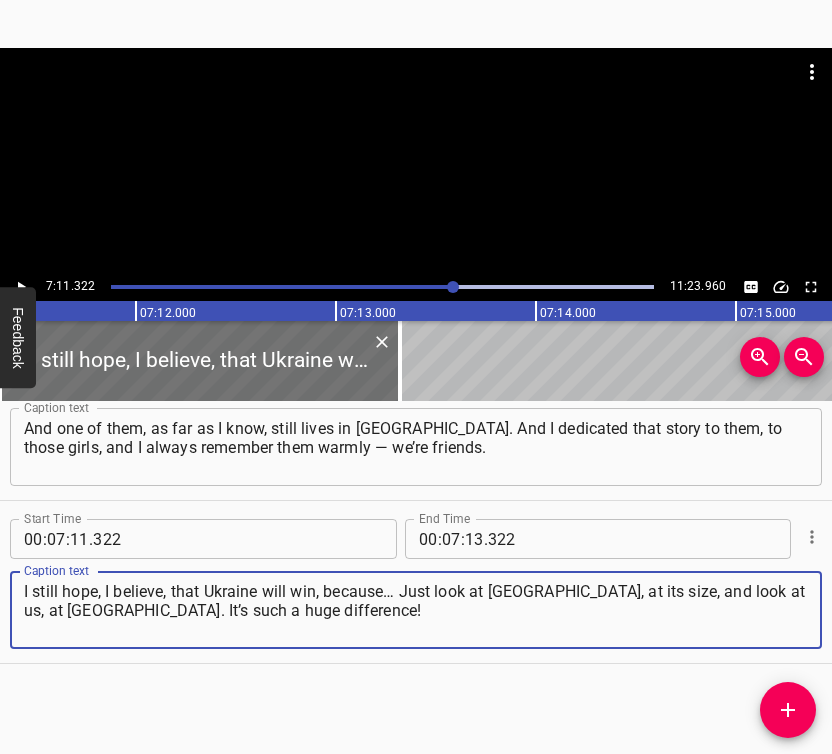 type on "I still hope, I believe, that Ukraine will win, because… Just look at [GEOGRAPHIC_DATA], at its size, and look at us, at [GEOGRAPHIC_DATA]. It’s such a huge difference!" 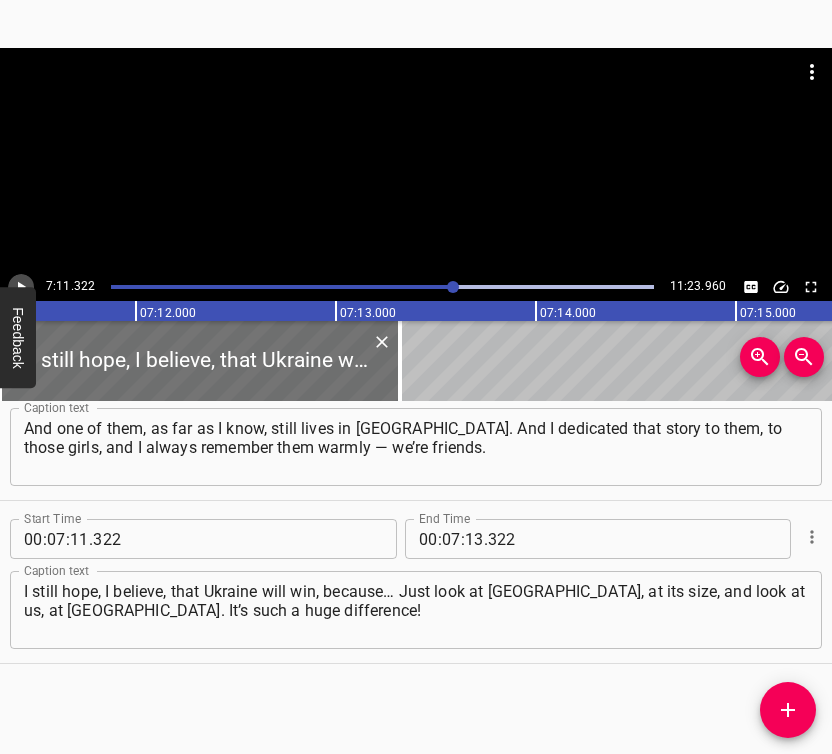 click 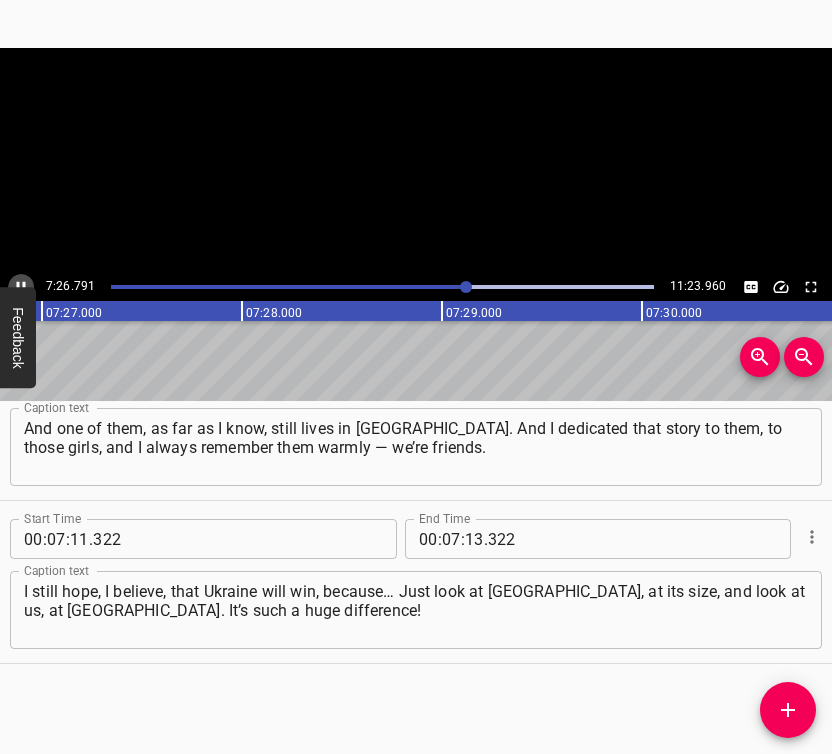 click at bounding box center [21, 287] 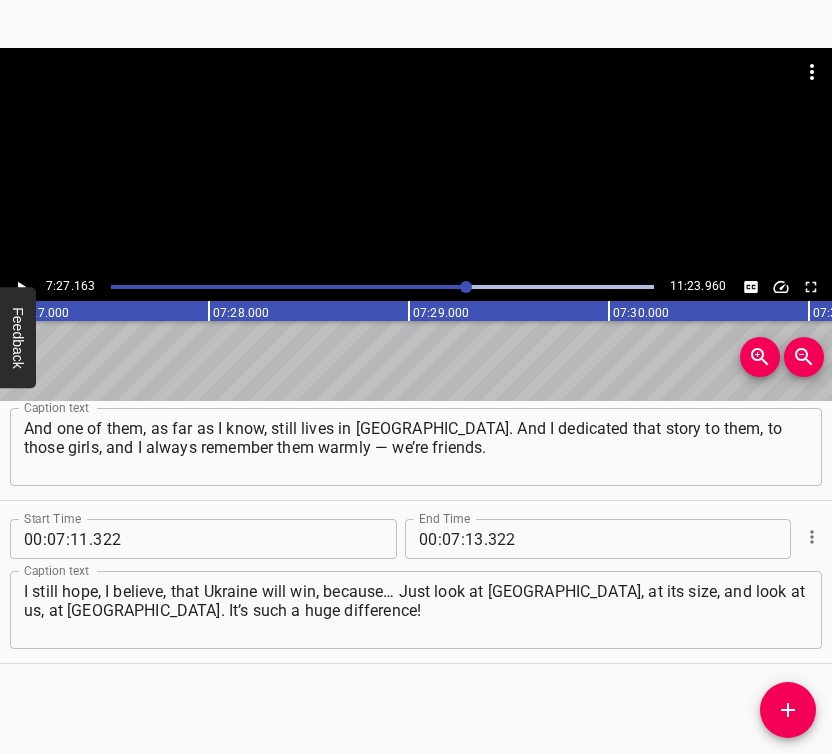 scroll, scrollTop: 0, scrollLeft: 89432, axis: horizontal 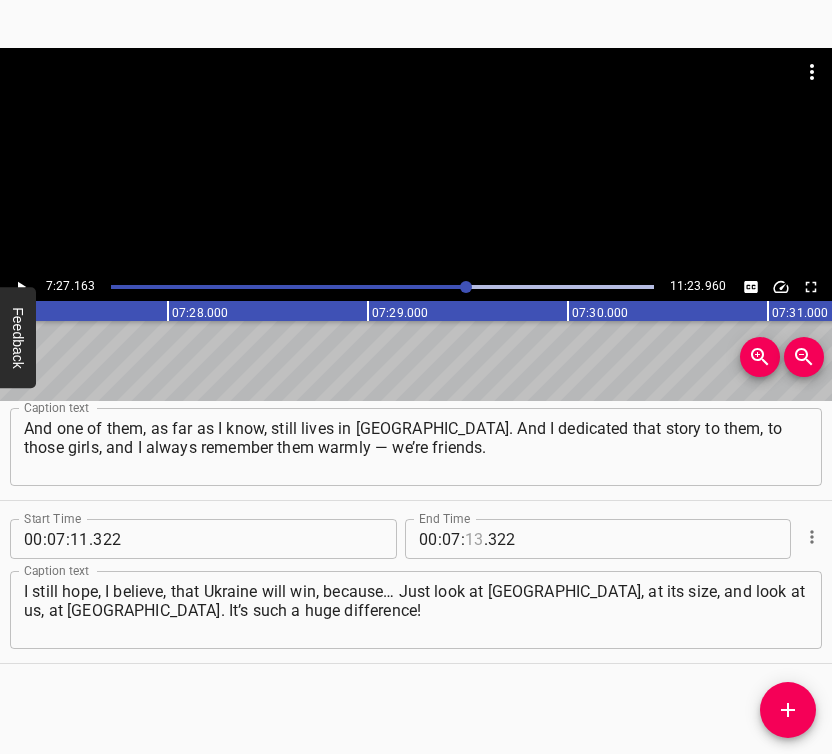 click at bounding box center (474, 539) 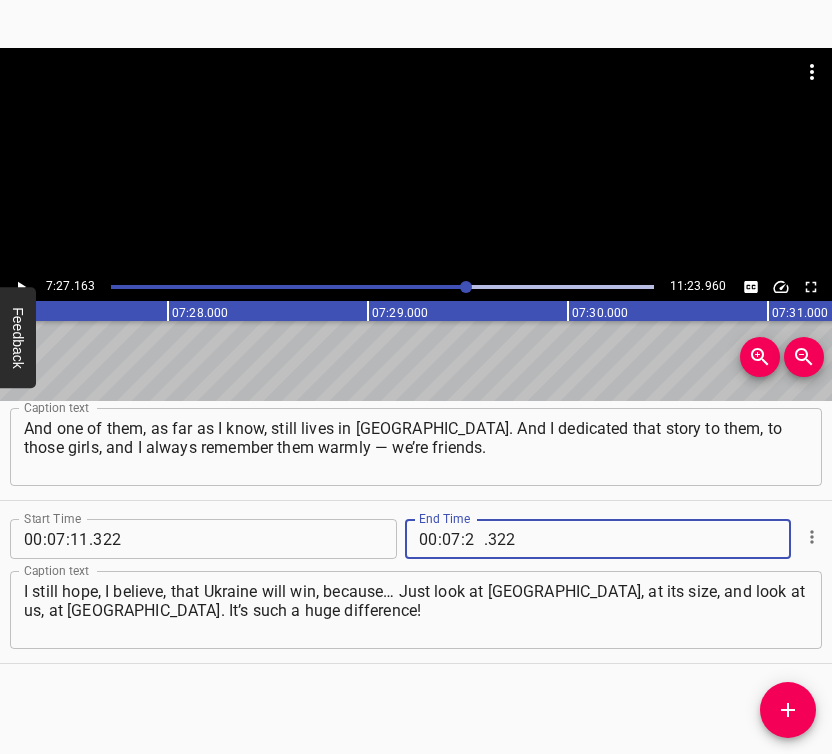 type on "27" 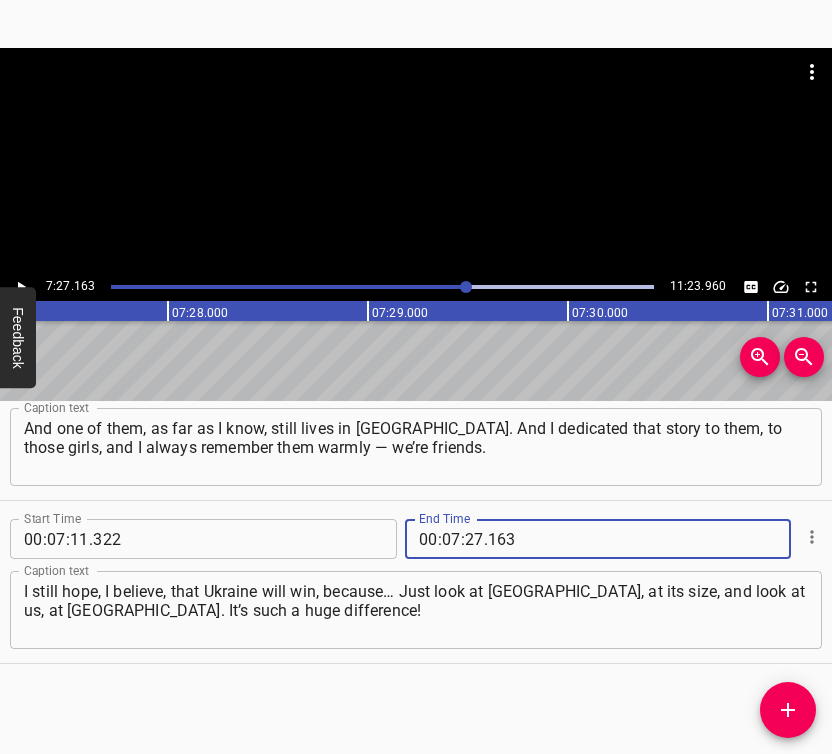 type on "163" 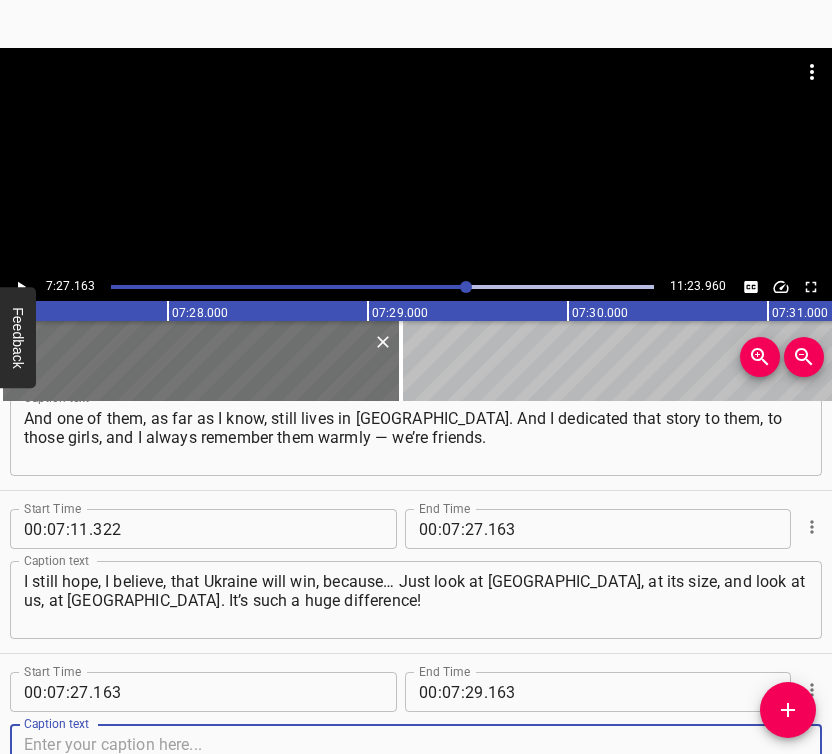 scroll, scrollTop: 6098, scrollLeft: 0, axis: vertical 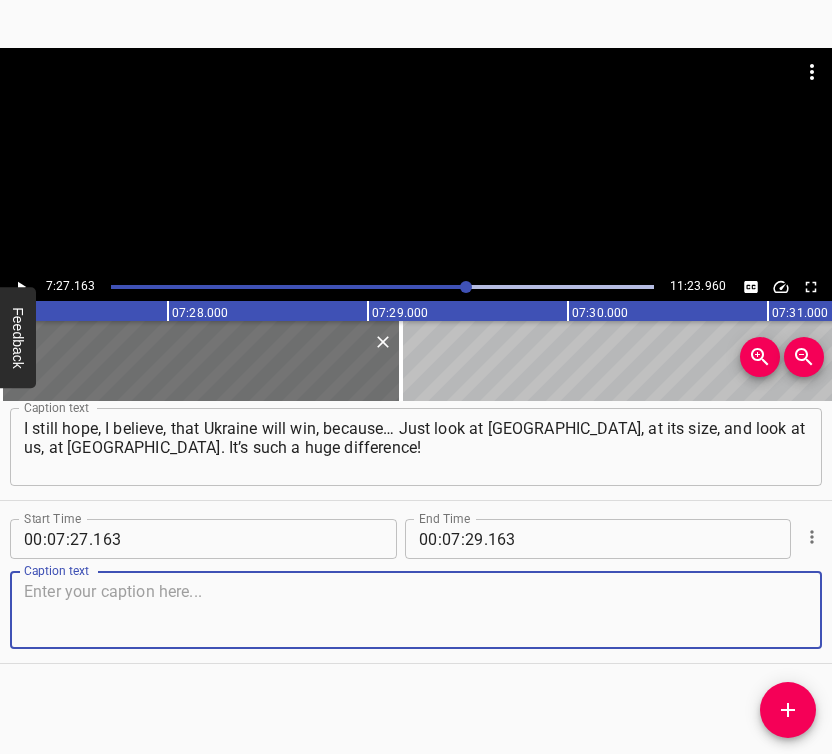click at bounding box center (416, 610) 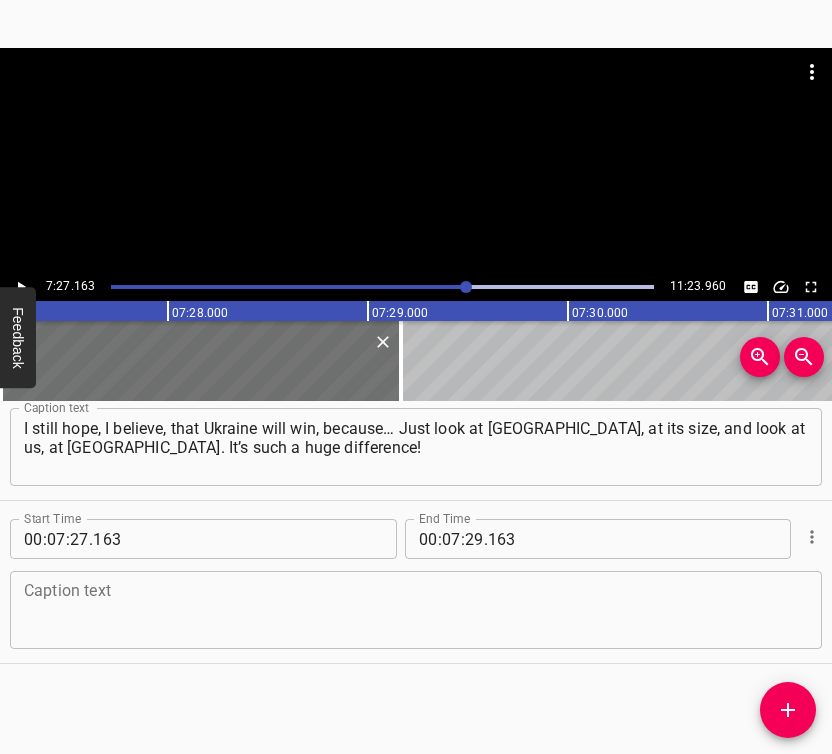click at bounding box center [416, 610] 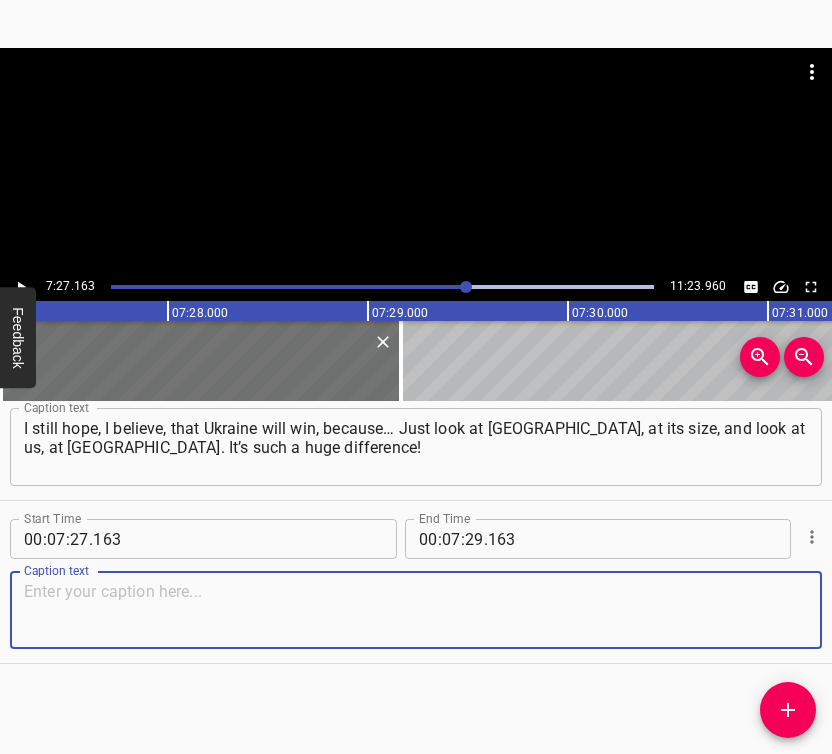 paste on "When the war ends, I would like… When we no longer have air raid alerts and no more curfews… When we no longer have that, I would like…" 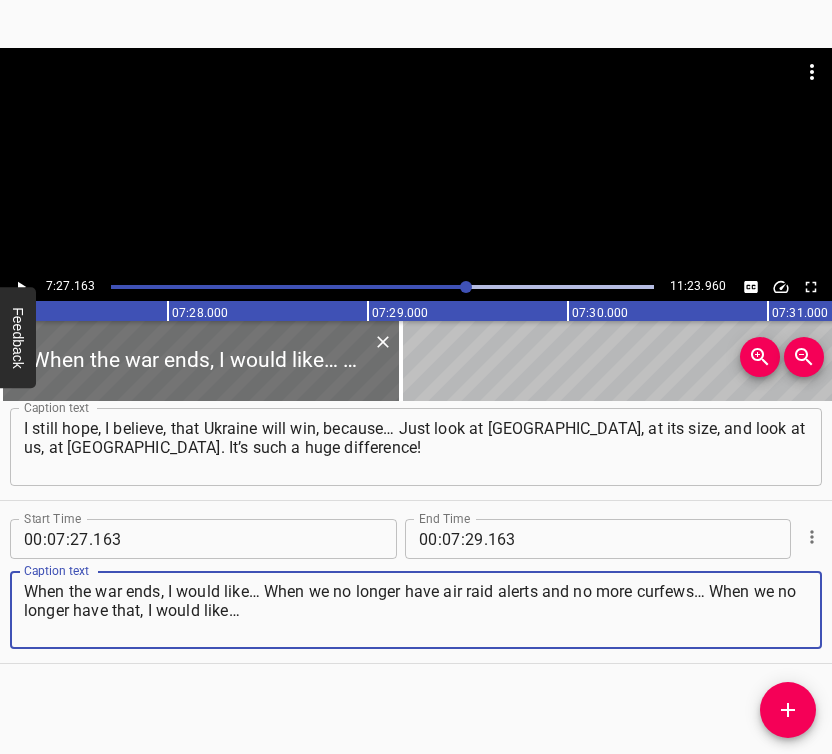 type on "When the war ends, I would like… When we no longer have air raid alerts and no more curfews… When we no longer have that, I would like…" 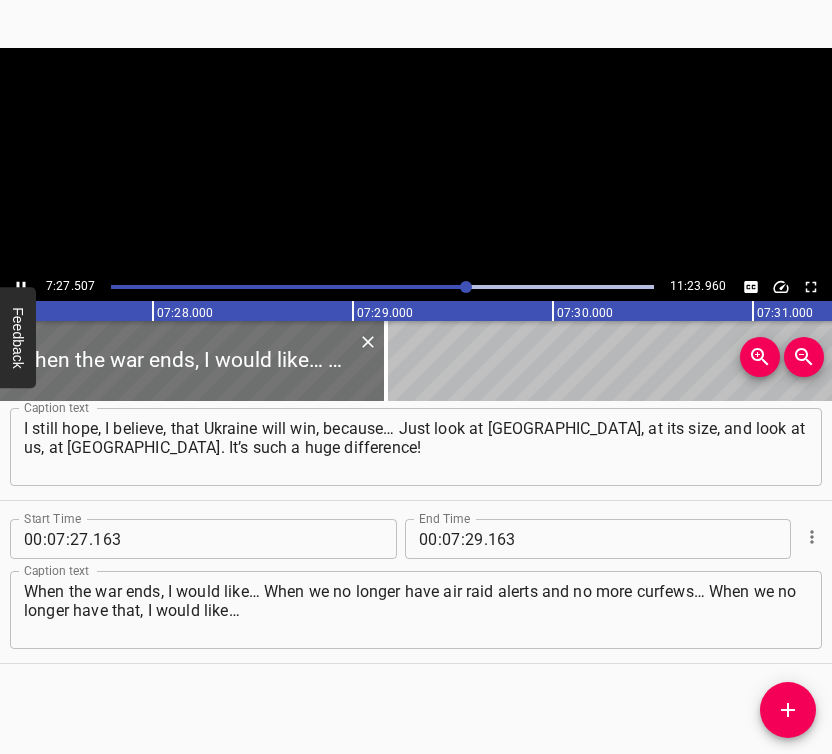 scroll, scrollTop: 0, scrollLeft: 89501, axis: horizontal 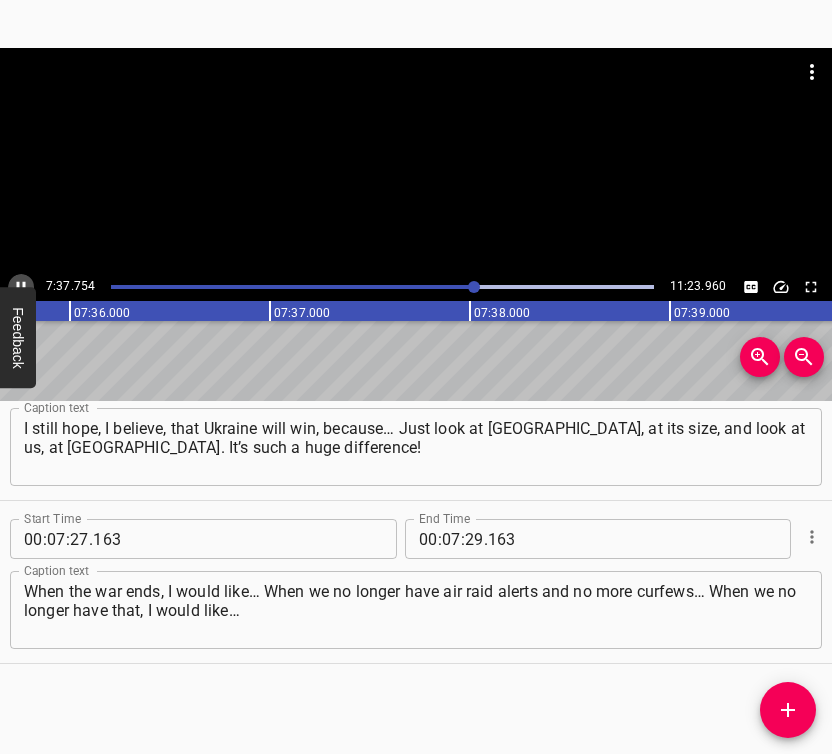 click 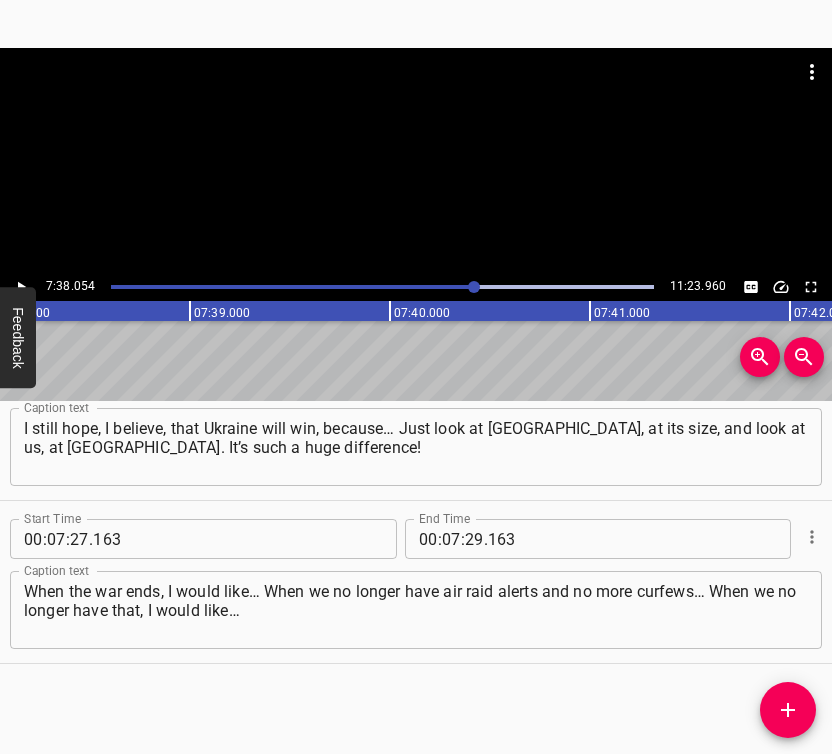 click 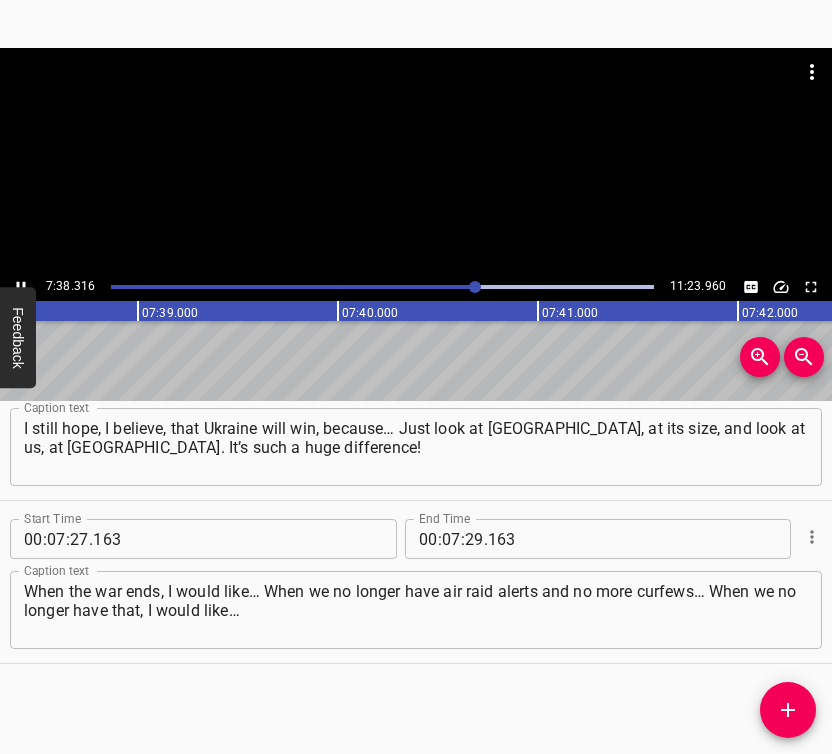click 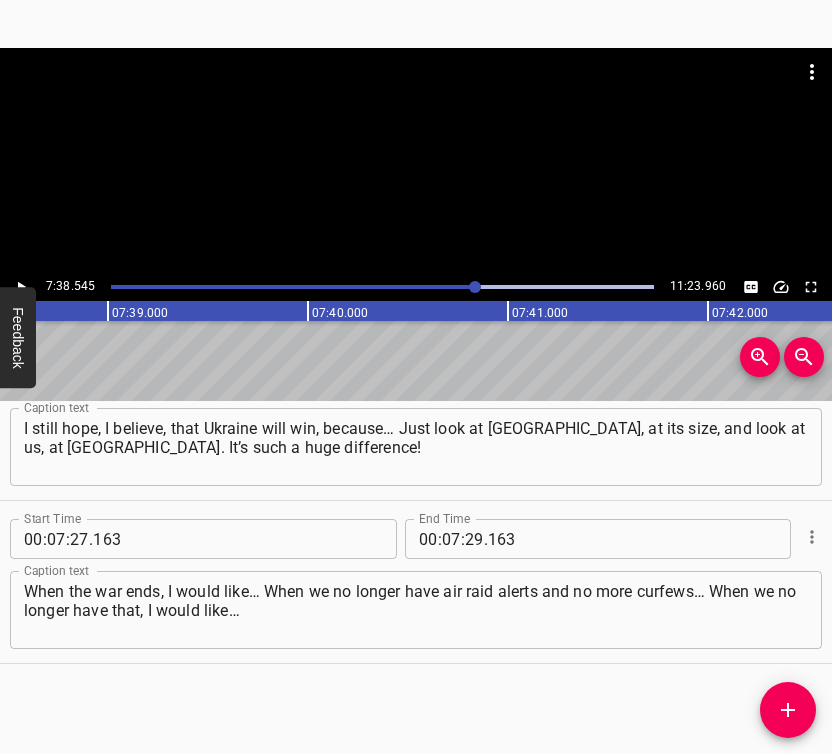 scroll, scrollTop: 0, scrollLeft: 91709, axis: horizontal 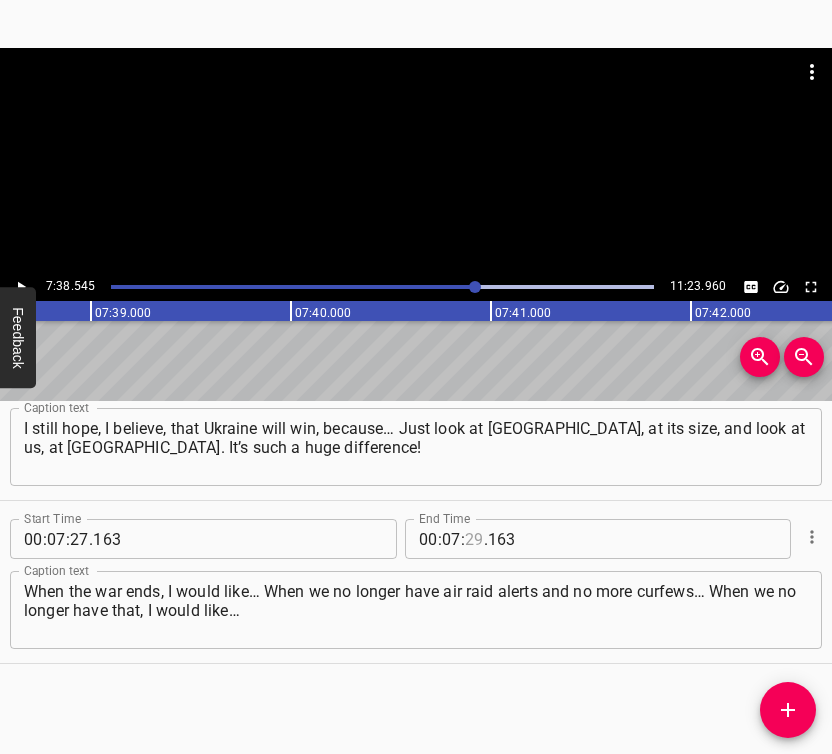 click at bounding box center [474, 539] 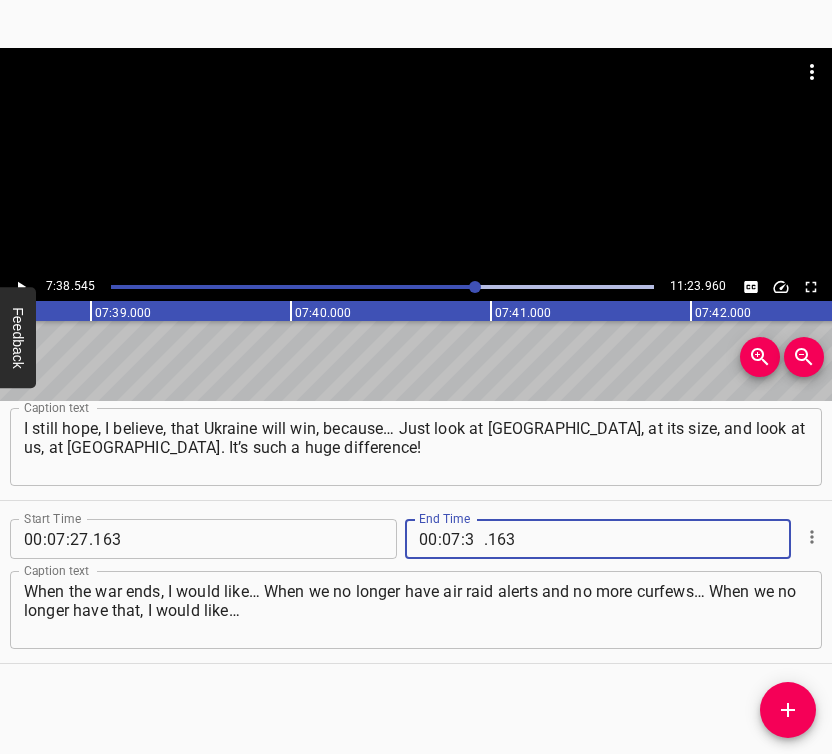 type on "38" 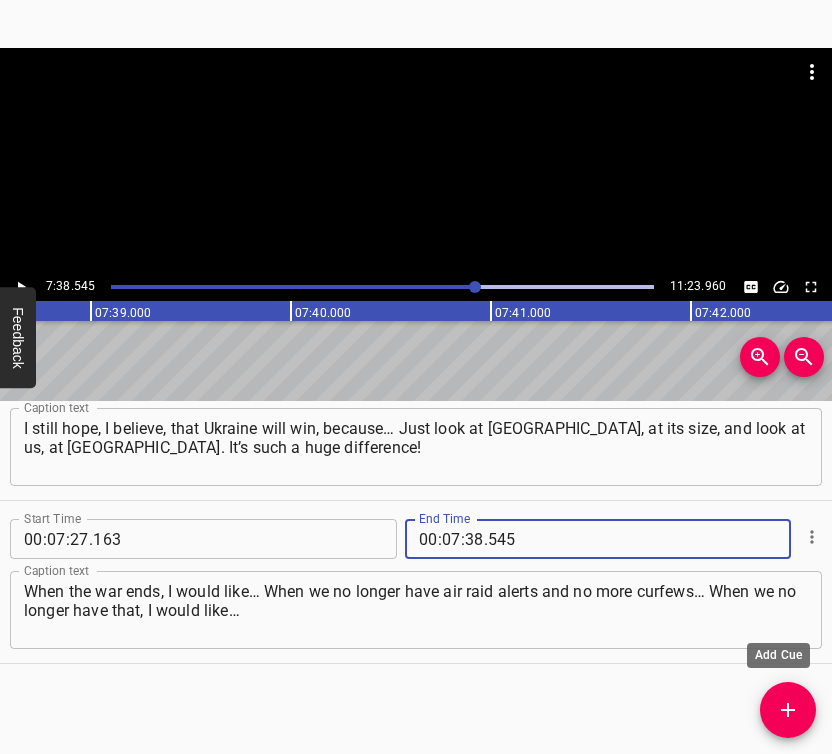 type on "545" 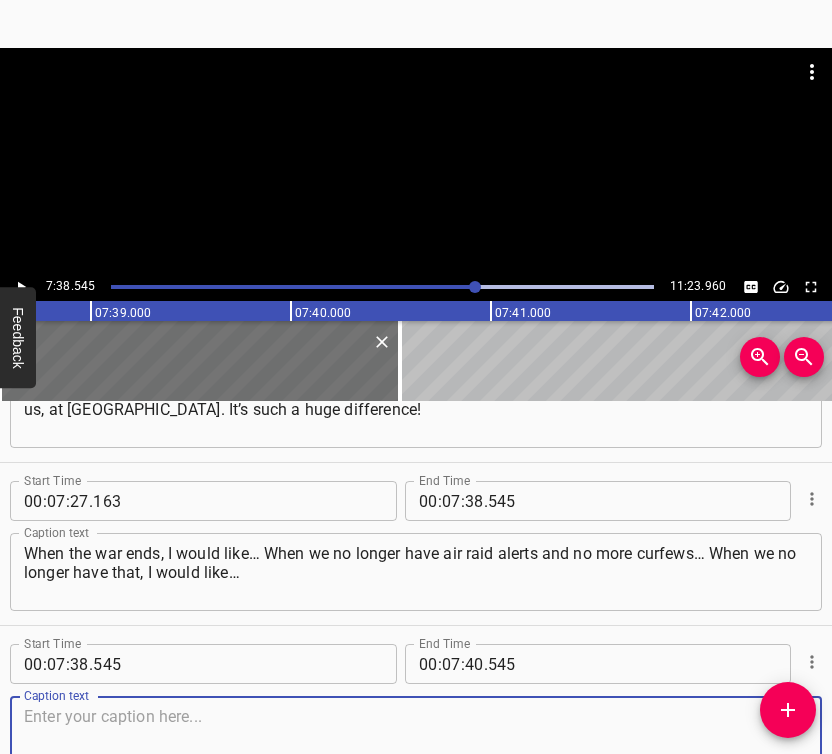 scroll, scrollTop: 6261, scrollLeft: 0, axis: vertical 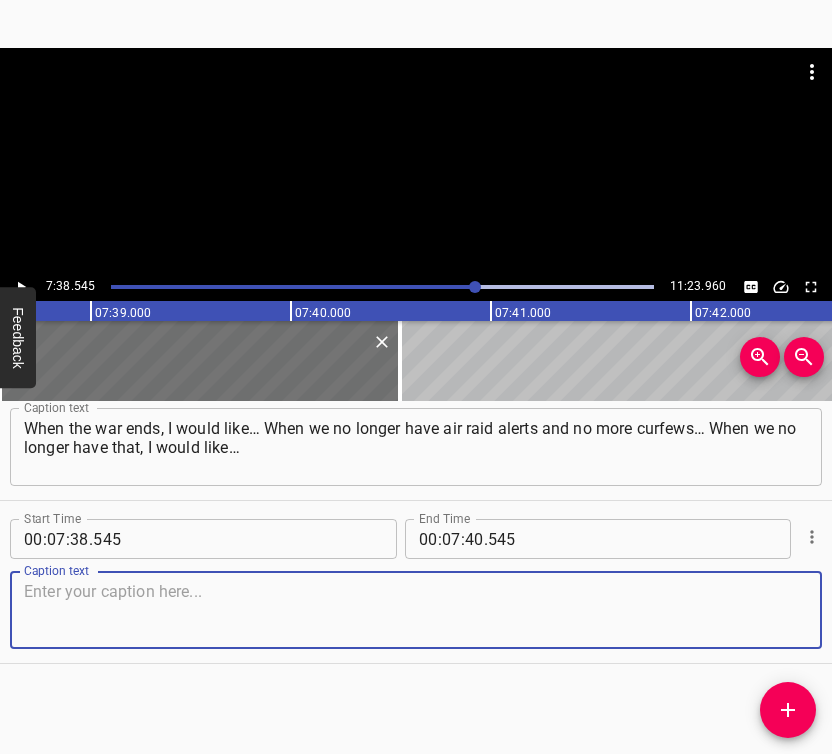 drag, startPoint x: 775, startPoint y: 624, endPoint x: 827, endPoint y: 586, distance: 64.40497 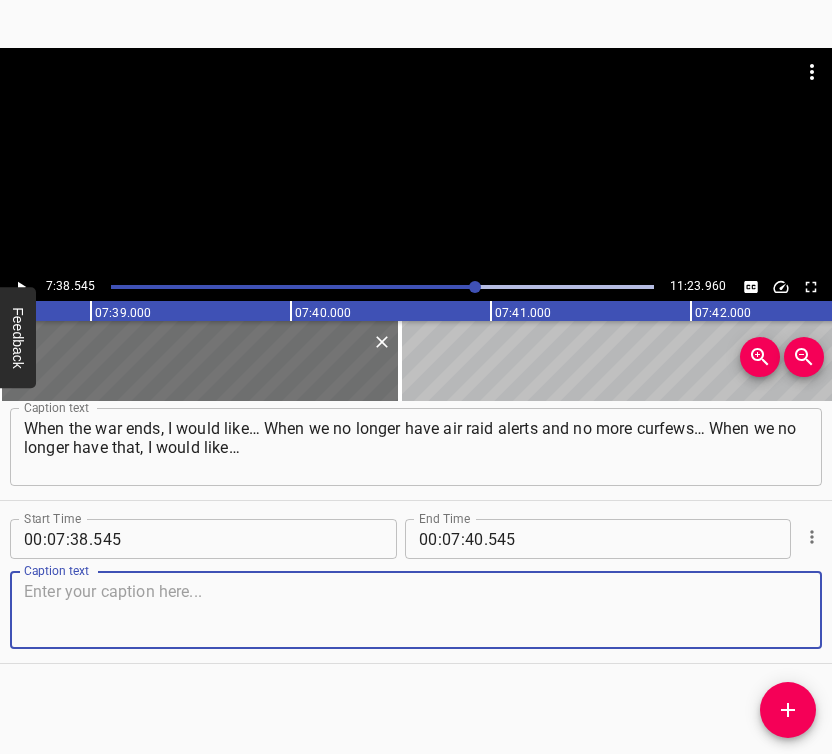 click at bounding box center [416, 610] 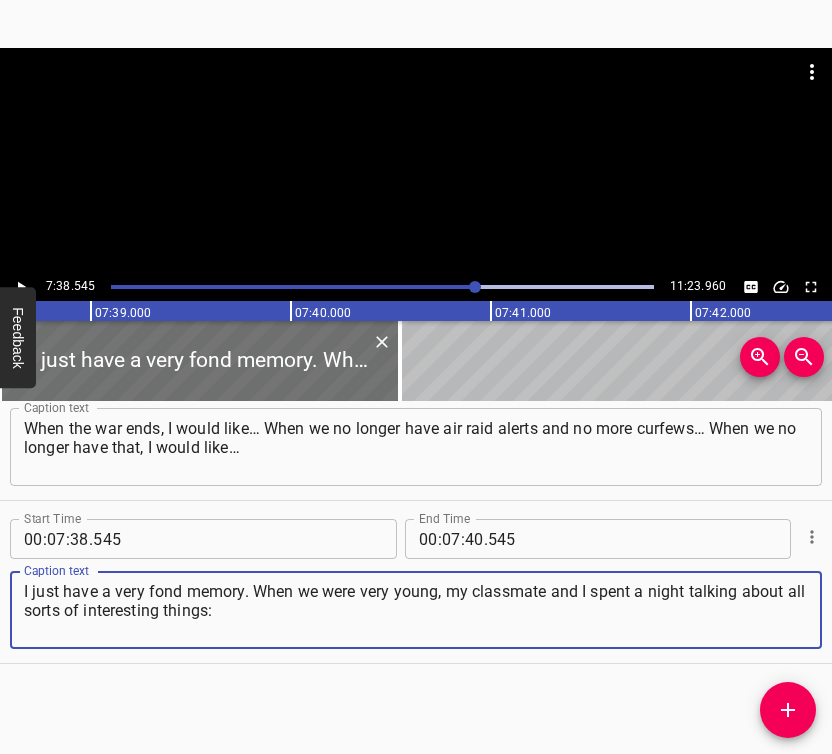 type on "I just have a very fond memory. When we were very young, my classmate and I spent a night talking about all sorts of interesting things:" 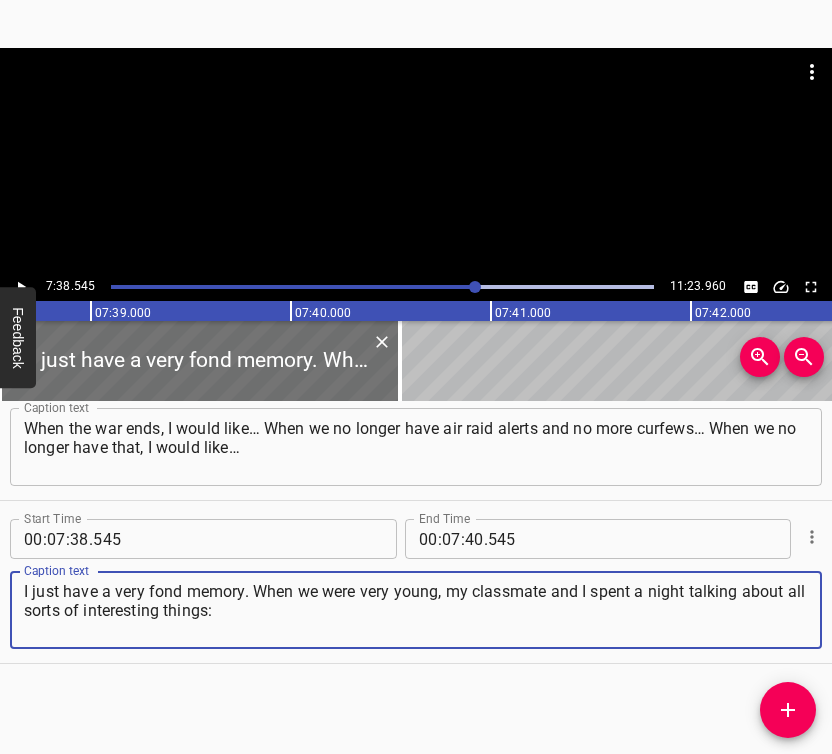 click 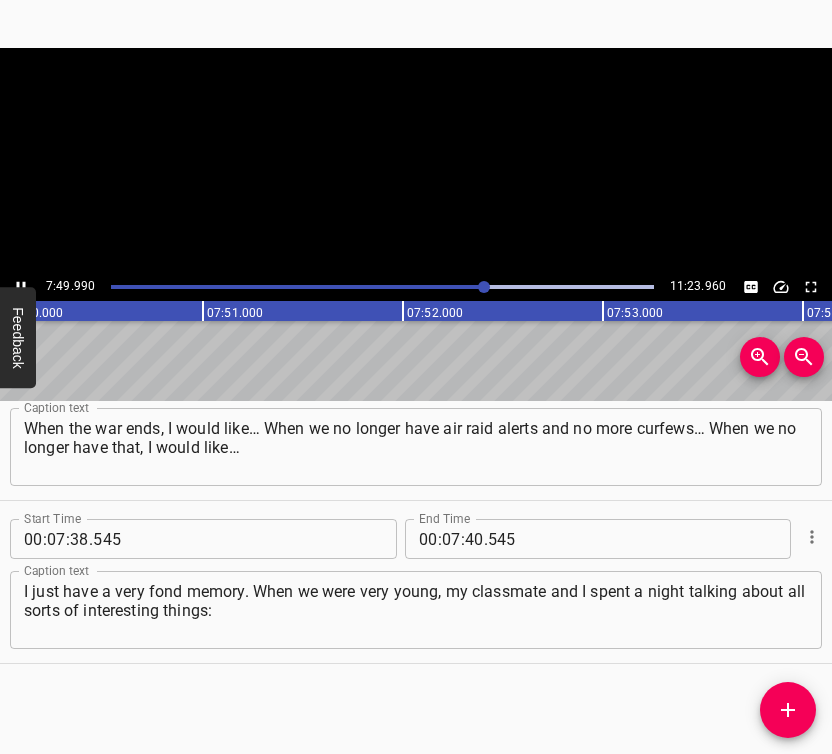click at bounding box center (21, 287) 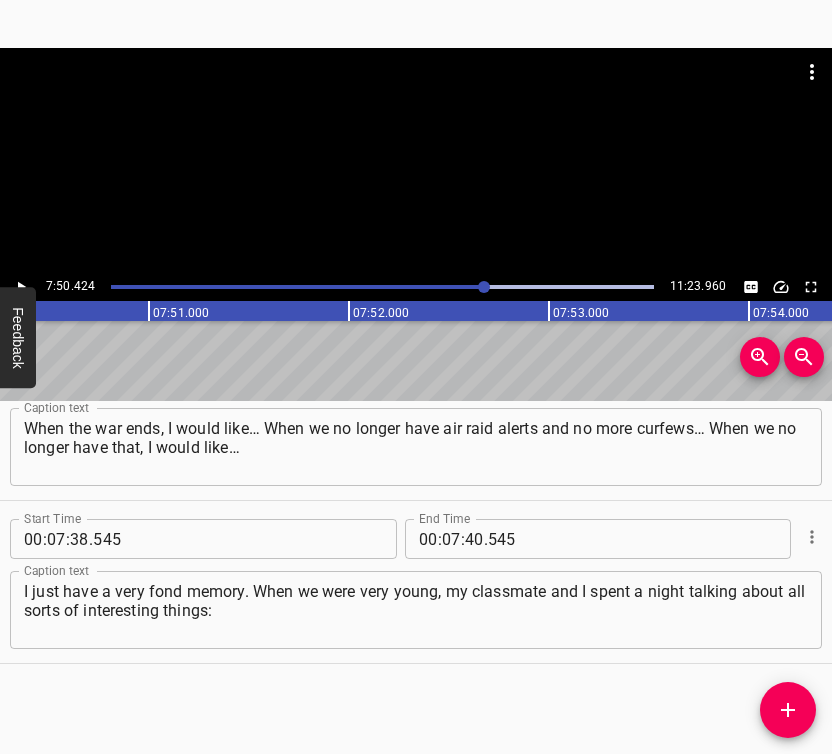 scroll, scrollTop: 0, scrollLeft: 94084, axis: horizontal 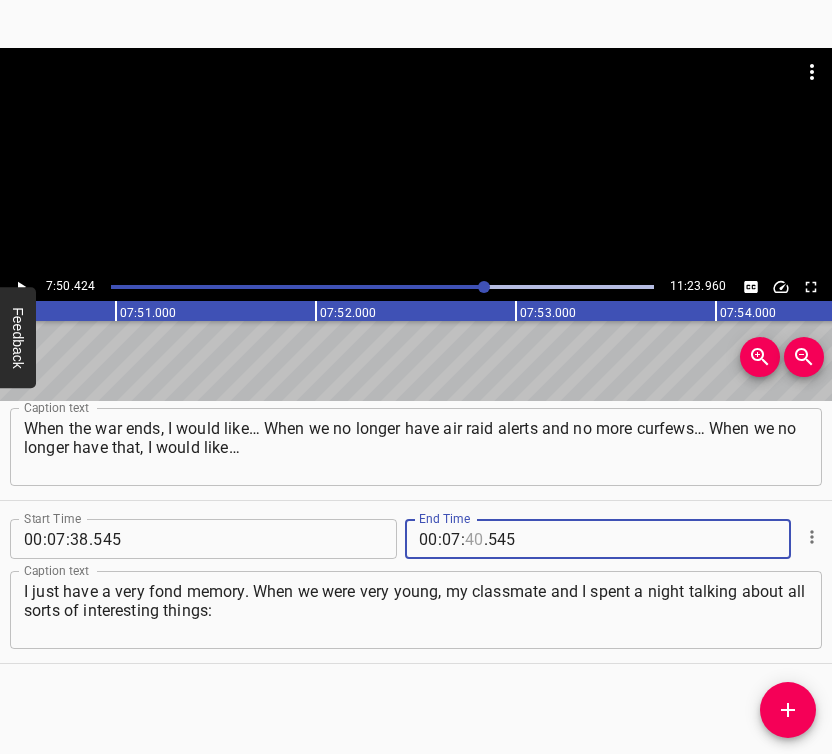 click at bounding box center (474, 539) 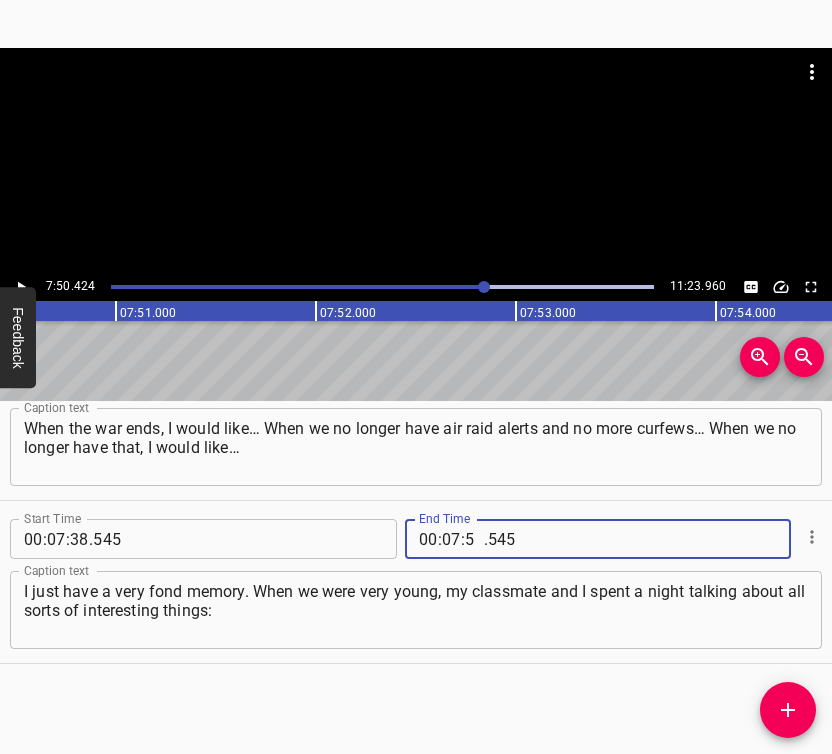 type on "50" 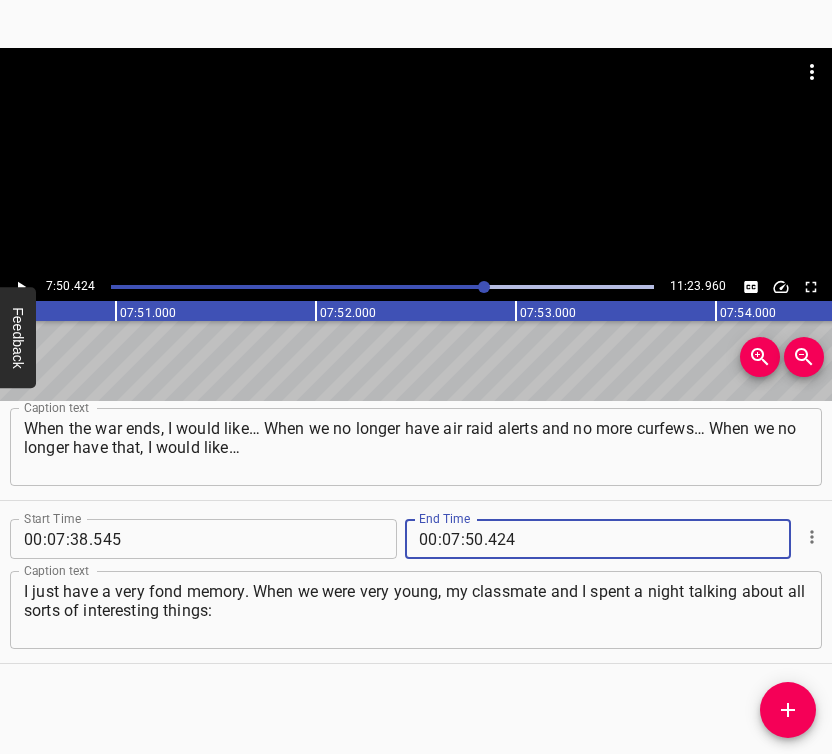 type on "424" 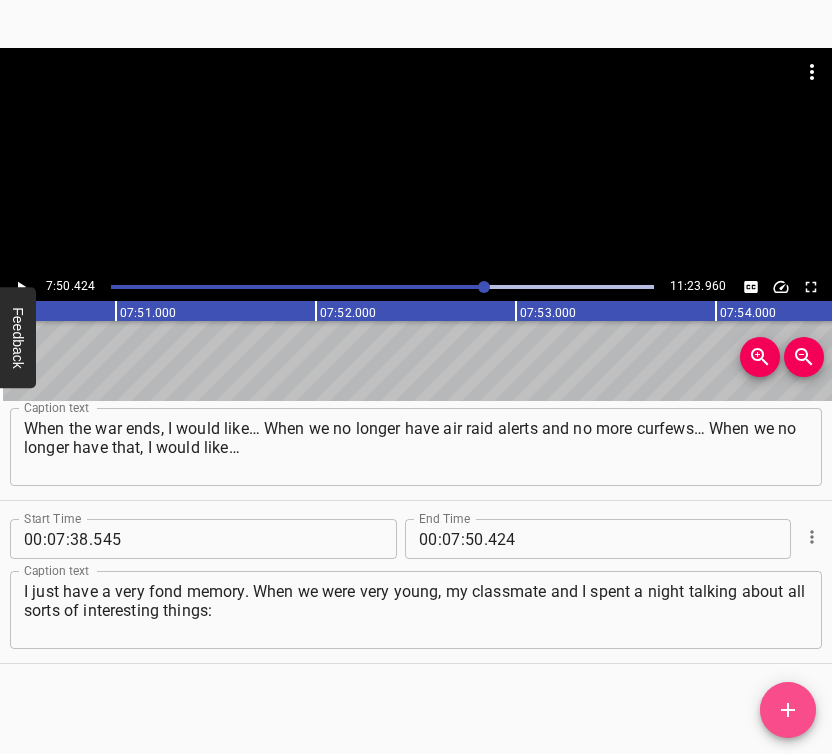 click 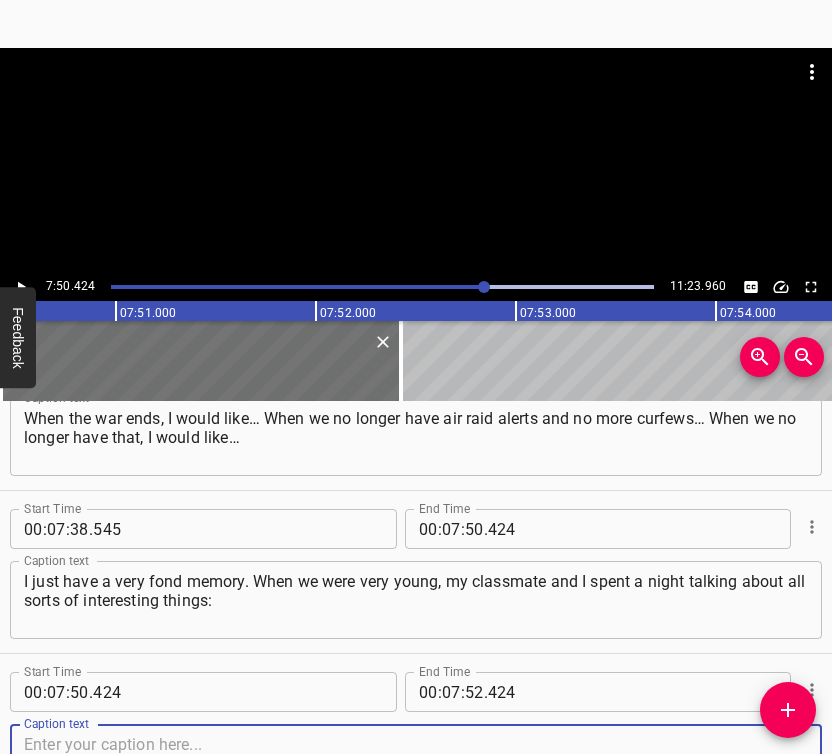 scroll, scrollTop: 6424, scrollLeft: 0, axis: vertical 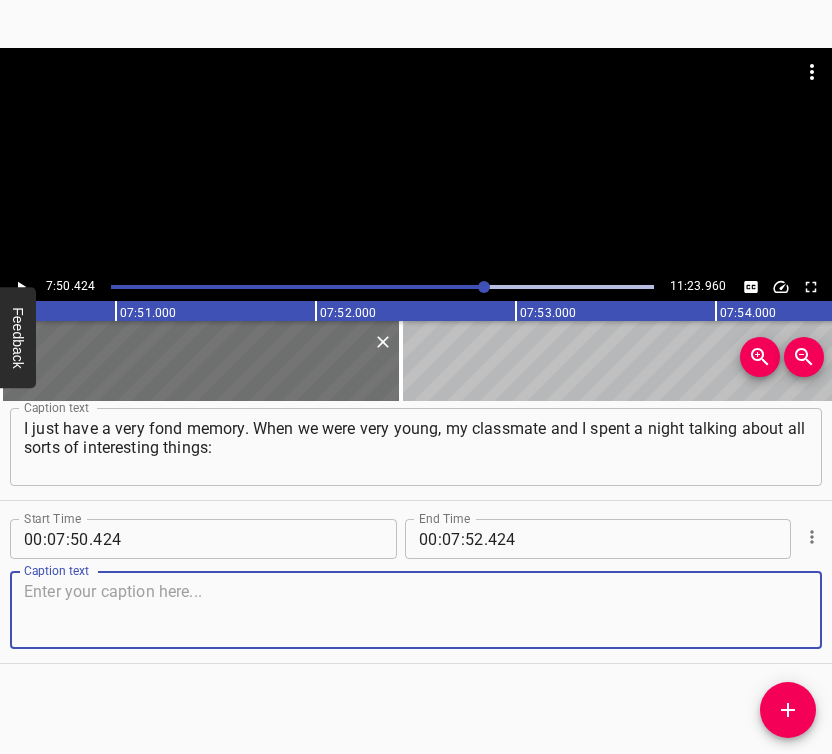 click at bounding box center (416, 610) 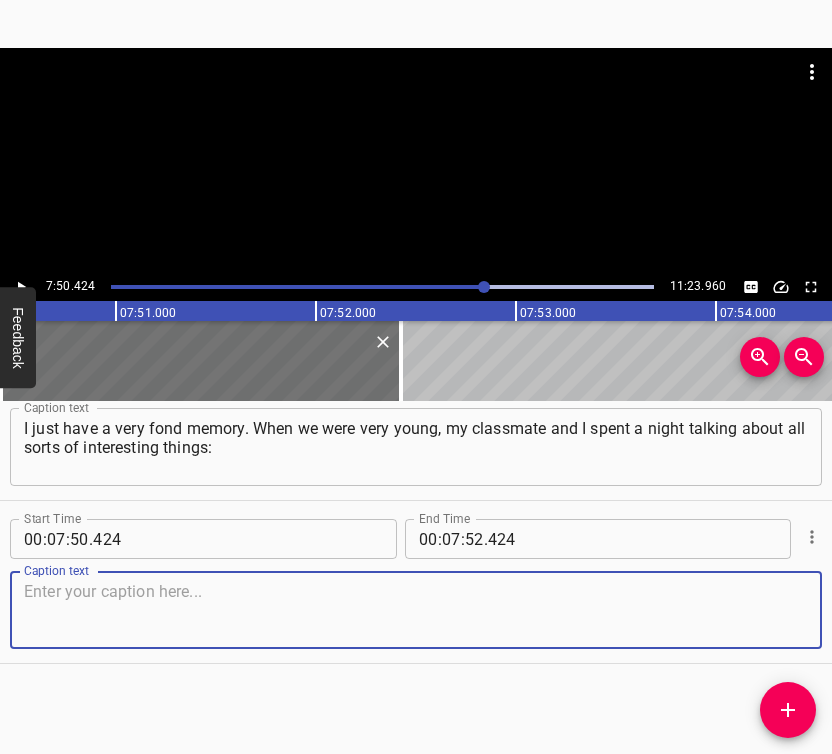 click at bounding box center [416, 610] 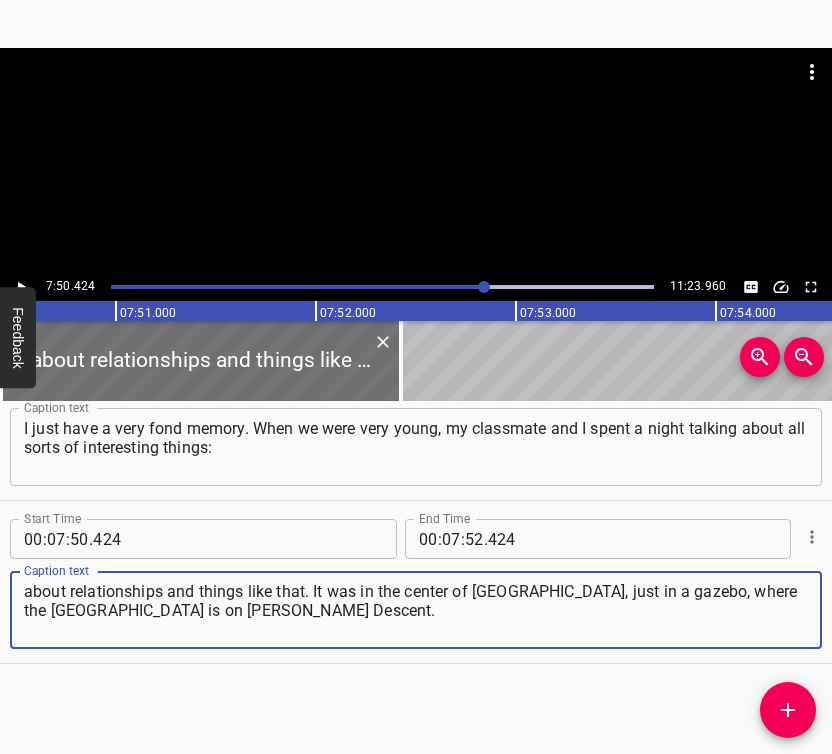 type on "about relationships and things like that. It was in the center of [GEOGRAPHIC_DATA], just in a gazebo, where the [GEOGRAPHIC_DATA] is on [PERSON_NAME] Descent." 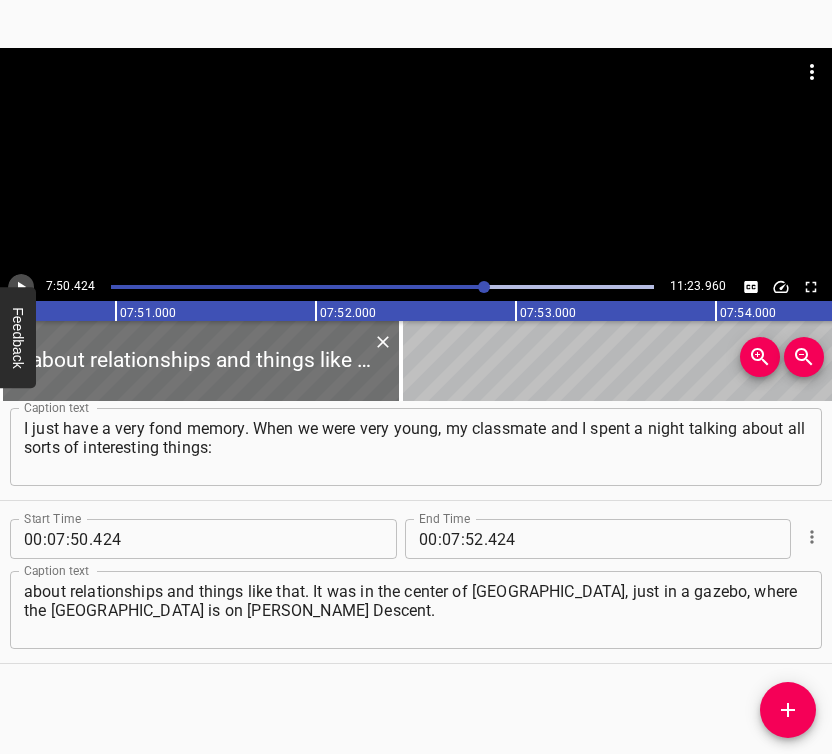 click 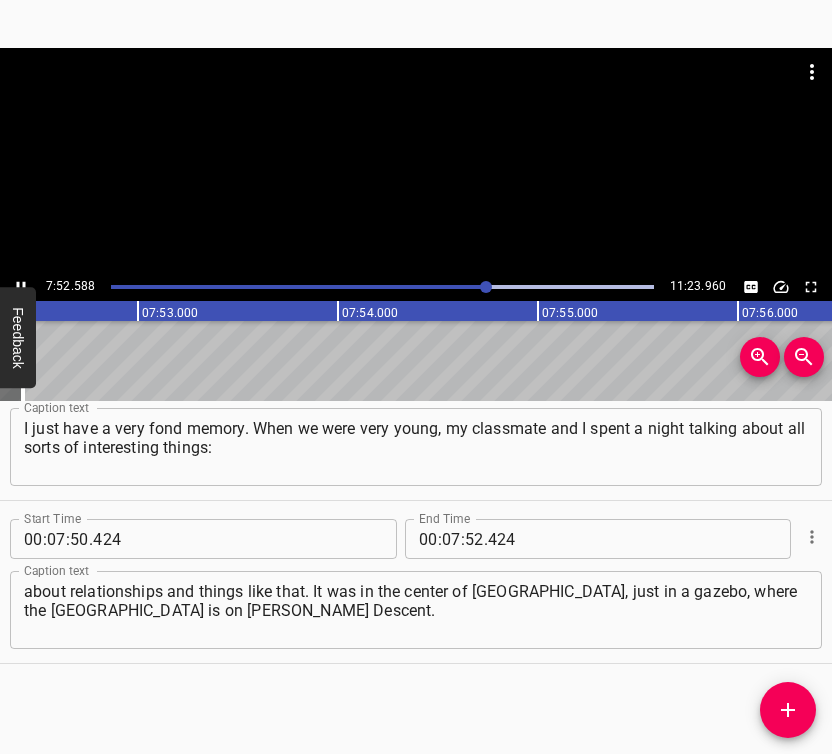 scroll, scrollTop: 0, scrollLeft: 94513, axis: horizontal 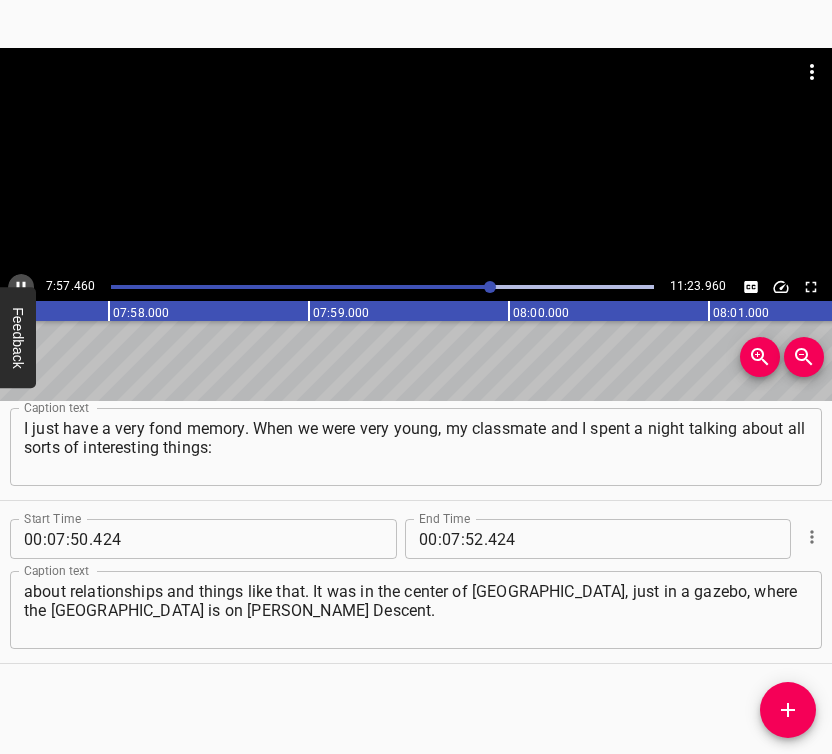 click 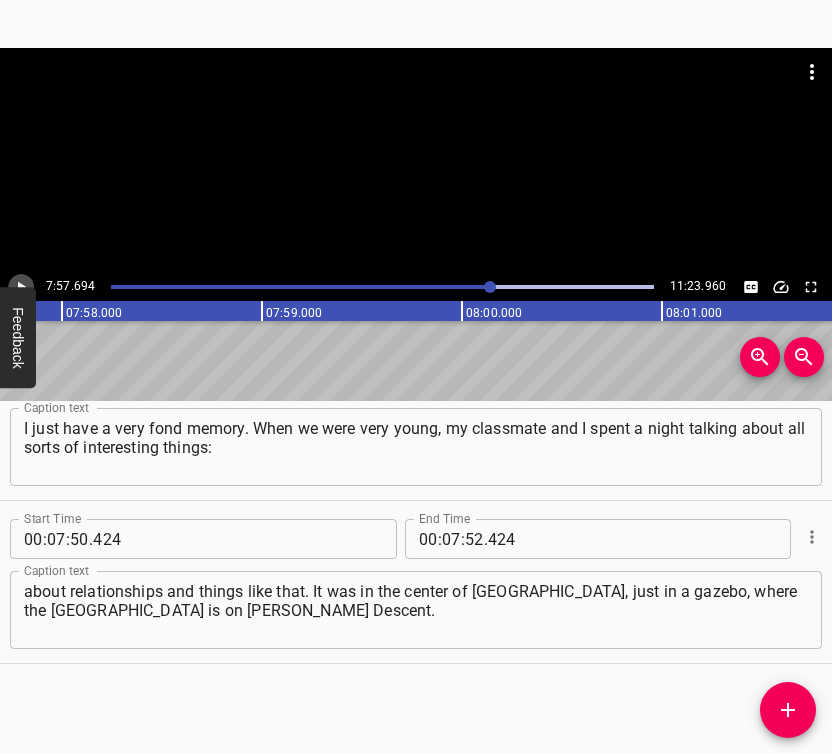 click at bounding box center [21, 287] 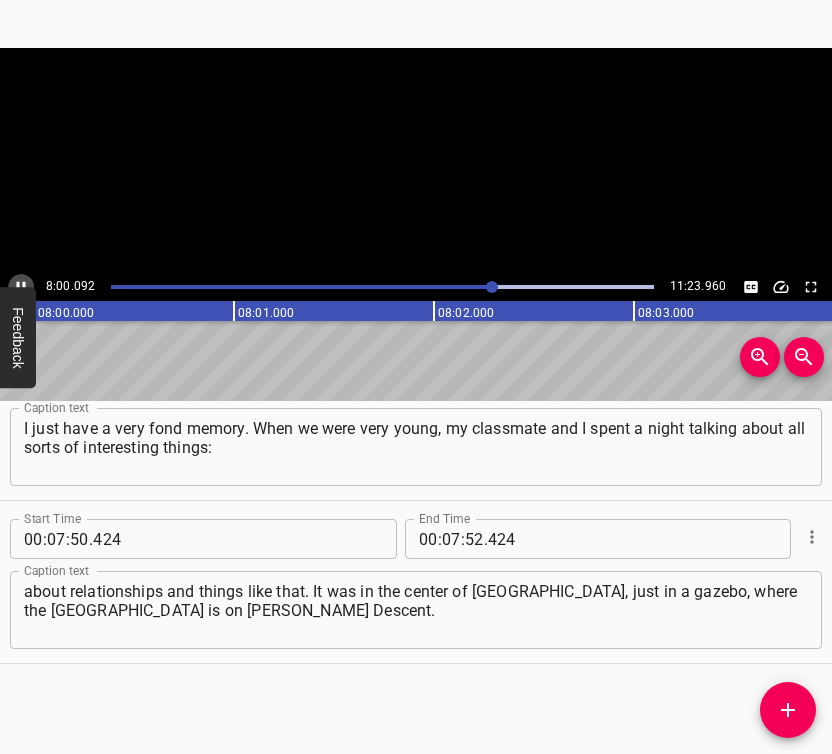 click at bounding box center [21, 287] 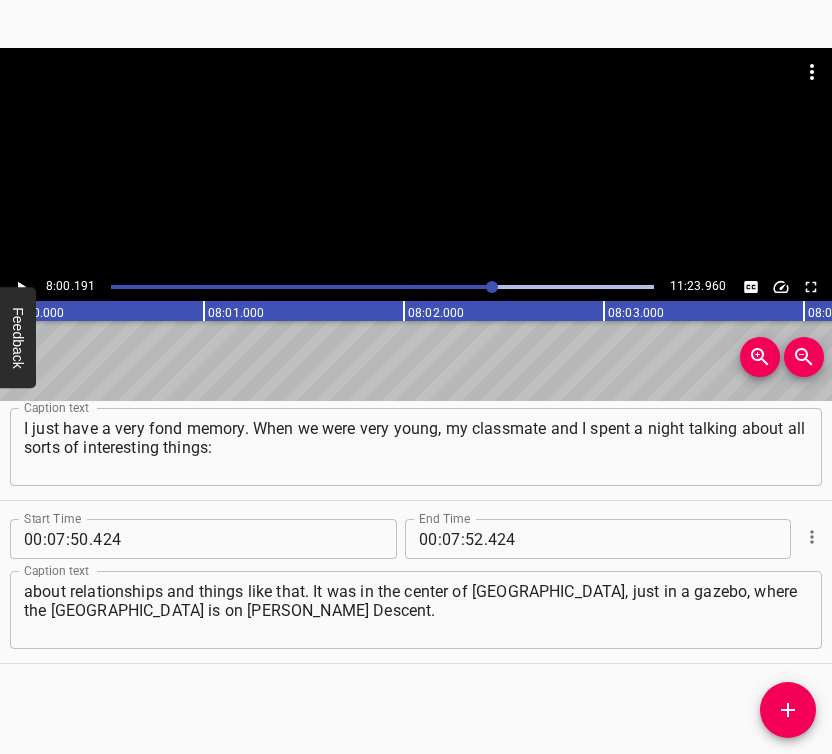scroll, scrollTop: 0, scrollLeft: 96038, axis: horizontal 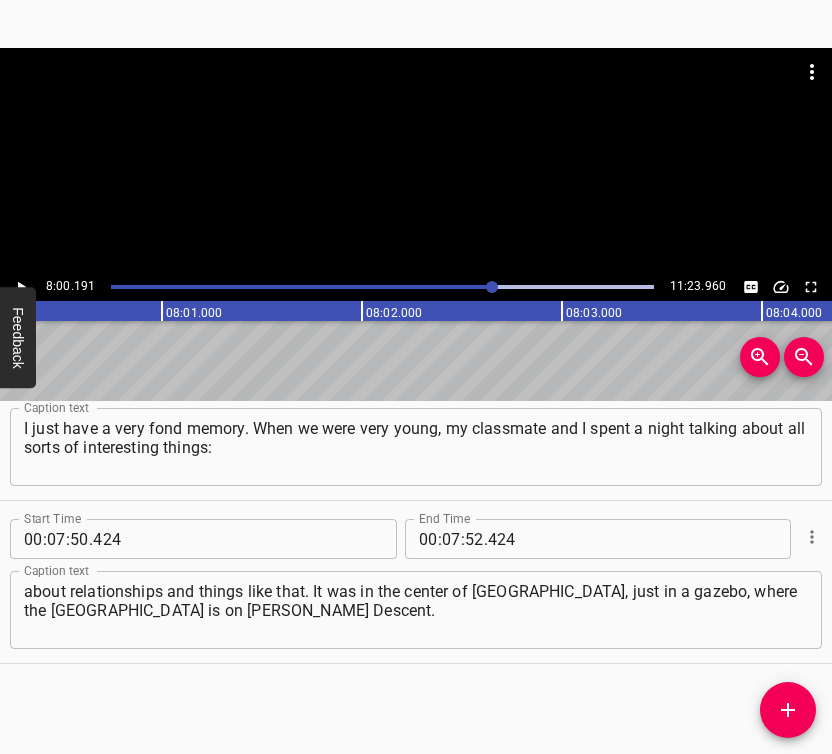 click 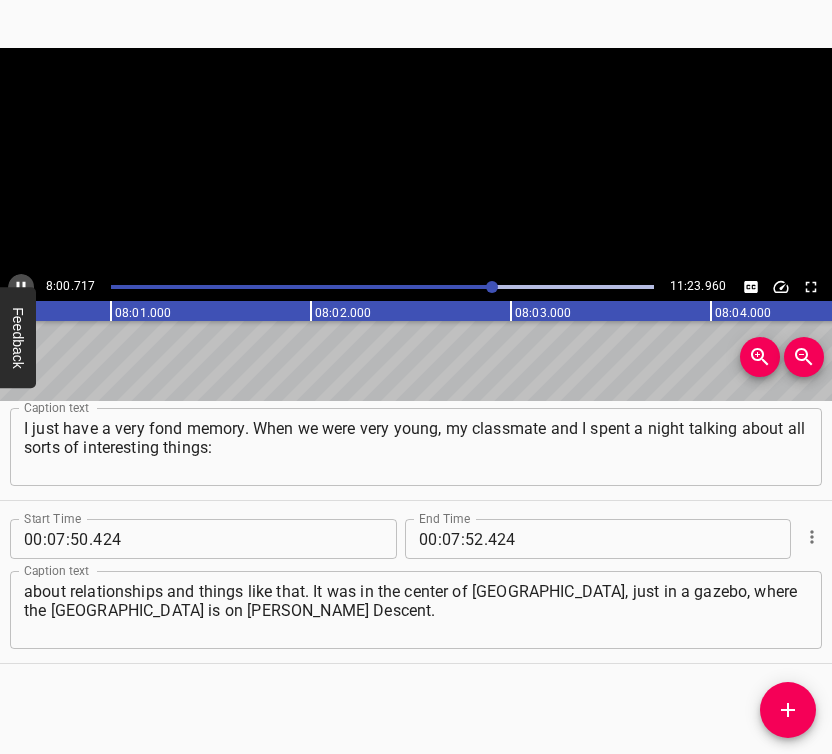 click 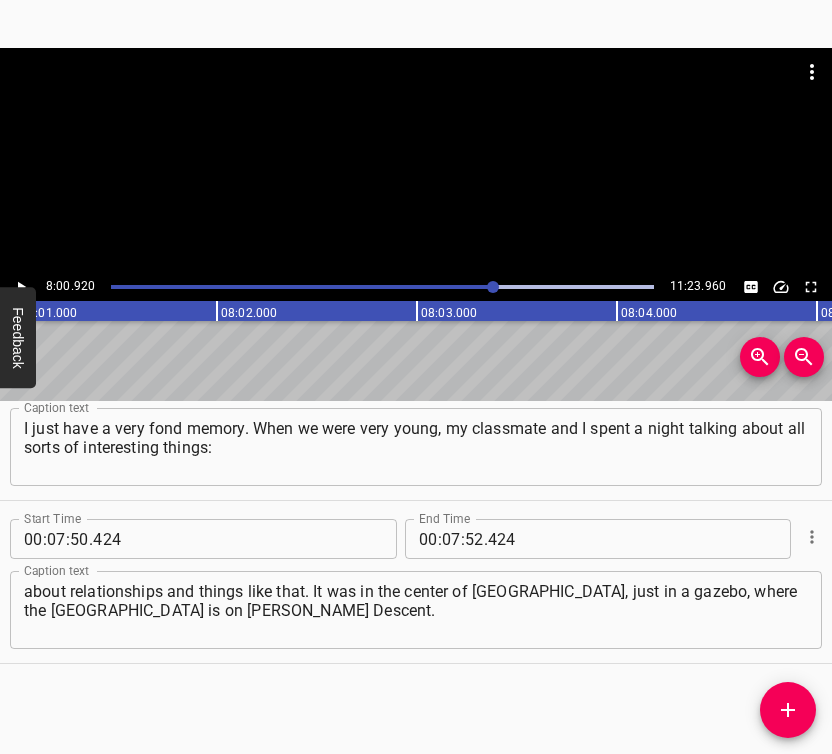 scroll, scrollTop: 0, scrollLeft: 96184, axis: horizontal 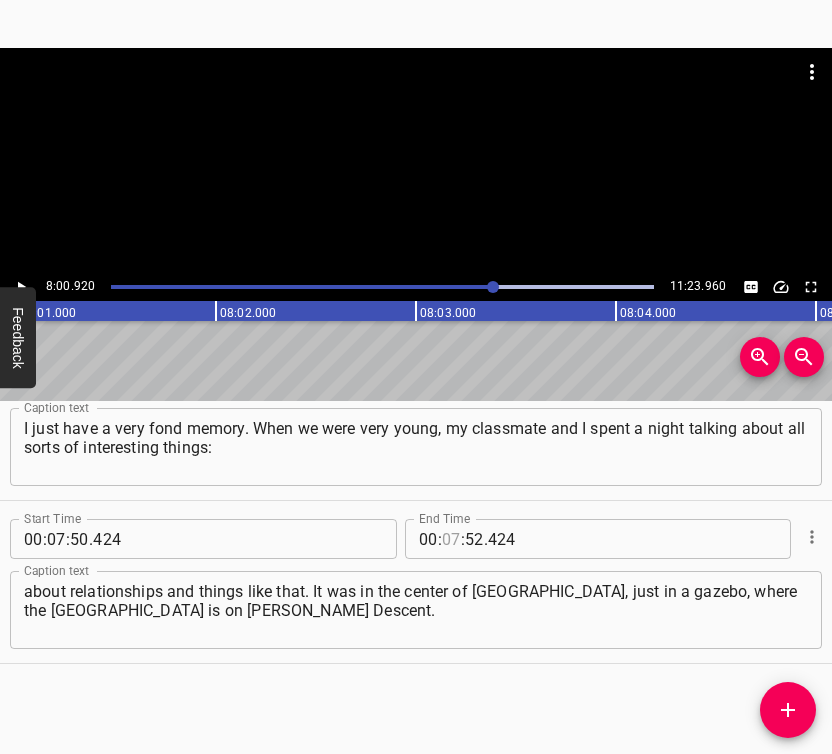 click at bounding box center [451, 539] 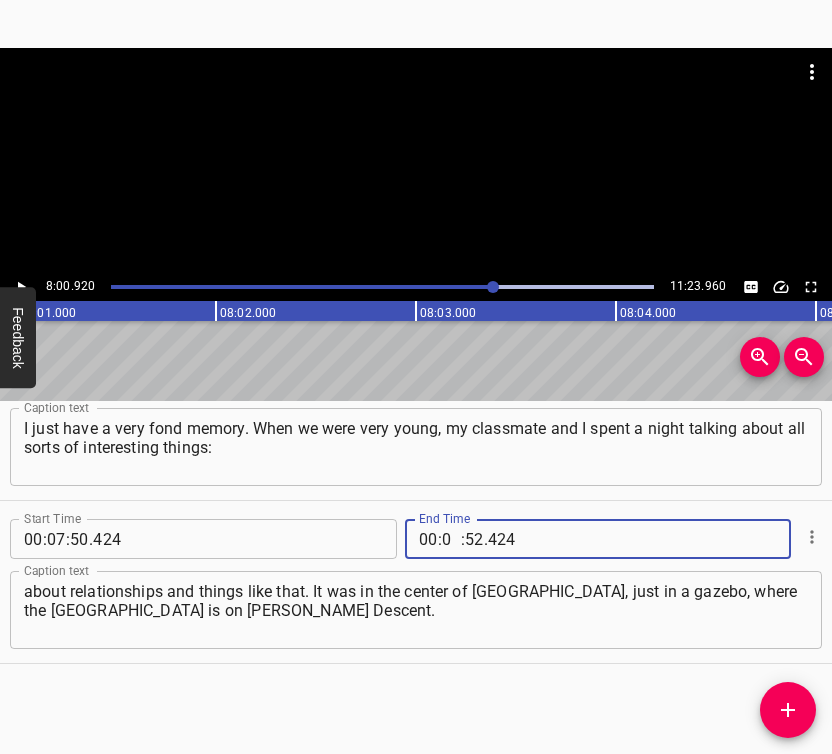 type on "08" 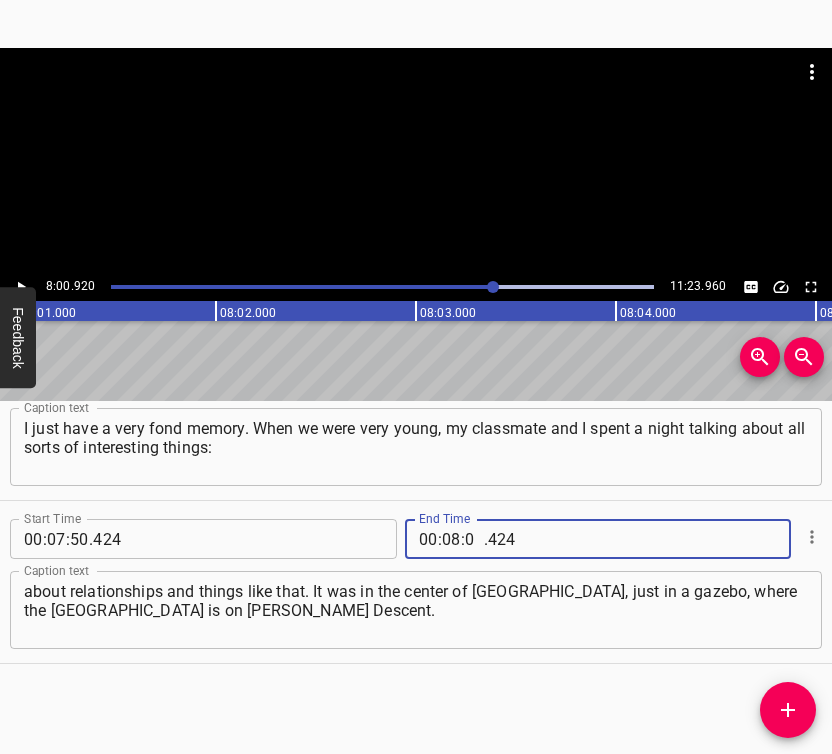 type on "00" 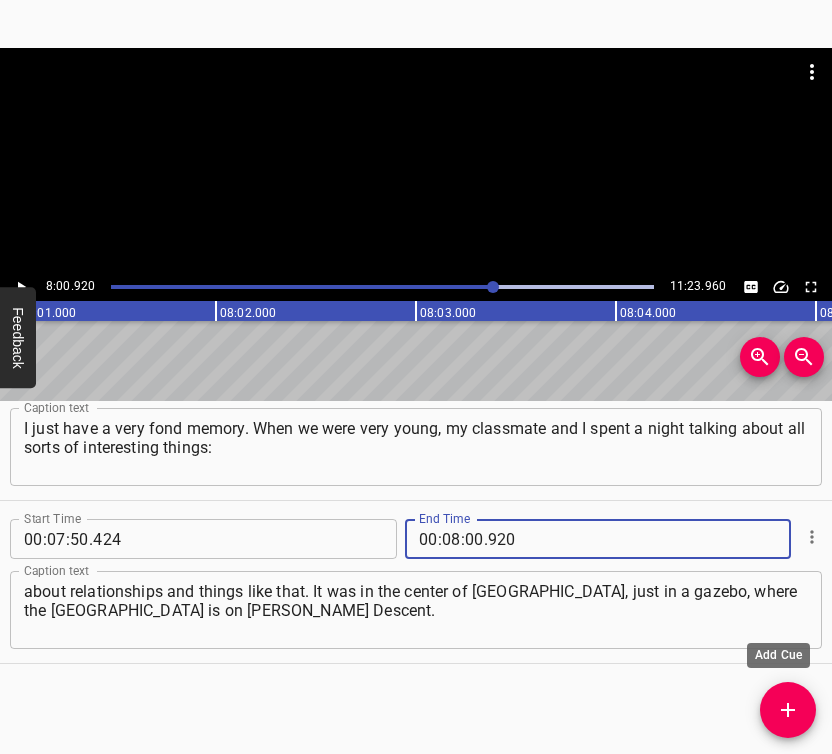 type on "920" 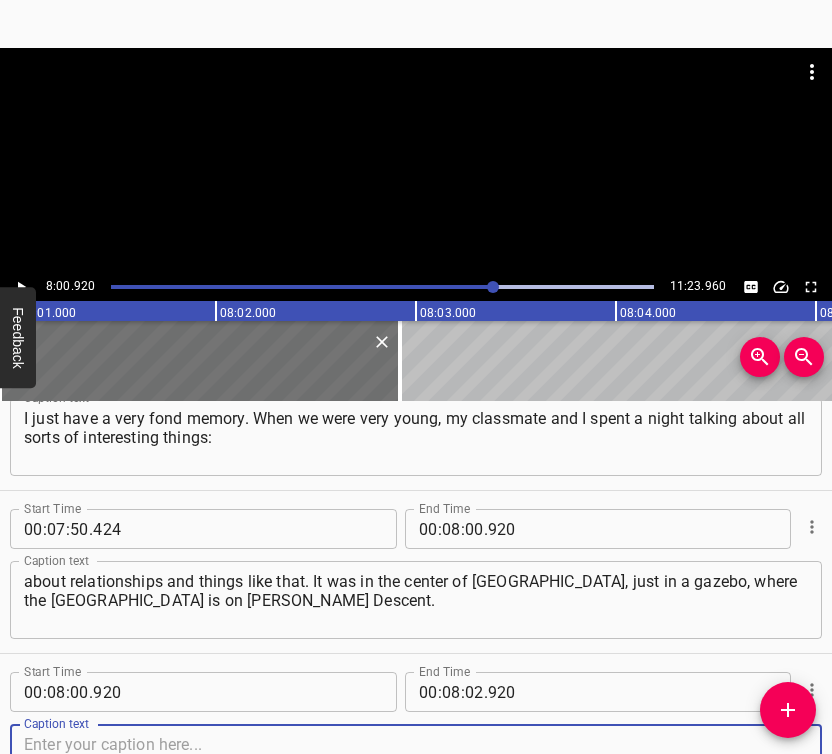 scroll, scrollTop: 6587, scrollLeft: 0, axis: vertical 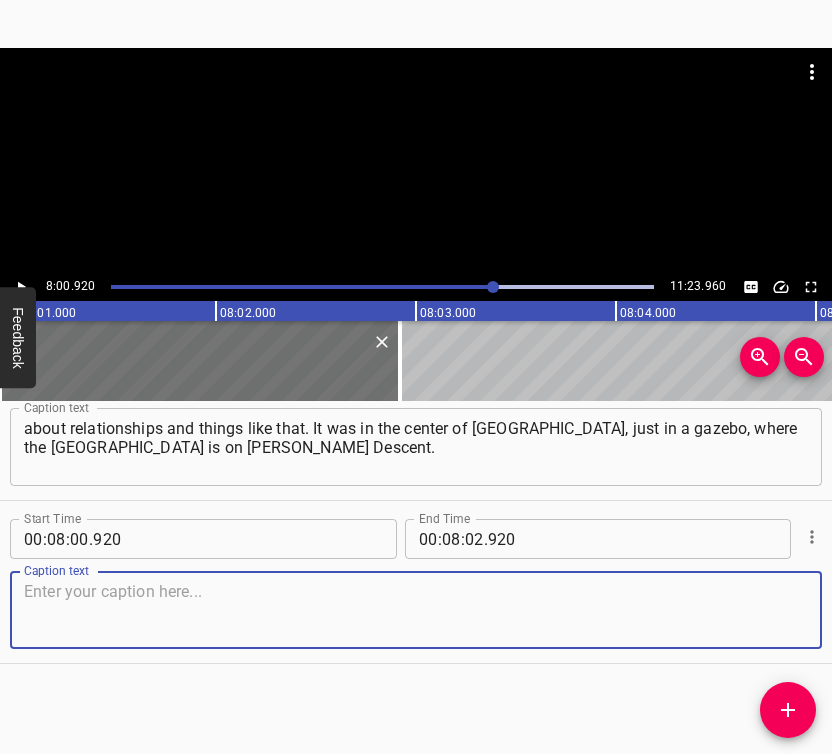 click at bounding box center [416, 610] 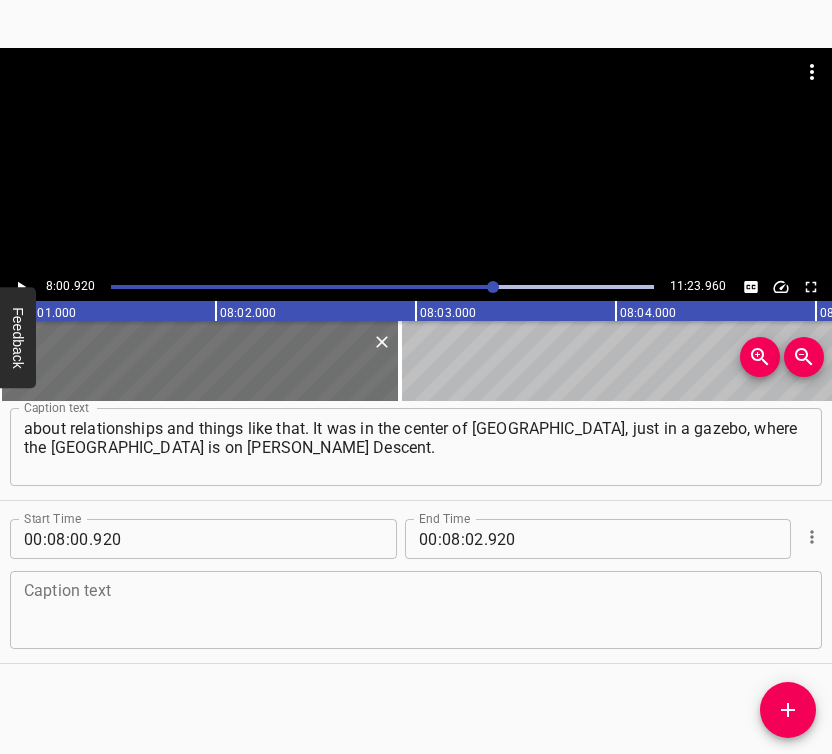 click at bounding box center (416, 610) 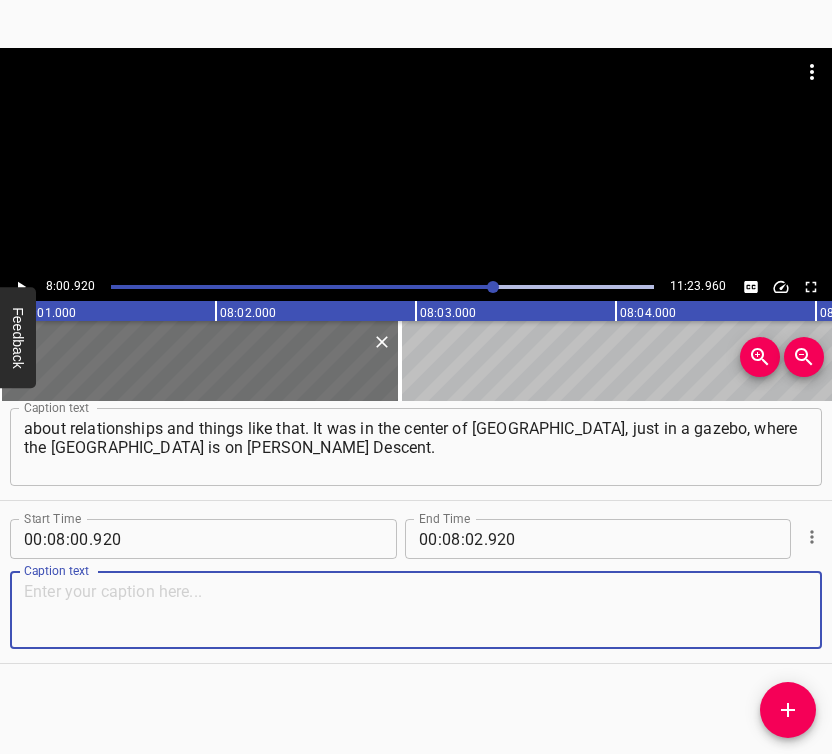 paste on "There’s a turn there in front of [GEOGRAPHIC_DATA], and the view of Kyiv from there is stunning! We sat there all night, talked through everything," 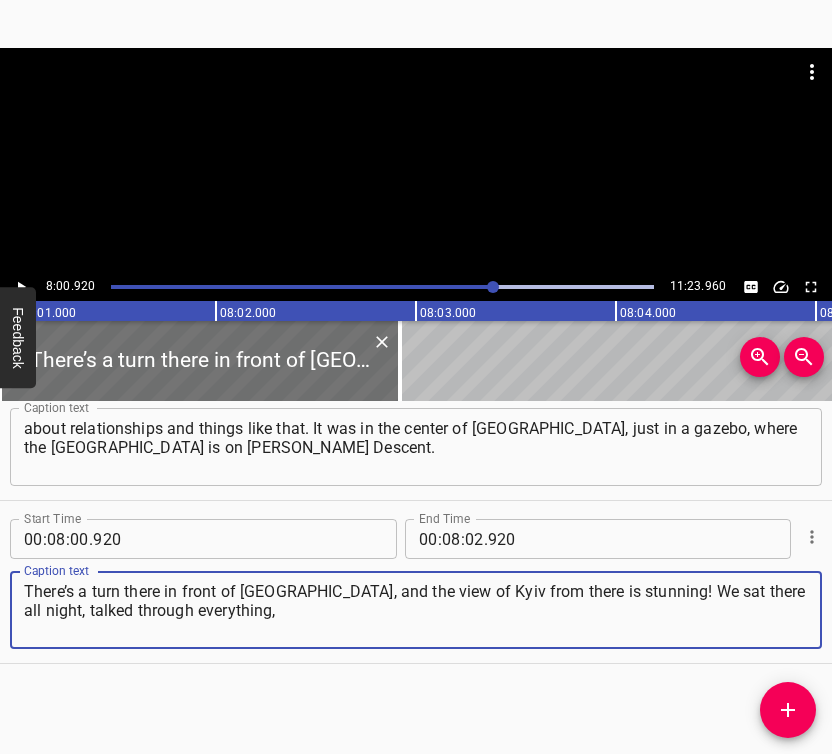 type on "There’s a turn there in front of [GEOGRAPHIC_DATA], and the view of Kyiv from there is stunning! We sat there all night, talked through everything," 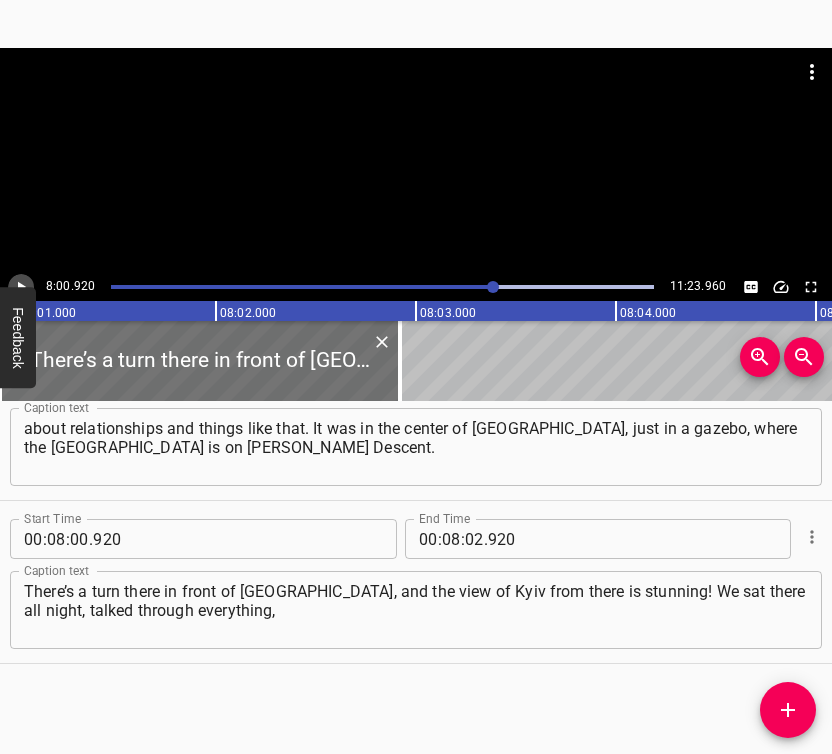 click 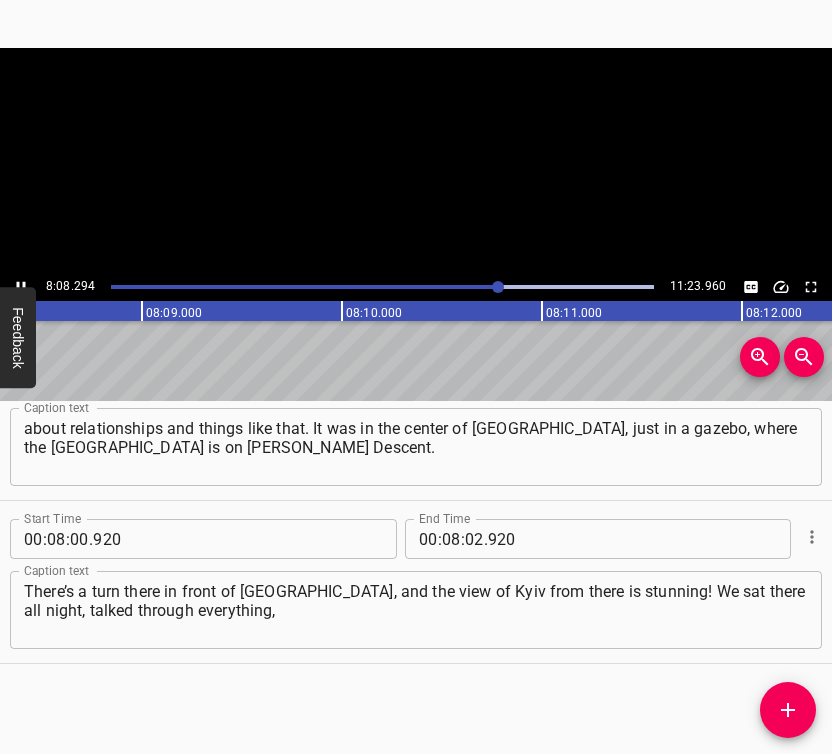click 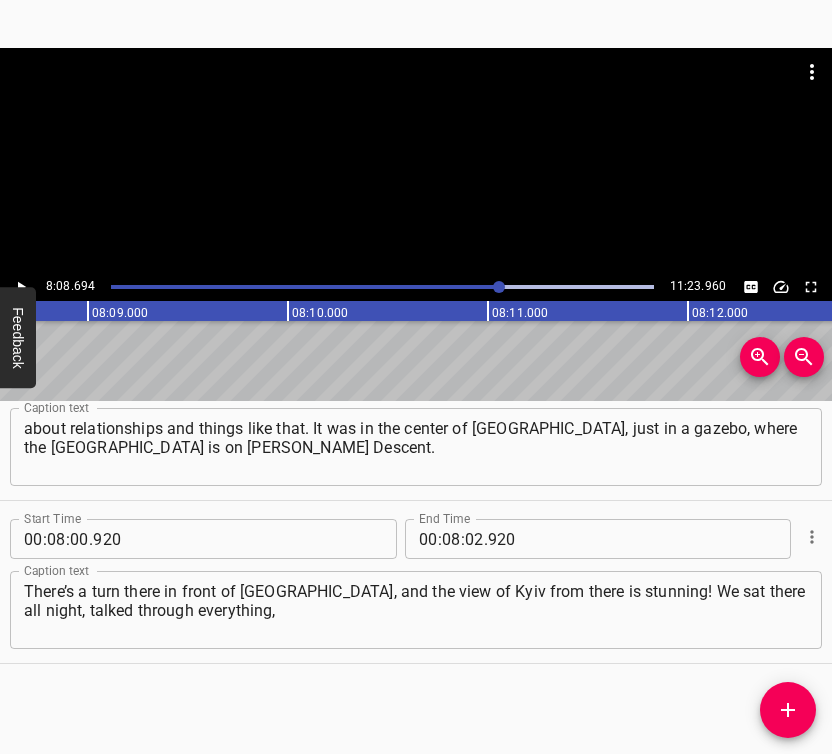 scroll, scrollTop: 0, scrollLeft: 97738, axis: horizontal 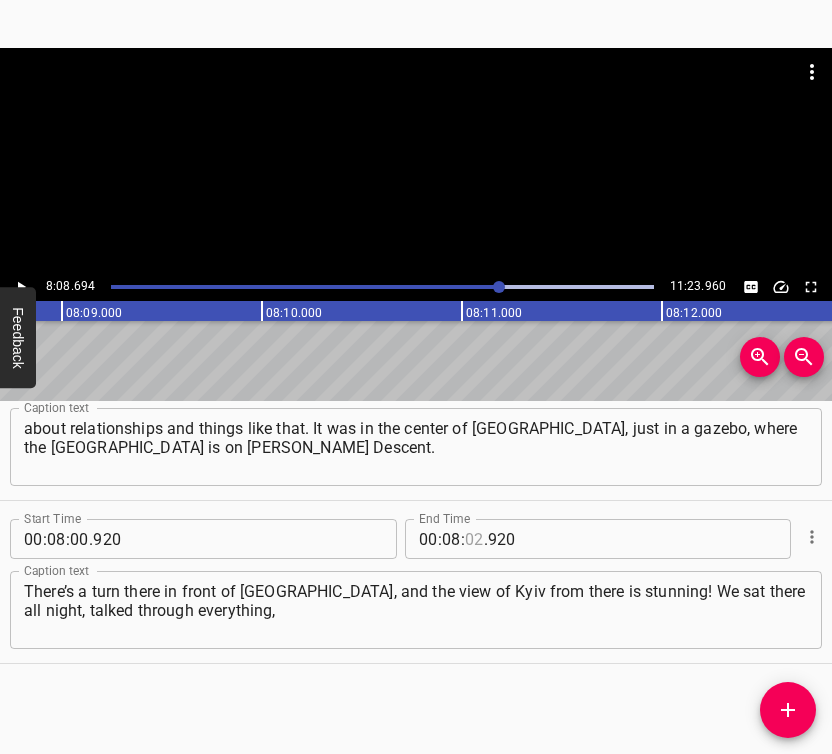 click at bounding box center (474, 539) 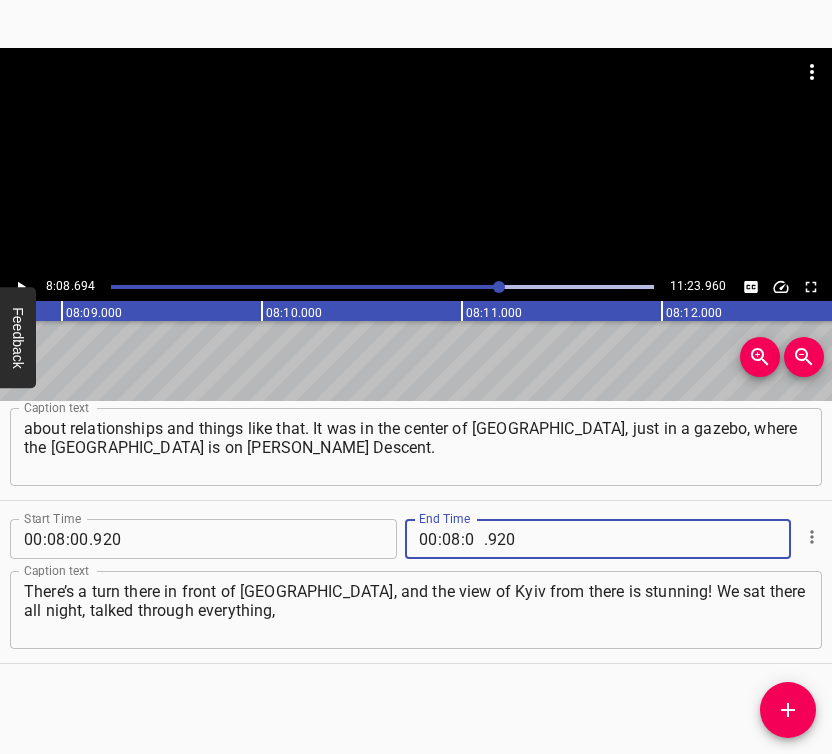 type on "08" 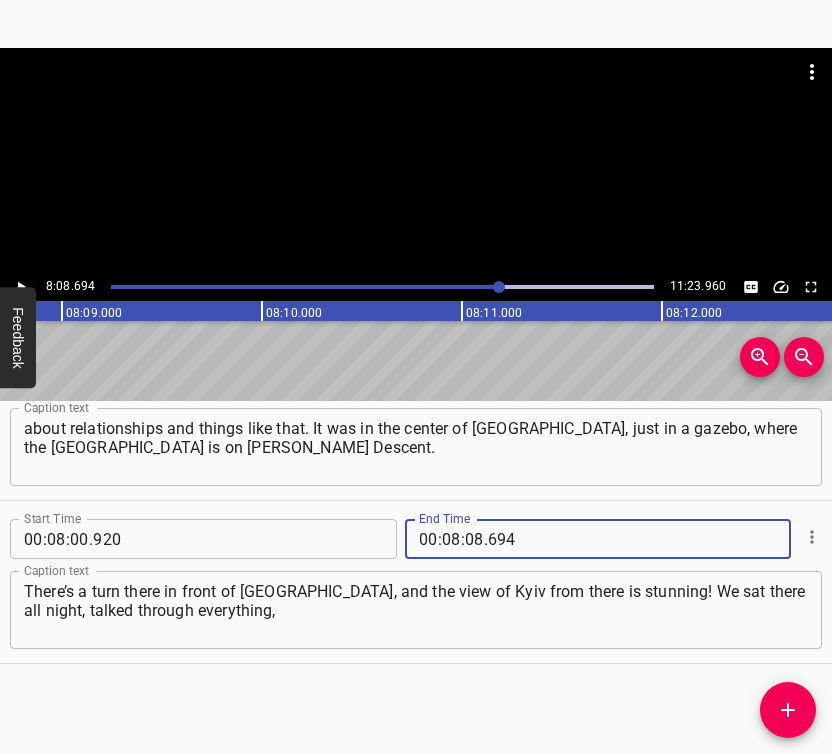 type on "694" 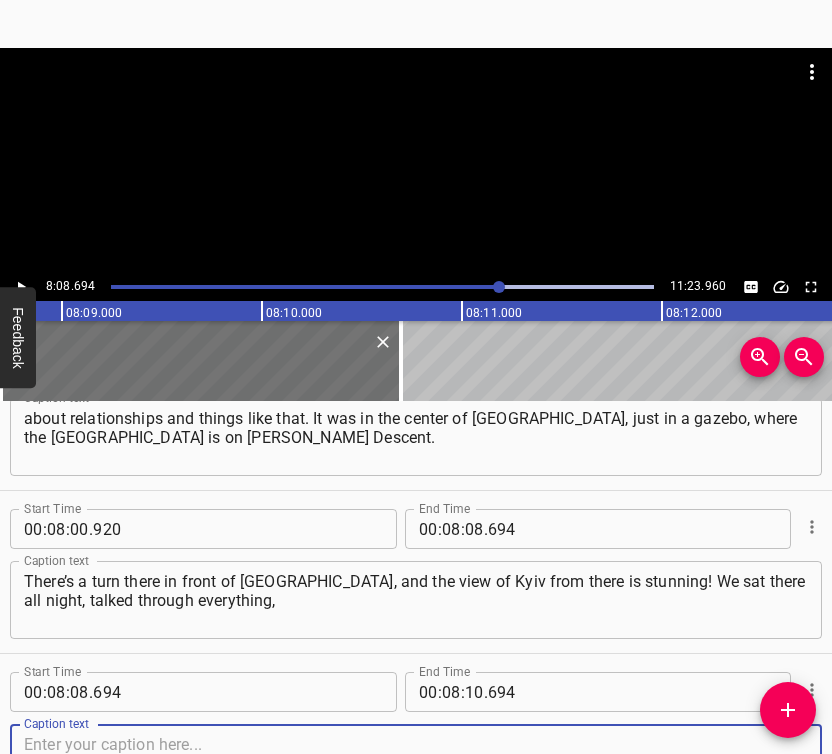 scroll, scrollTop: 6750, scrollLeft: 0, axis: vertical 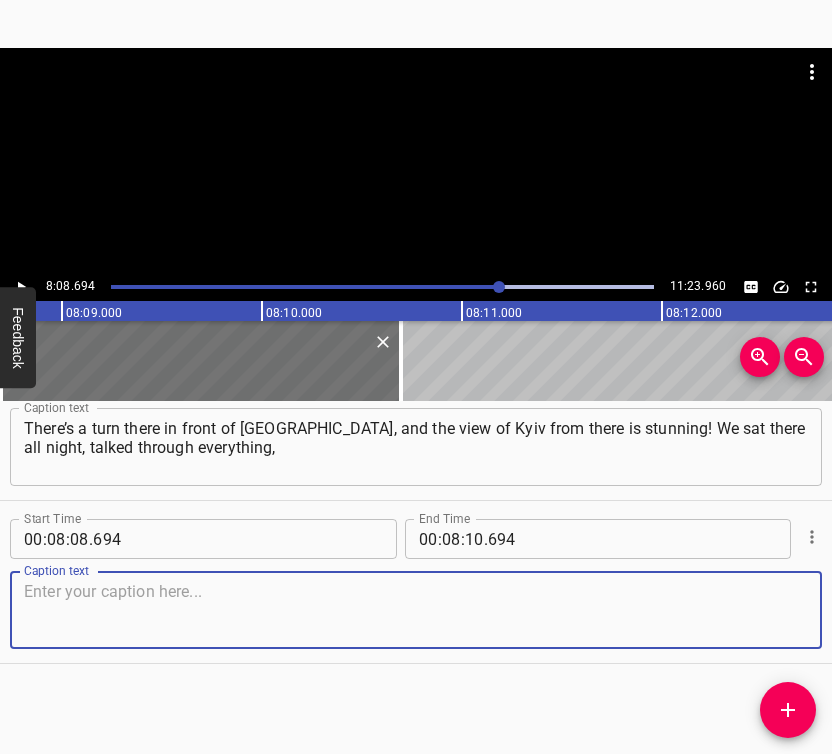 drag, startPoint x: 776, startPoint y: 634, endPoint x: 827, endPoint y: 612, distance: 55.542778 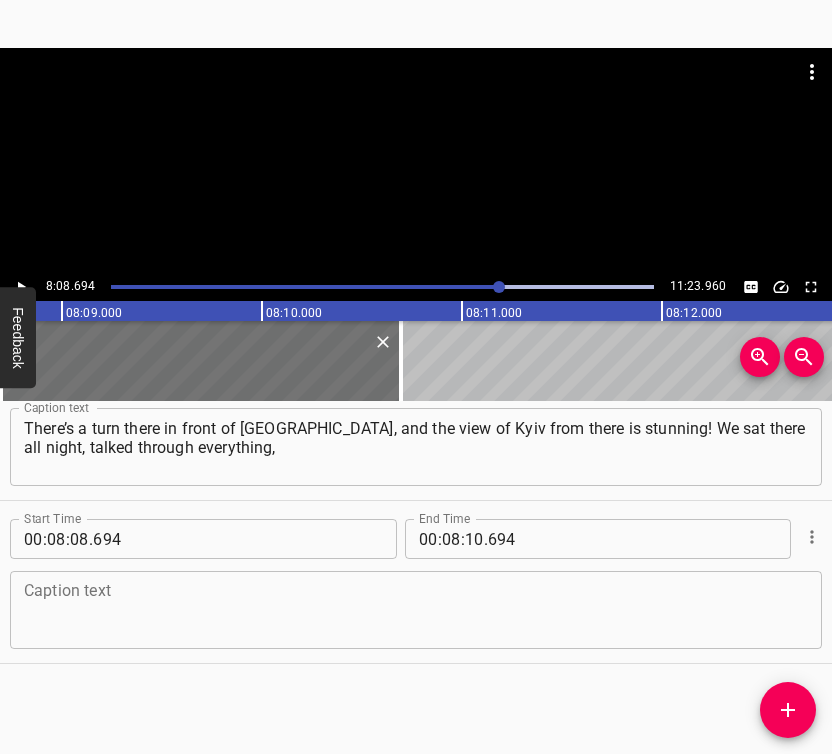 click at bounding box center (416, 610) 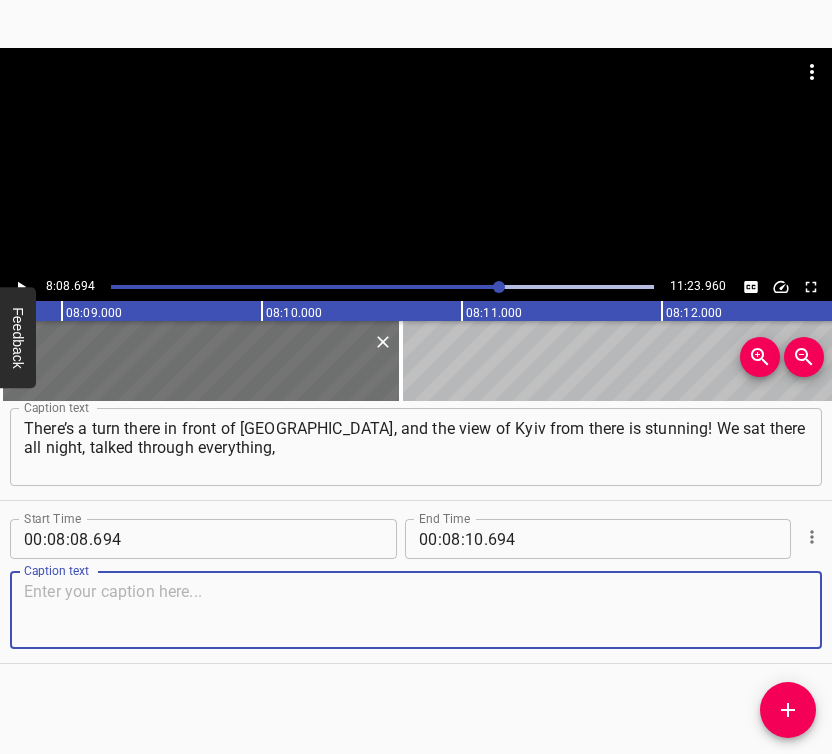 paste on "and I would love to relive that. Unfortunately, we don’t have that opportunity now — you understand why. And I would also like to read you a poem called" 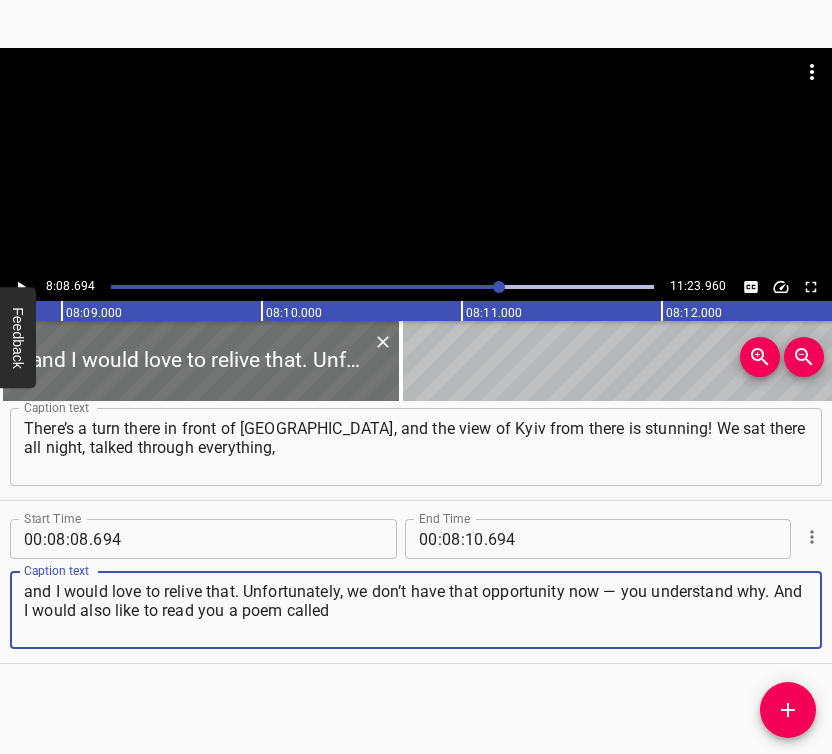 type on "and I would love to relive that. Unfortunately, we don’t have that opportunity now — you understand why. And I would also like to read you a poem called" 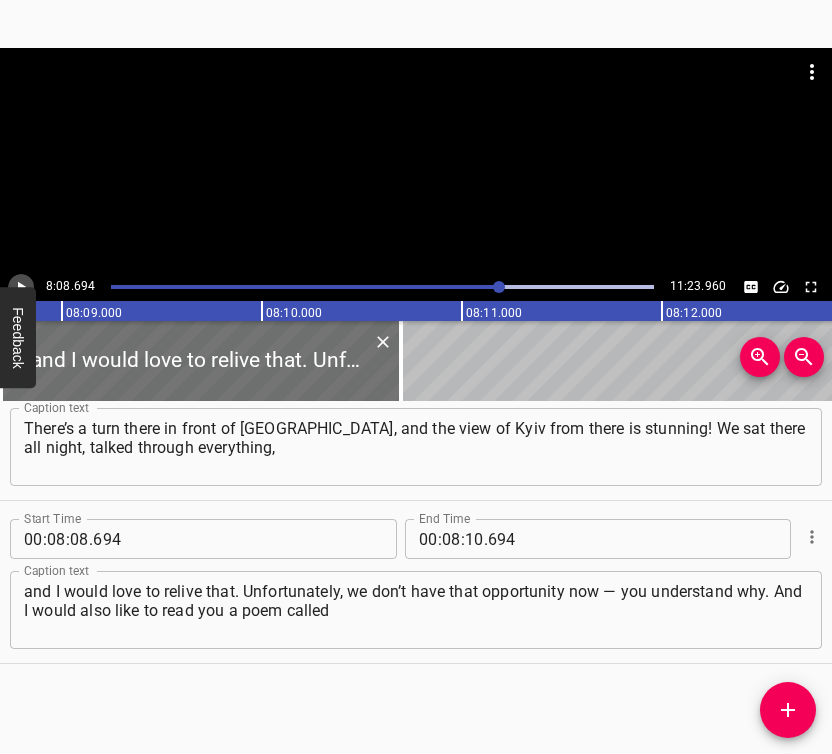 click at bounding box center (21, 287) 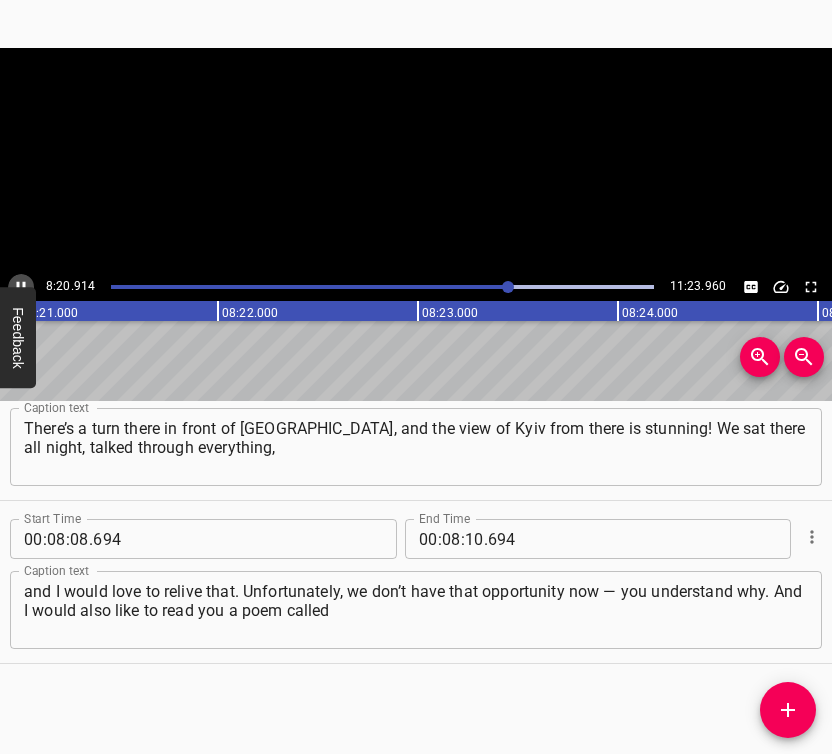 click at bounding box center [21, 287] 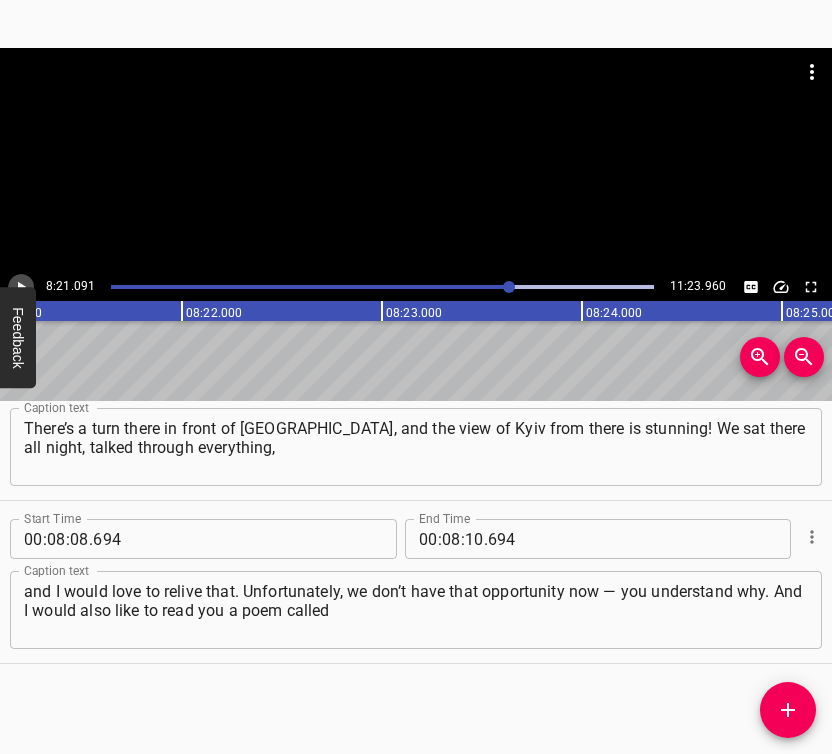 click 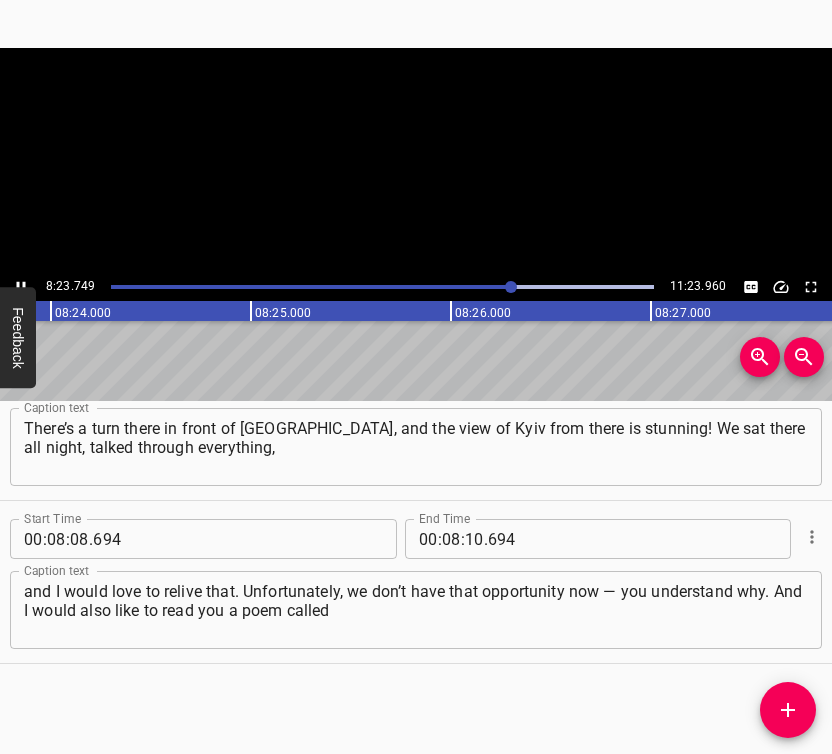click 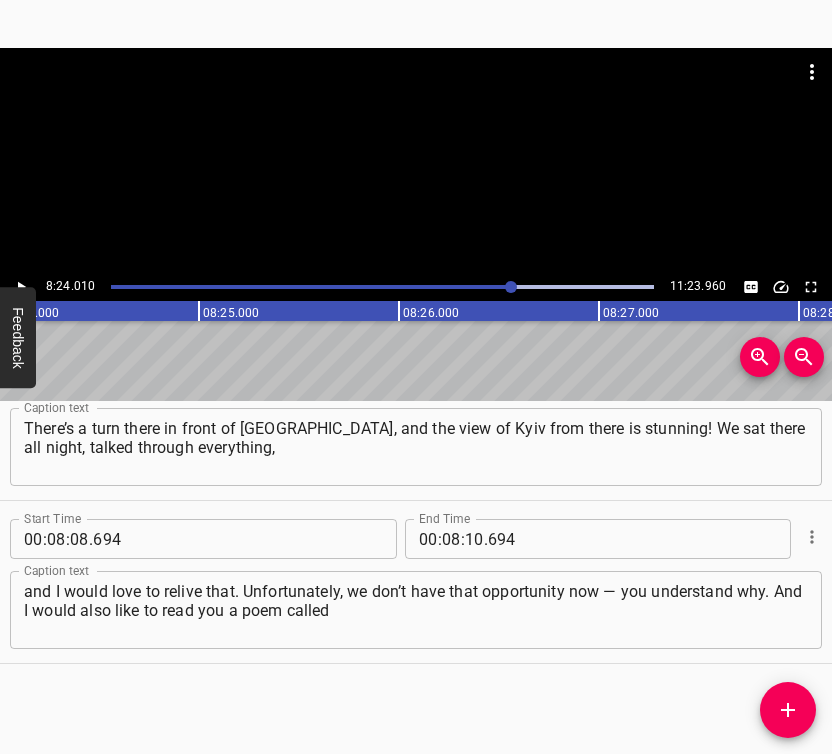 scroll, scrollTop: 0, scrollLeft: 100802, axis: horizontal 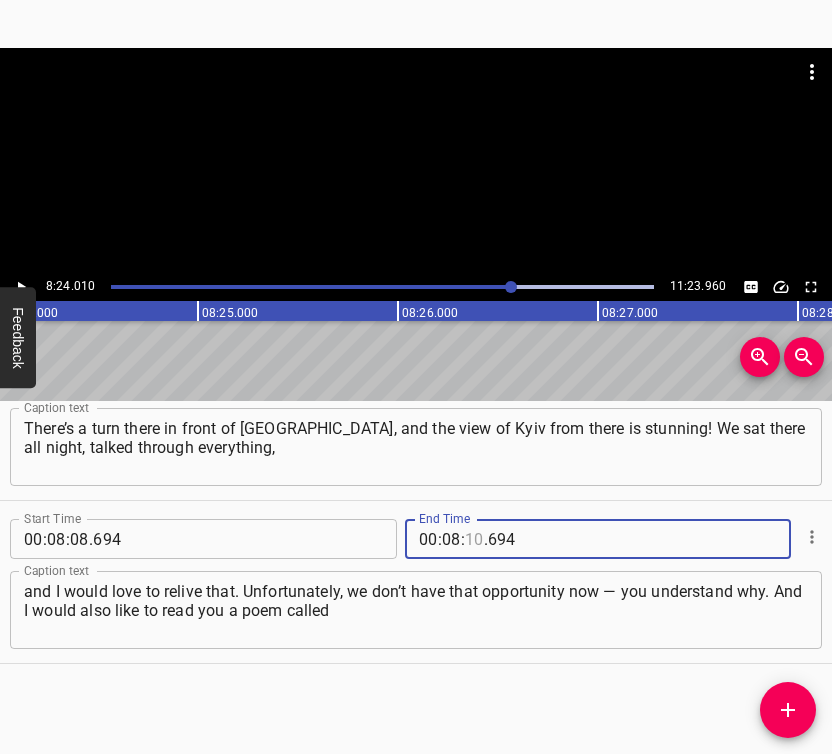 click at bounding box center (474, 539) 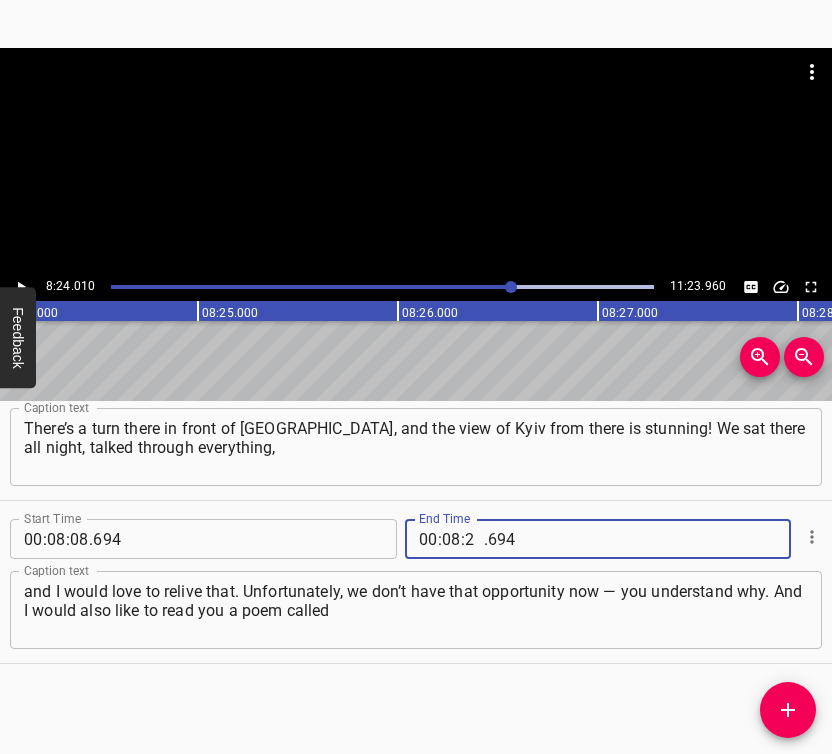 type on "24" 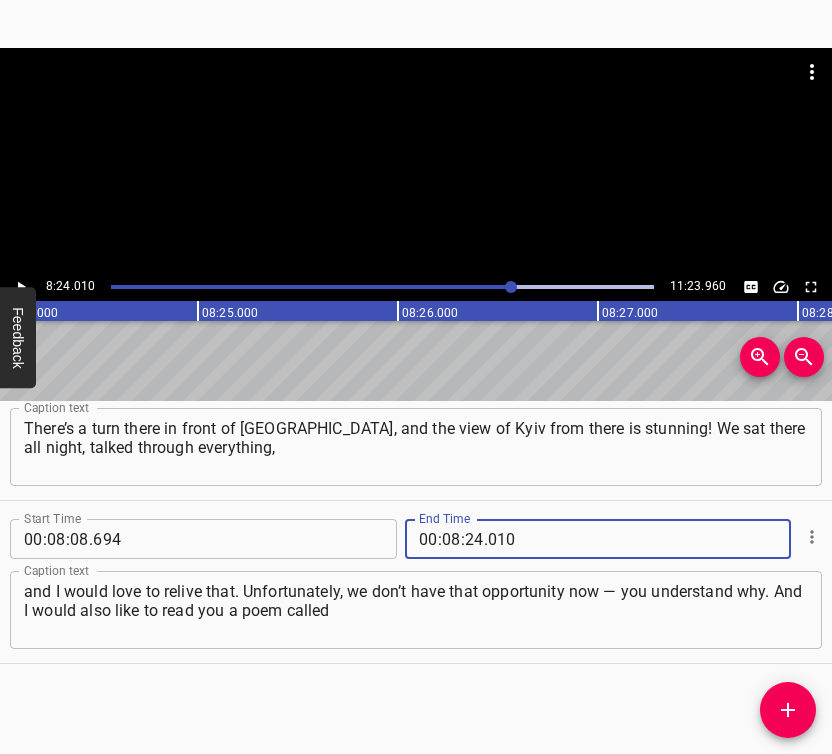 type on "010" 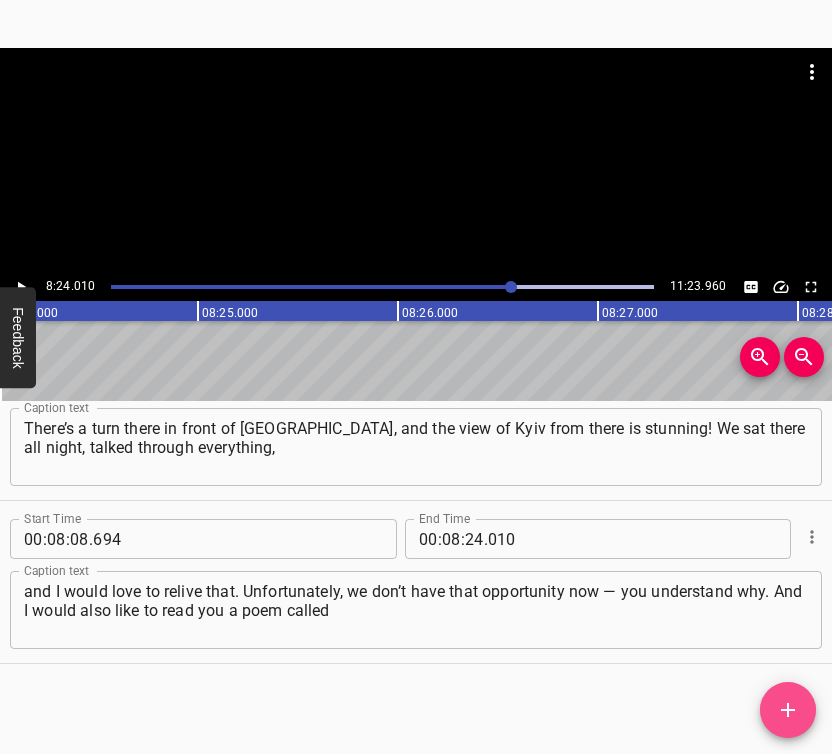 click 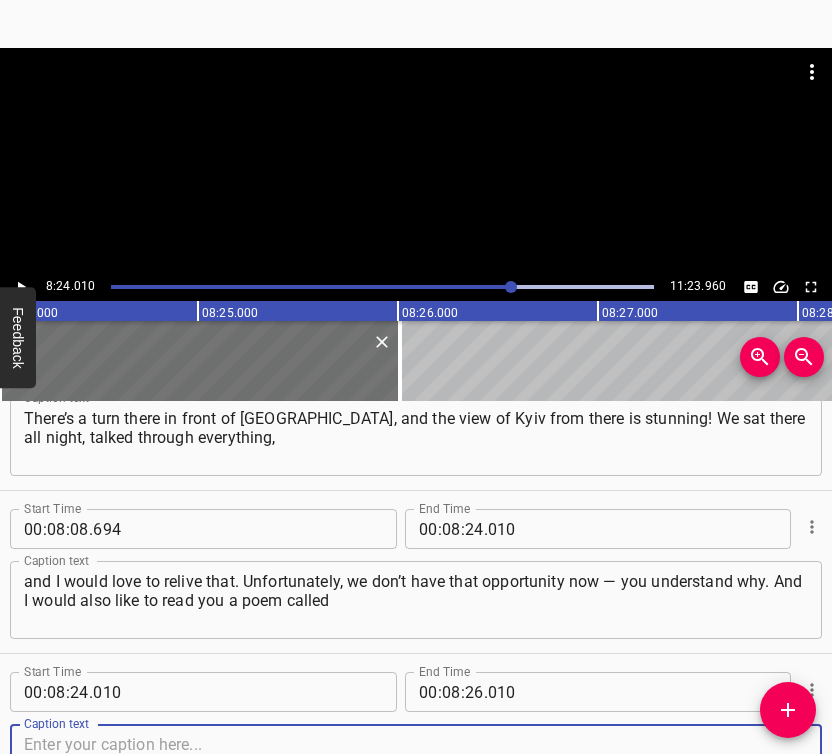 scroll, scrollTop: 6913, scrollLeft: 0, axis: vertical 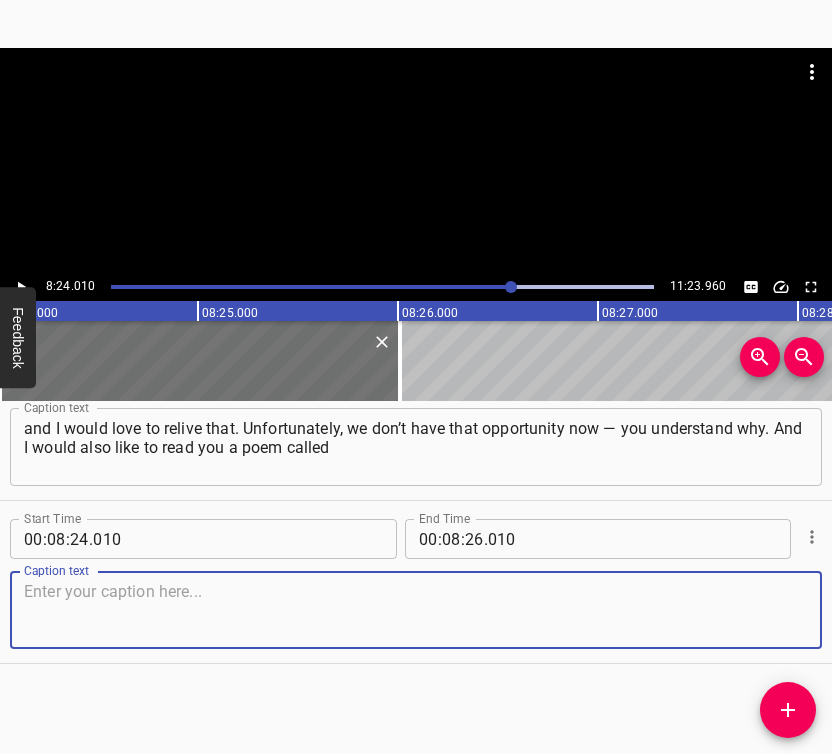 drag, startPoint x: 775, startPoint y: 627, endPoint x: 823, endPoint y: 609, distance: 51.264023 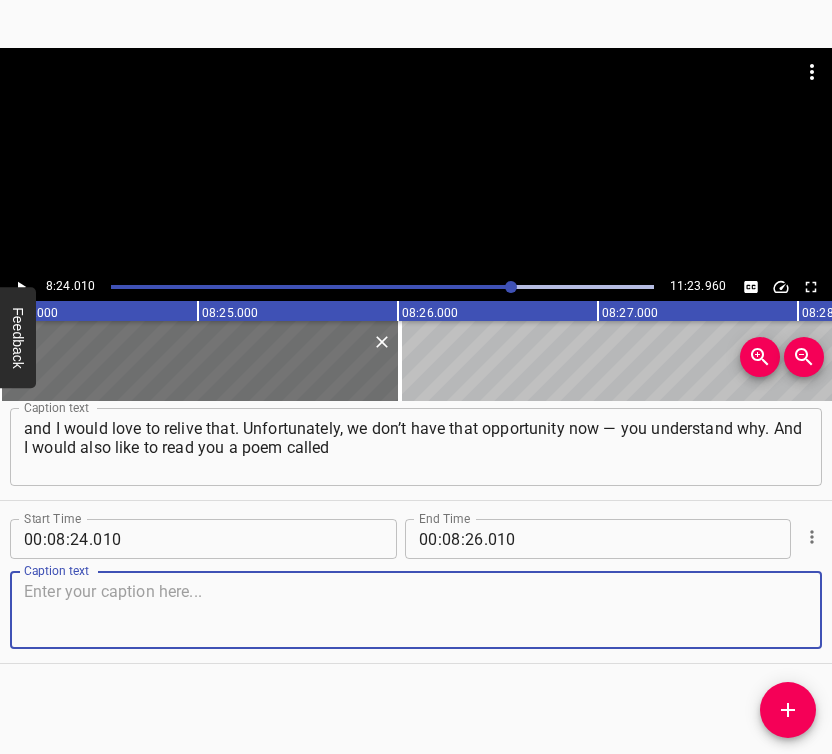 click at bounding box center (416, 610) 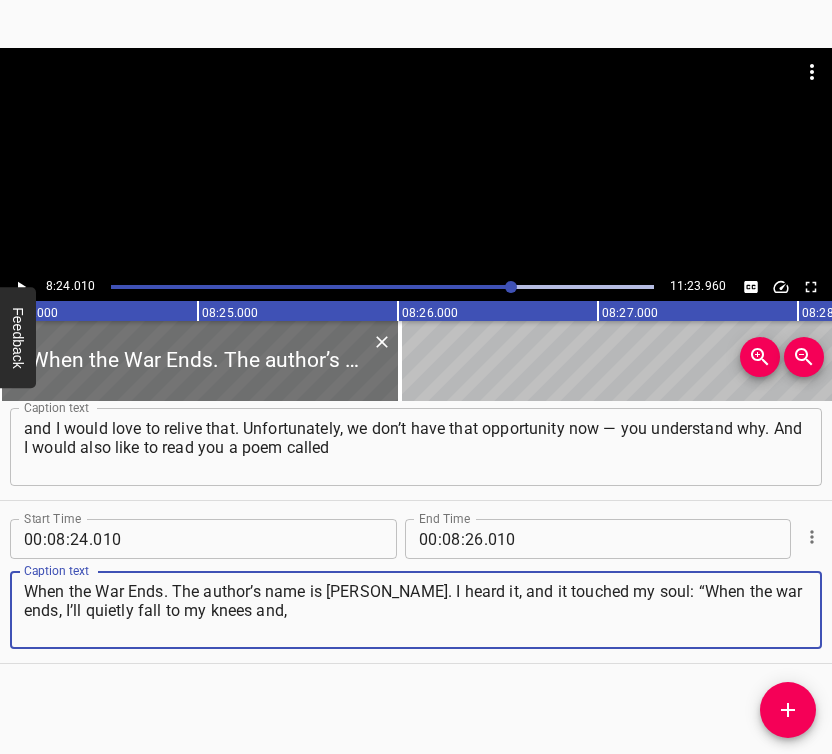 type on "When the War Ends. The author’s name is [PERSON_NAME]. I heard it, and it touched my soul: “When the war ends, I’ll quietly fall to my knees and," 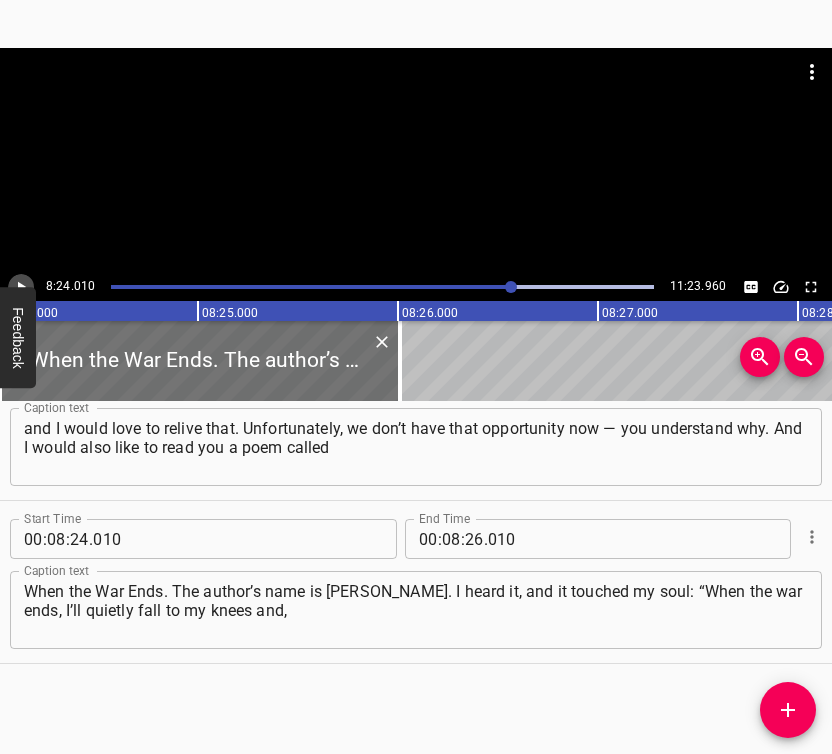 click 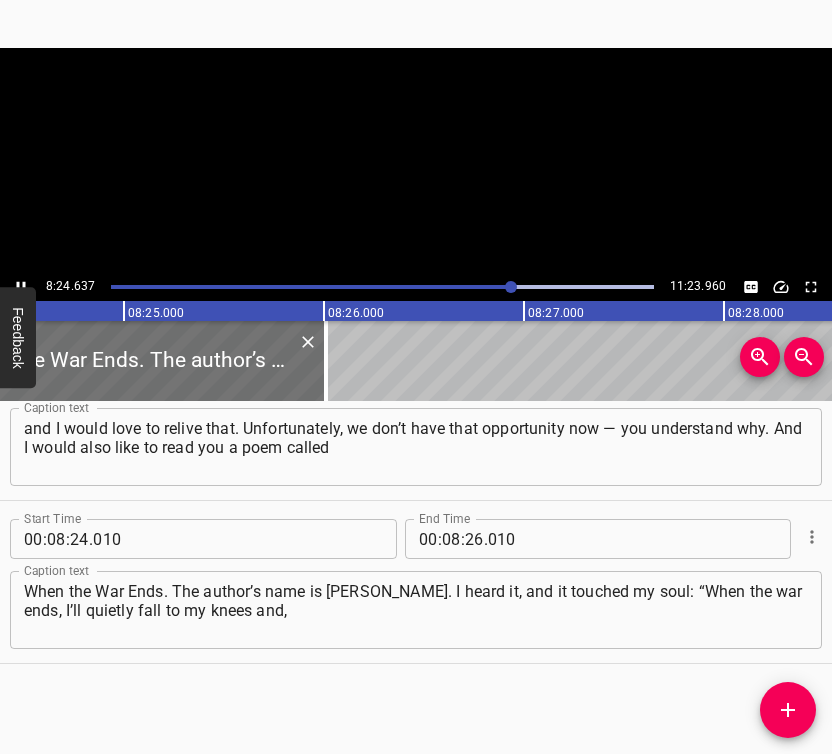 scroll, scrollTop: 0, scrollLeft: 100927, axis: horizontal 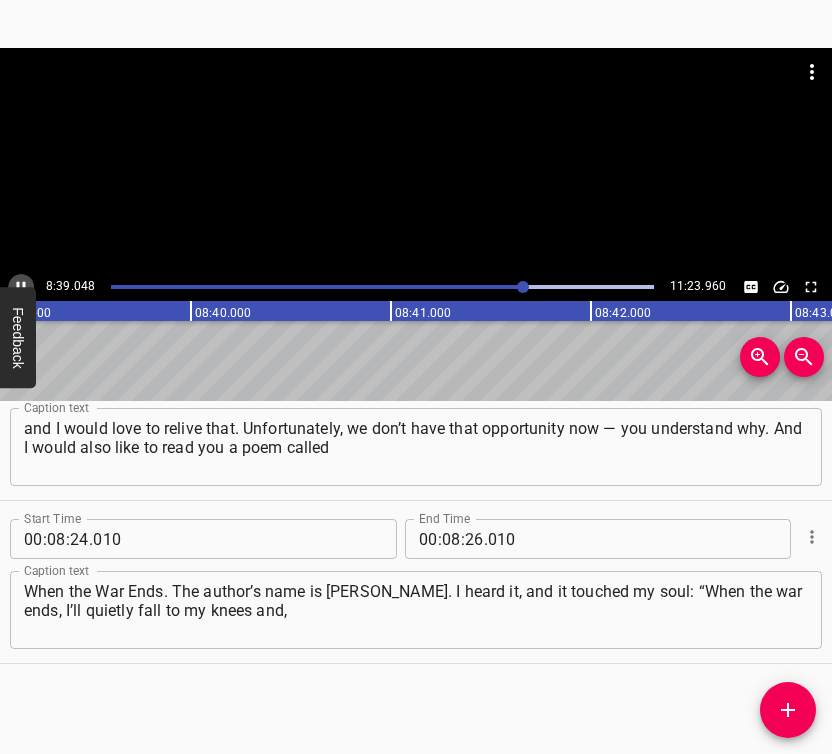 click 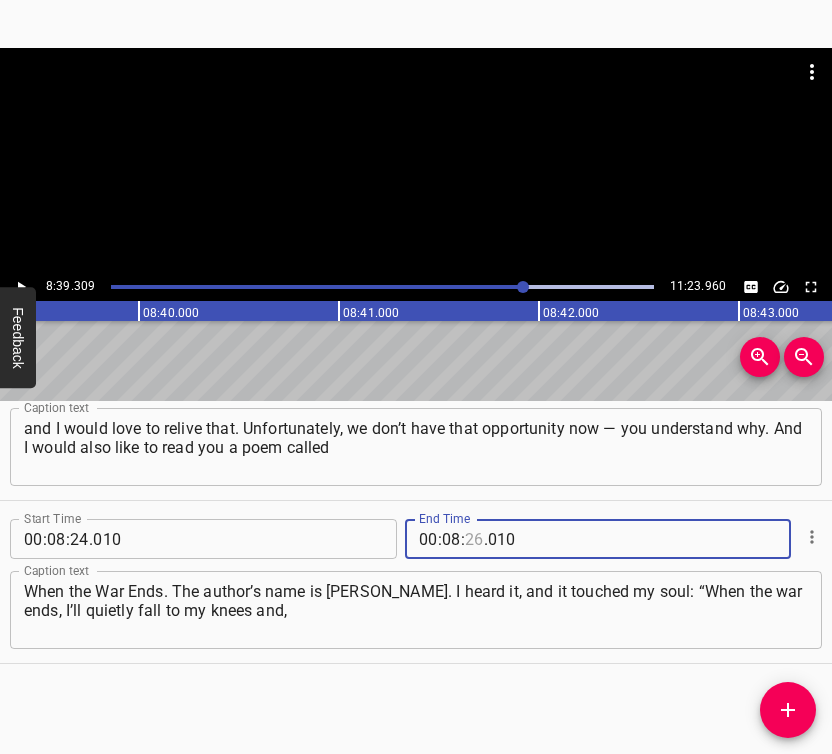click at bounding box center (474, 539) 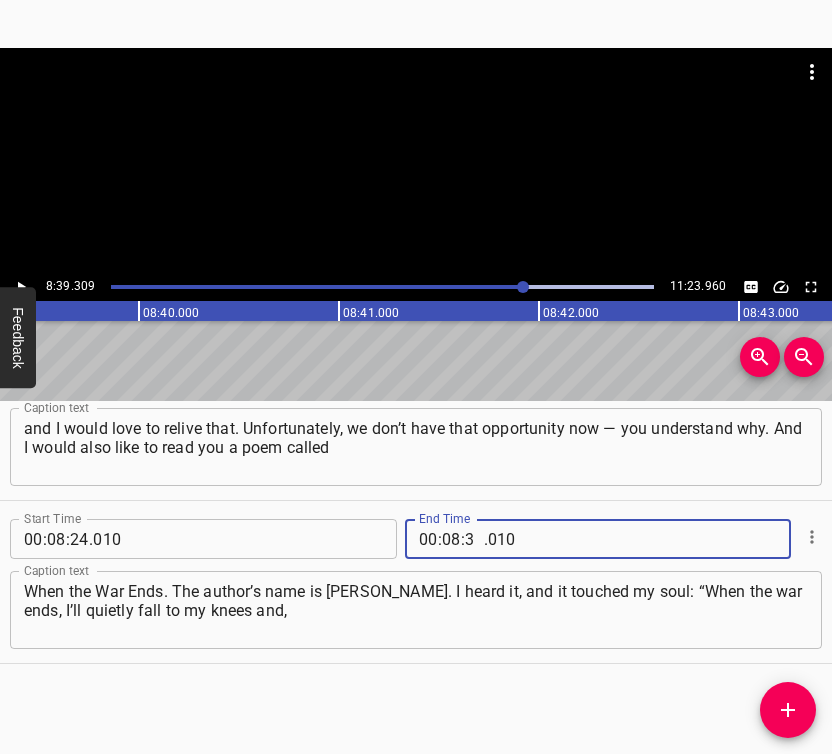 type on "39" 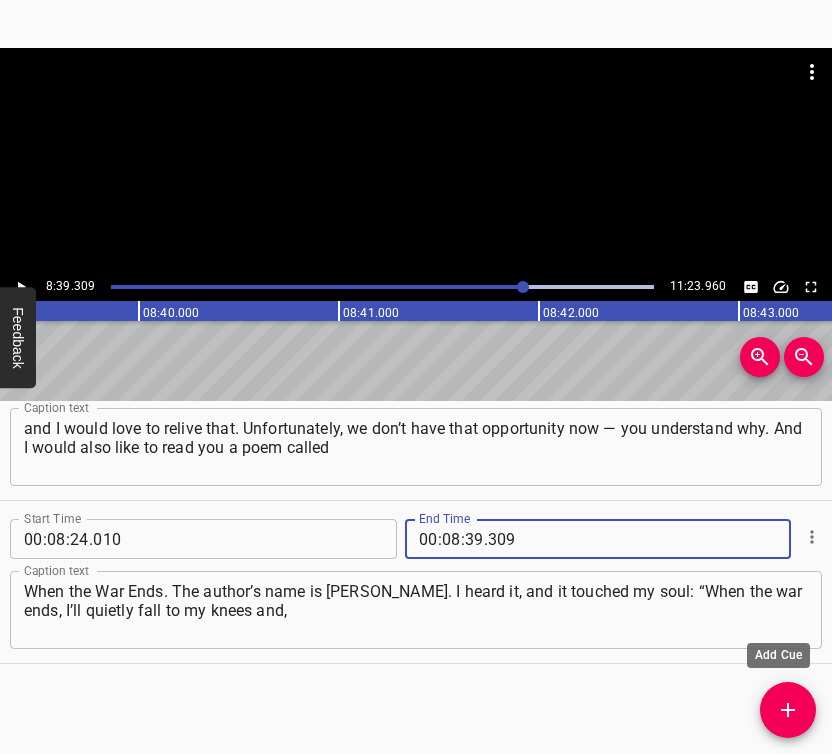 type on "309" 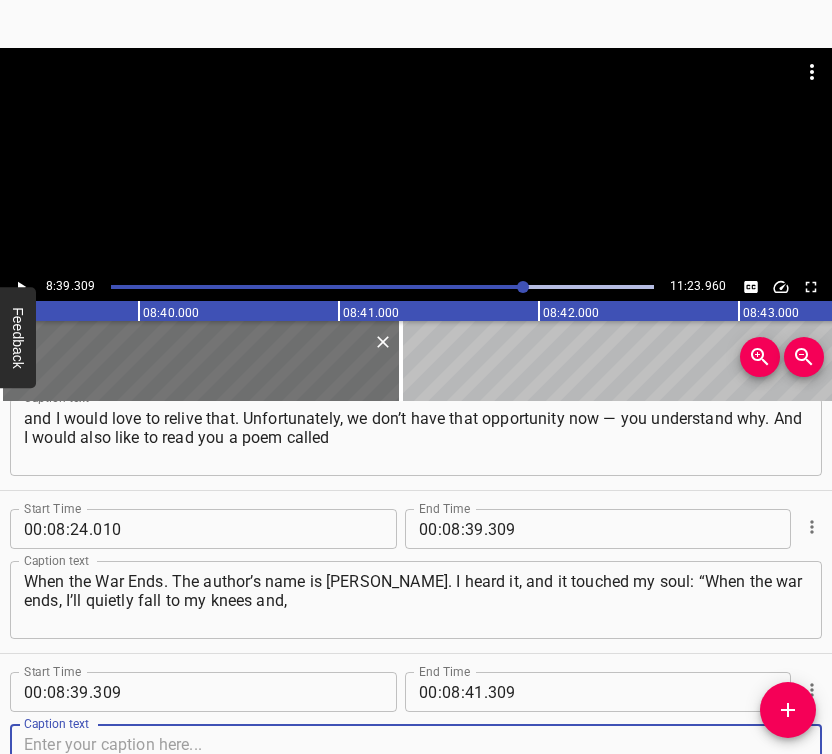 scroll, scrollTop: 7076, scrollLeft: 0, axis: vertical 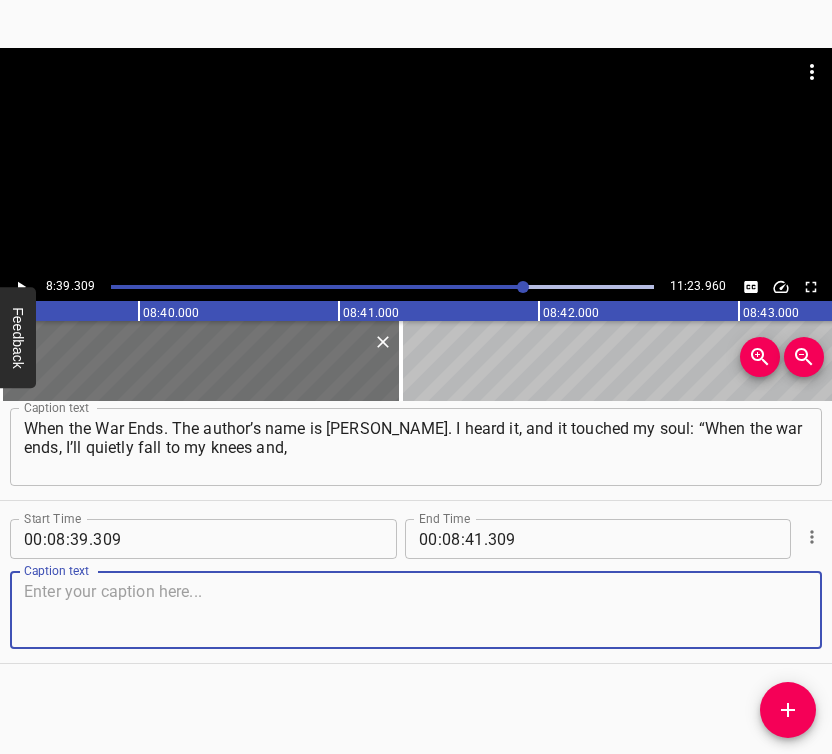 click at bounding box center (416, 610) 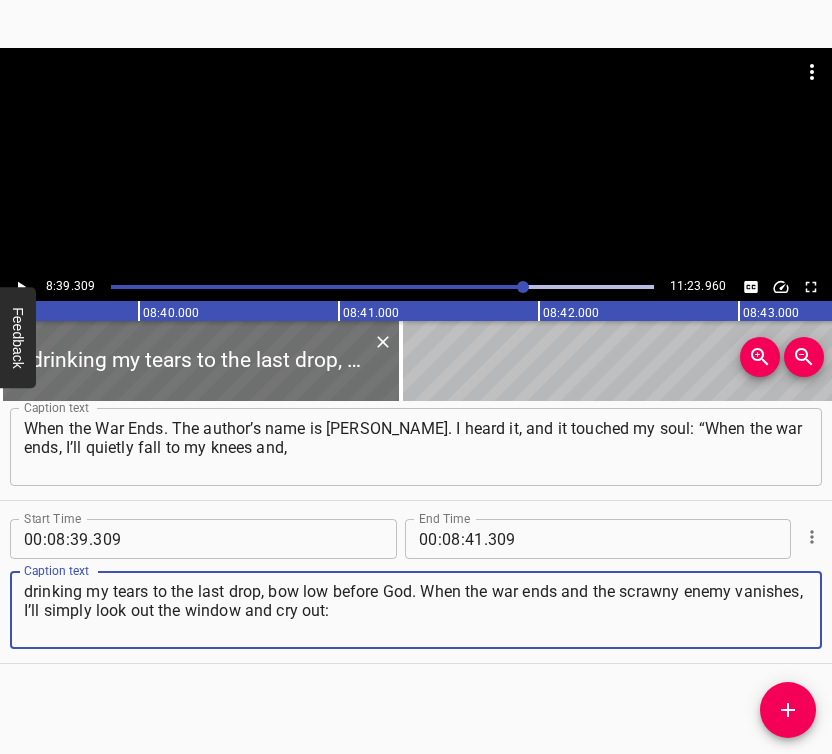 type on "drinking my tears to the last drop, bow low before God. When the war ends and the scrawny enemy vanishes, I’ll simply look out the window and cry out:" 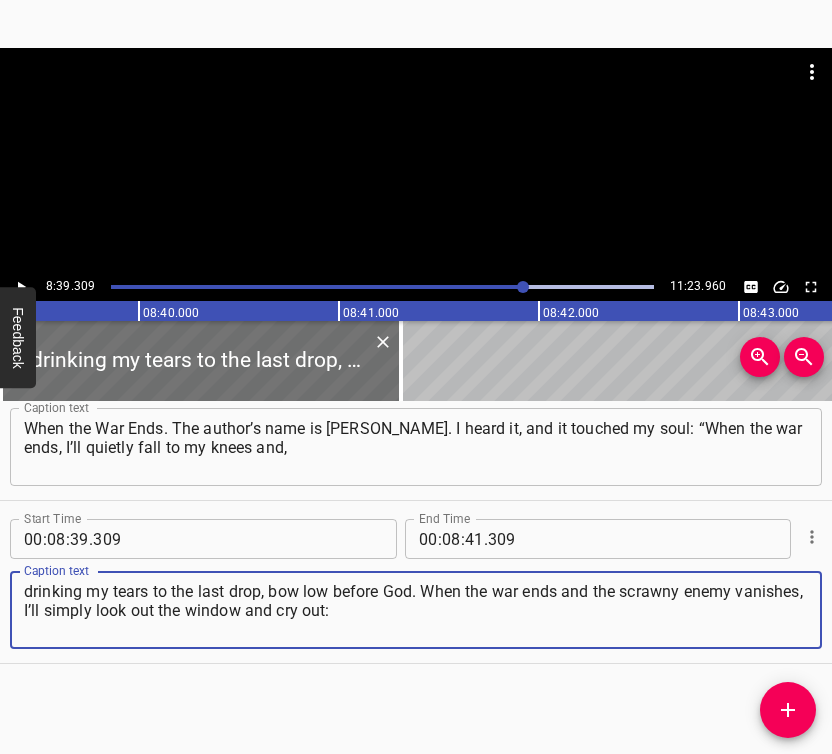 click at bounding box center [21, 287] 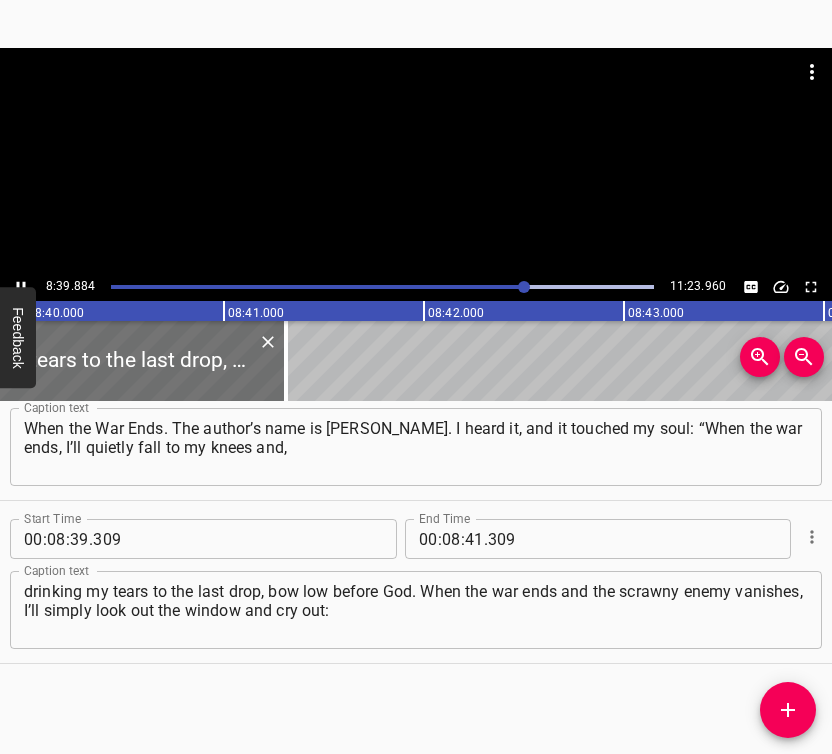 scroll, scrollTop: 0, scrollLeft: 104028, axis: horizontal 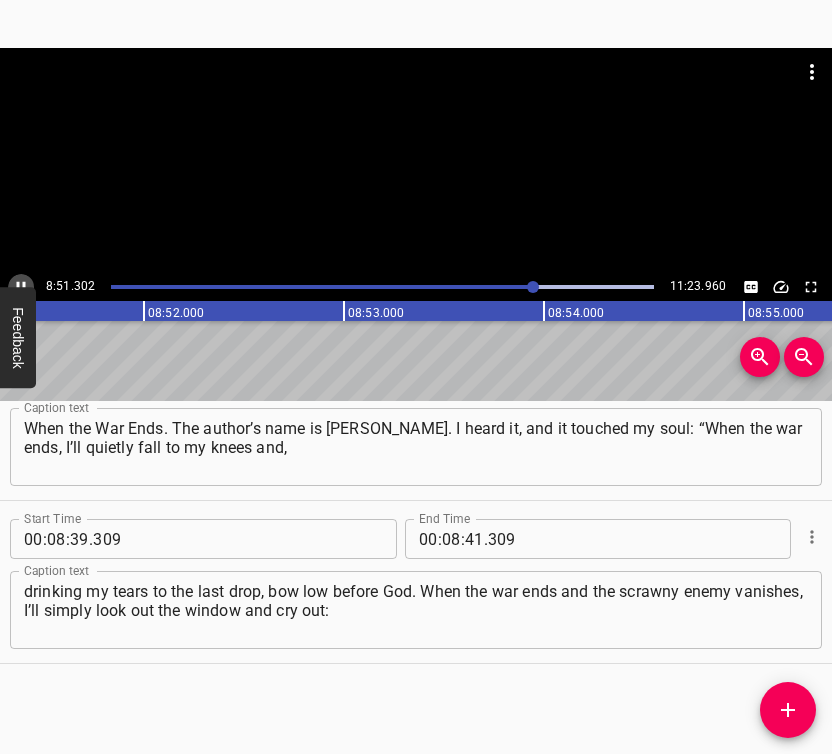 click at bounding box center (21, 287) 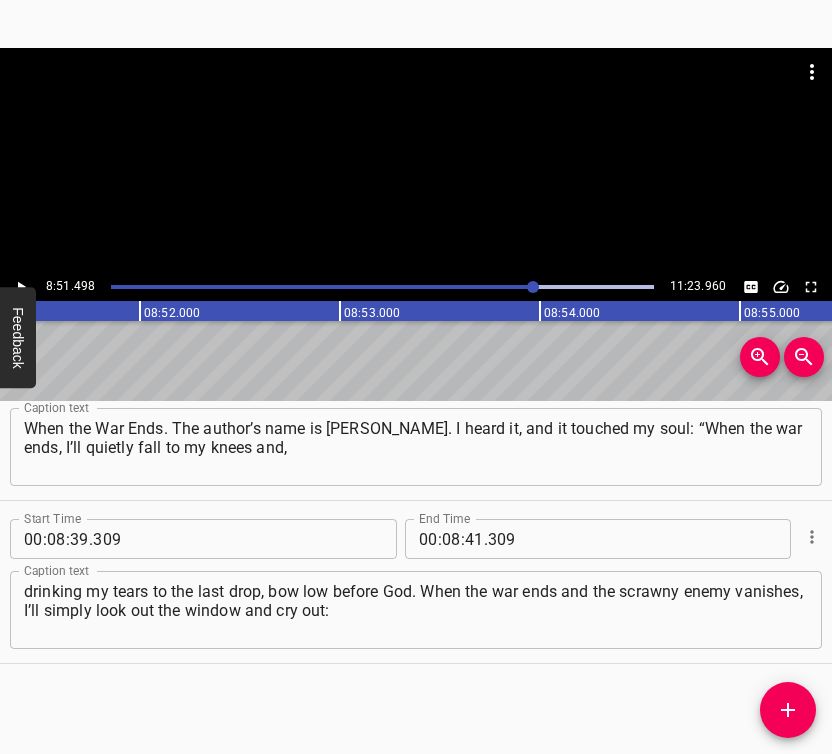 scroll, scrollTop: 0, scrollLeft: 106299, axis: horizontal 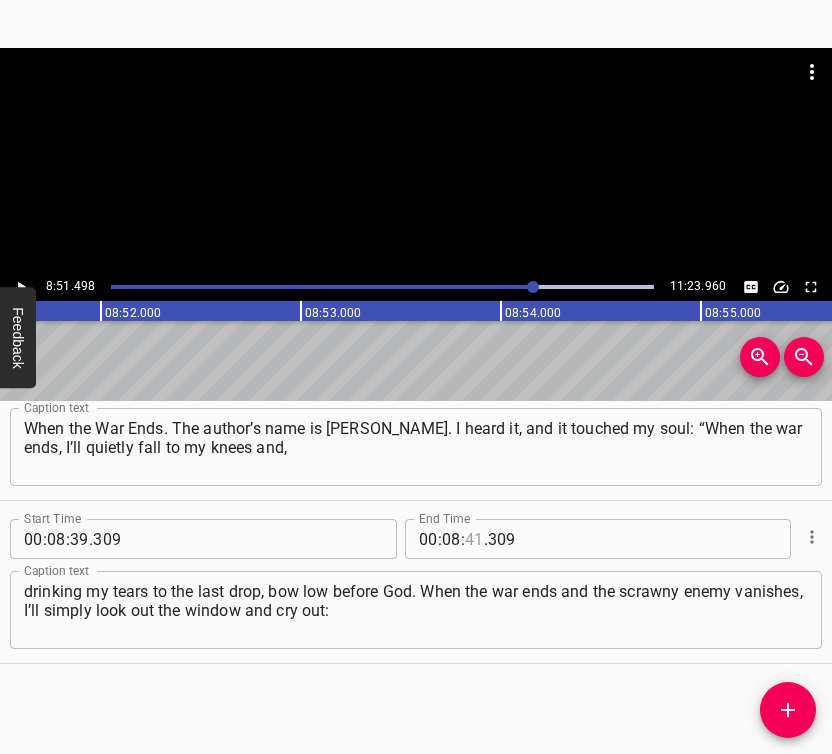 click at bounding box center (474, 539) 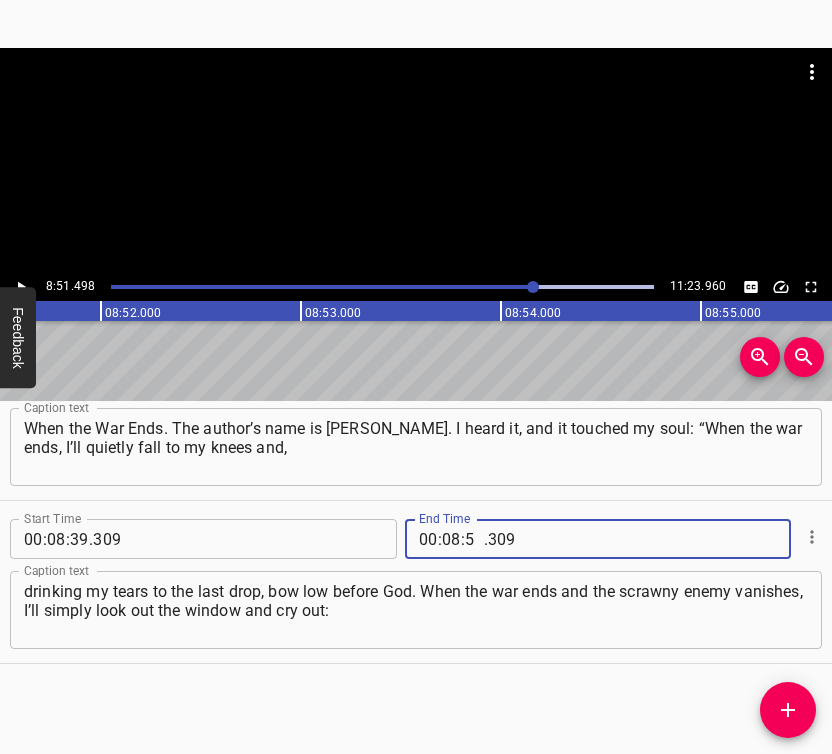 type on "51" 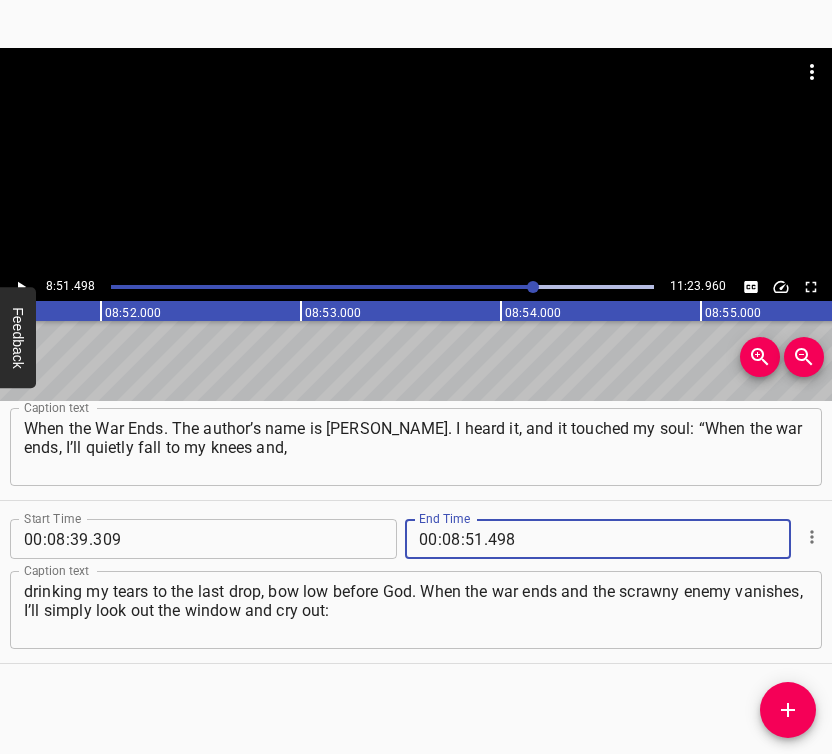 type on "498" 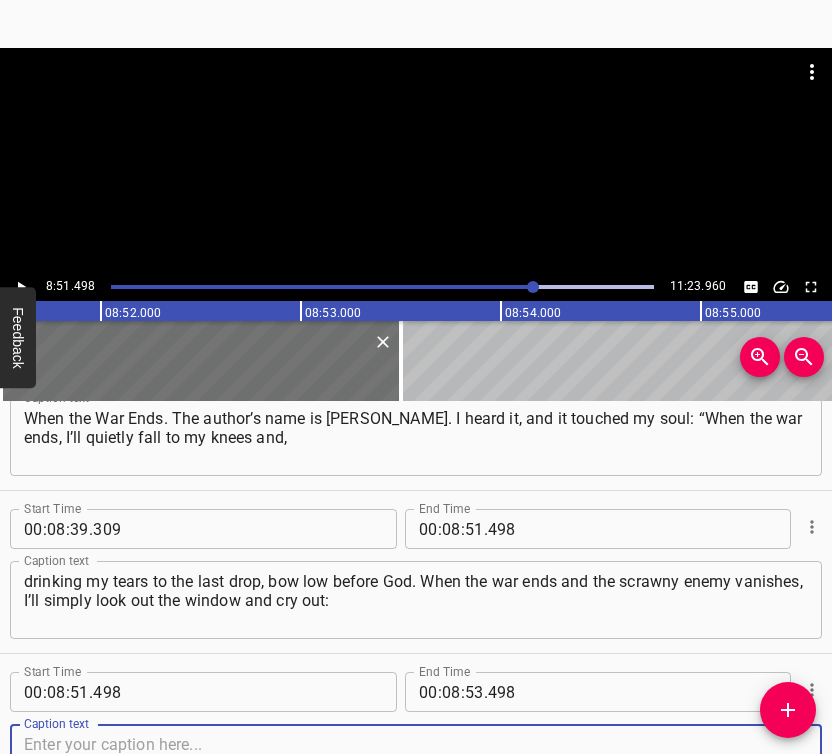 scroll, scrollTop: 7239, scrollLeft: 0, axis: vertical 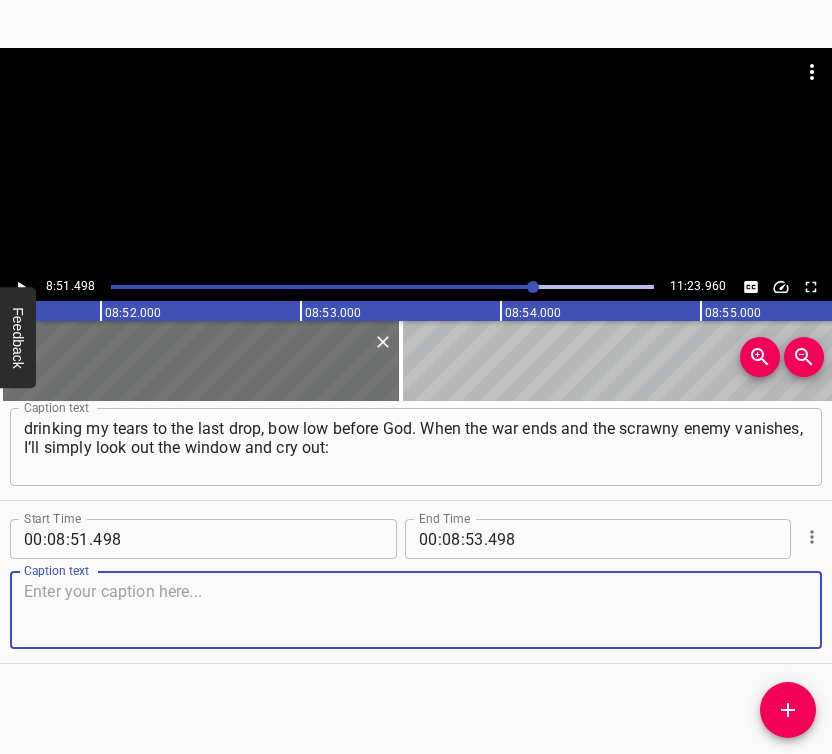drag, startPoint x: 765, startPoint y: 620, endPoint x: 830, endPoint y: 578, distance: 77.388626 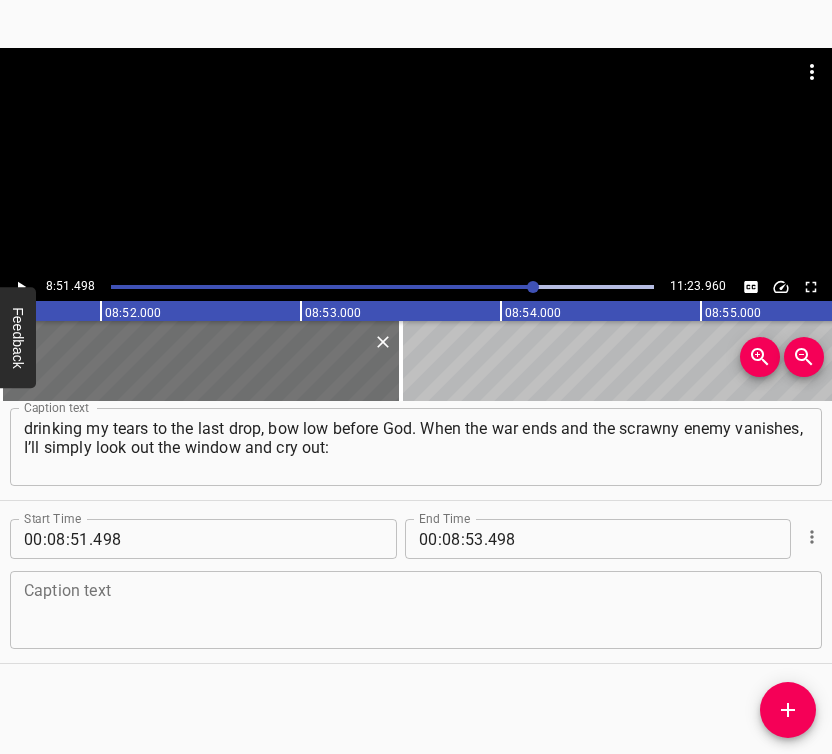 click on "Caption text" at bounding box center (416, 610) 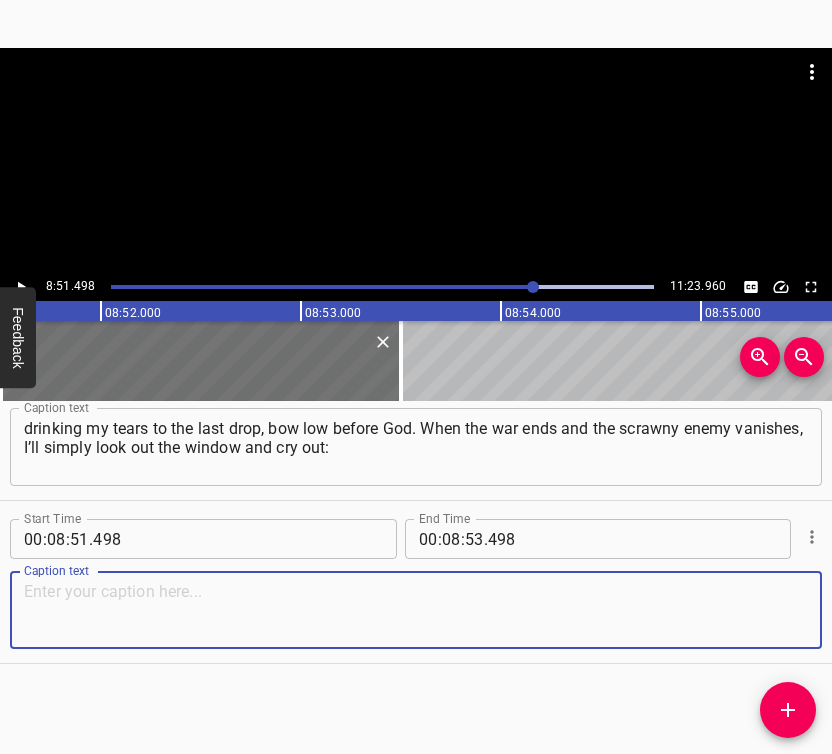 paste on "‘Thank You, [DEMOGRAPHIC_DATA]!’” There’s more to it. I also wanted to show you two of the books I took with me into exile. One pair of sneakers," 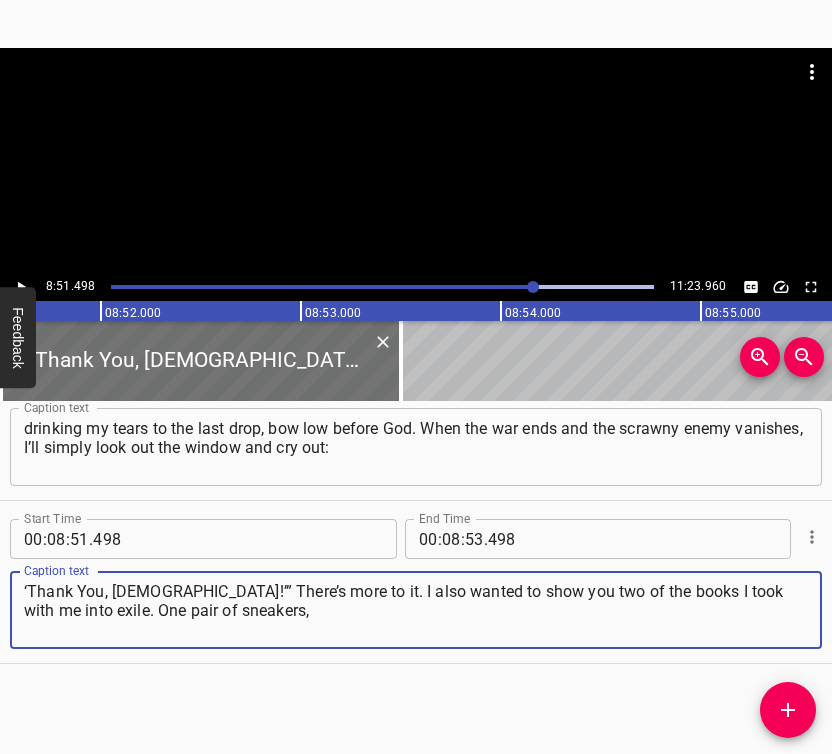type on "‘Thank You, [DEMOGRAPHIC_DATA]!’” There’s more to it. I also wanted to show you two of the books I took with me into exile. One pair of sneakers," 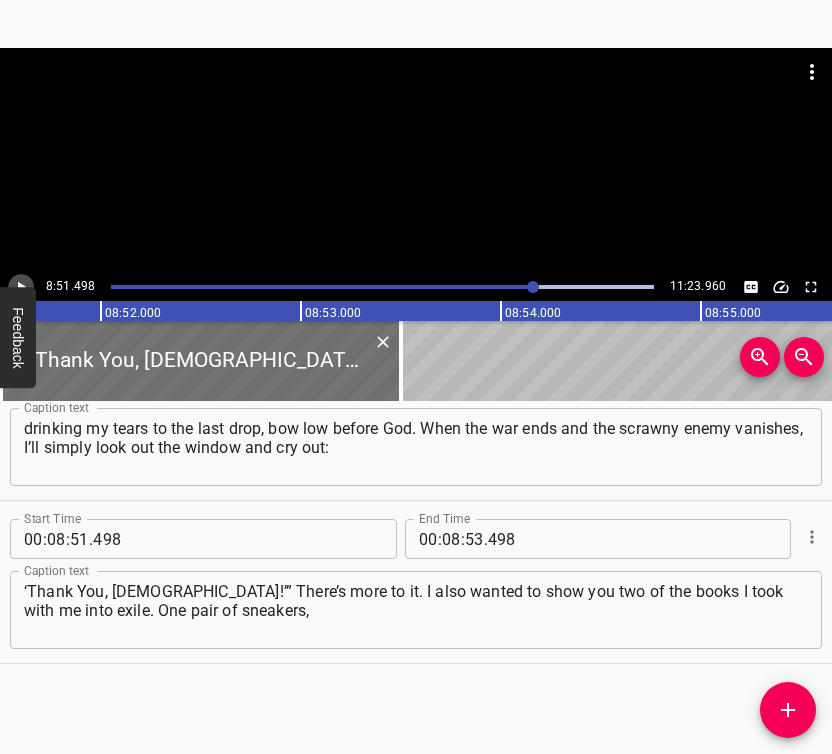 click 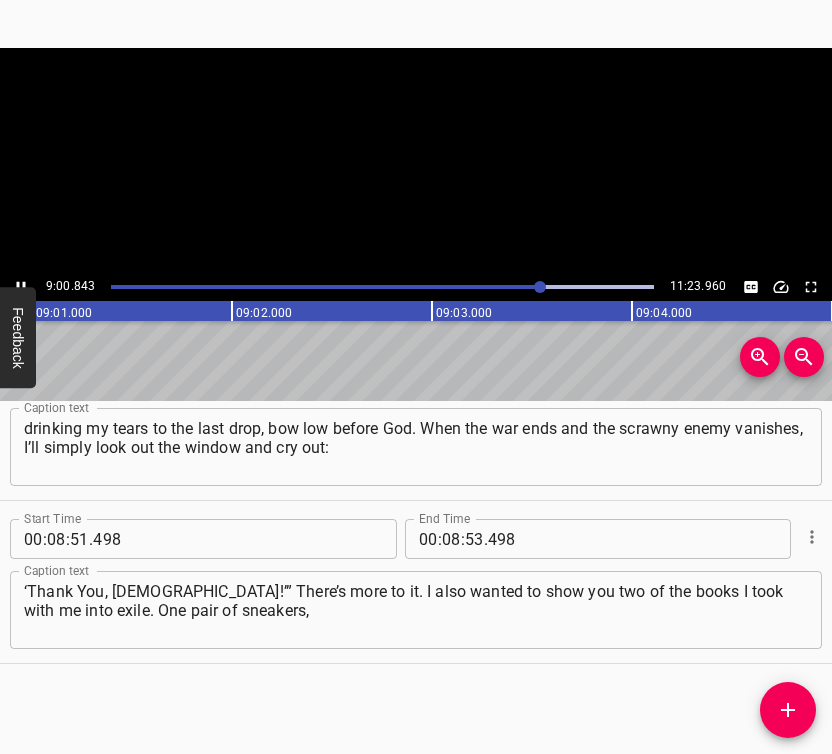 click 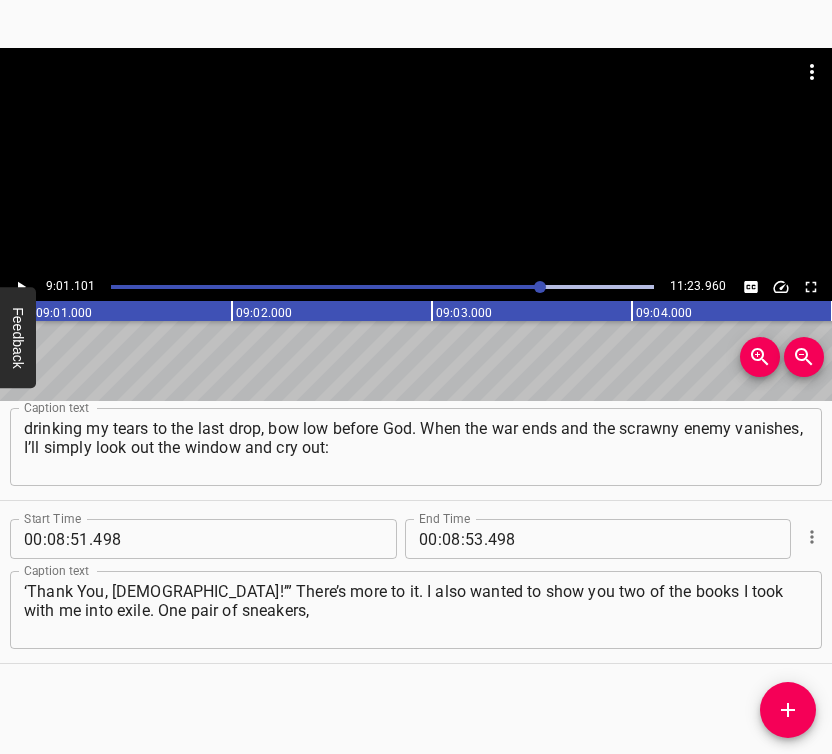 scroll, scrollTop: 0, scrollLeft: 108220, axis: horizontal 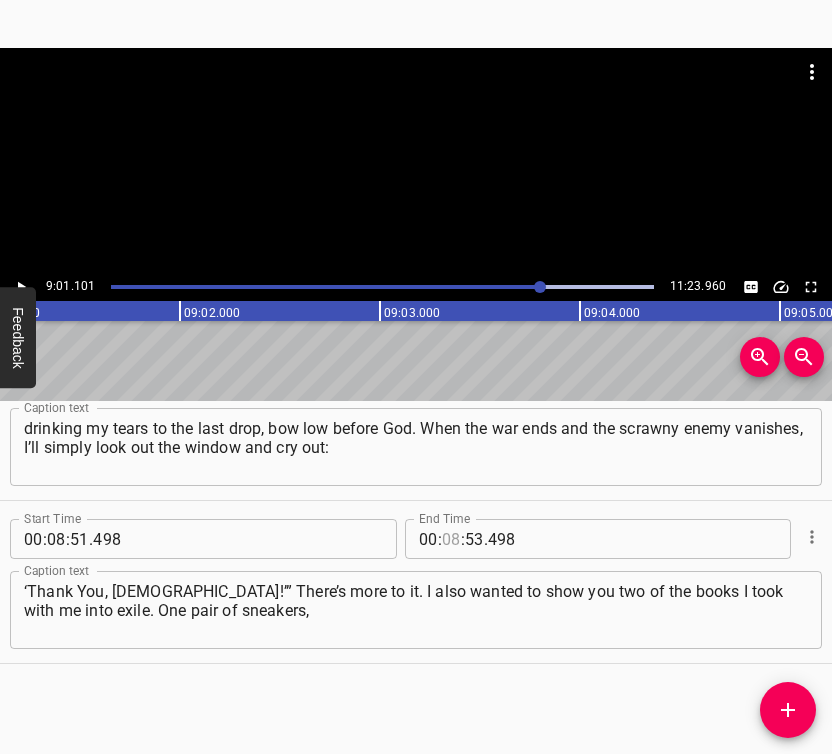 click at bounding box center [451, 539] 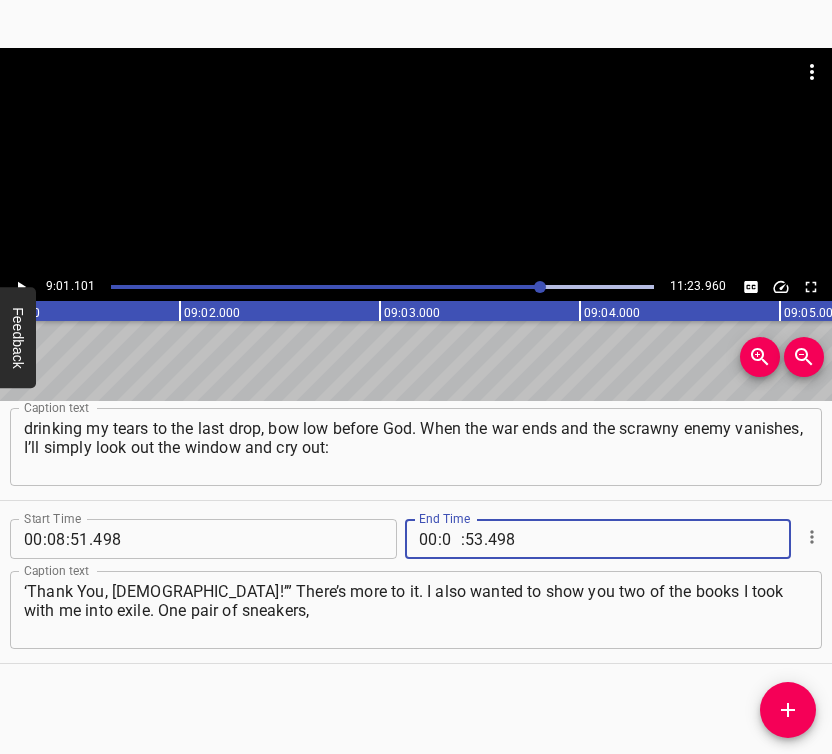 type on "09" 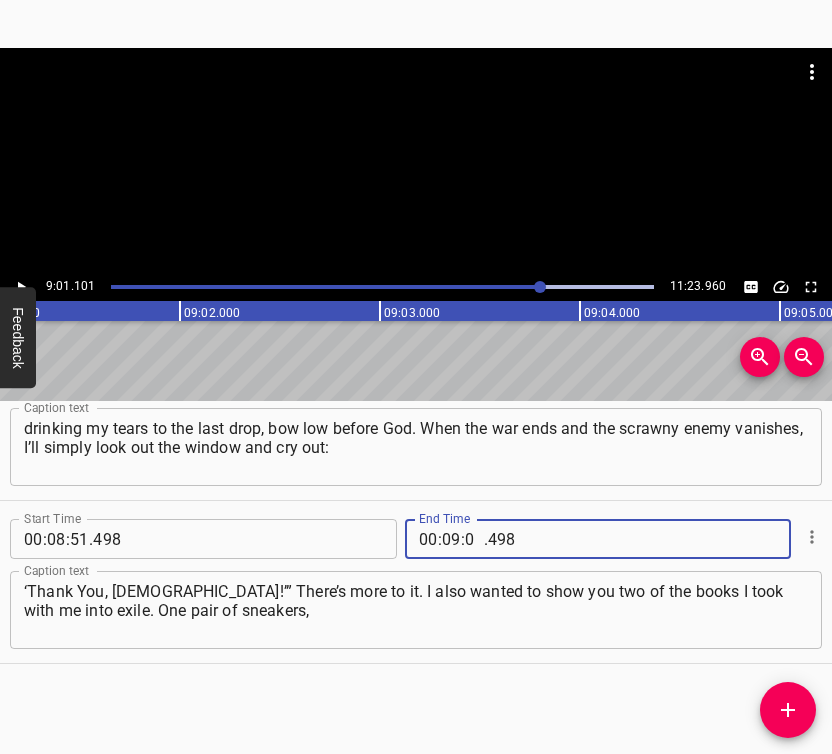 type on "01" 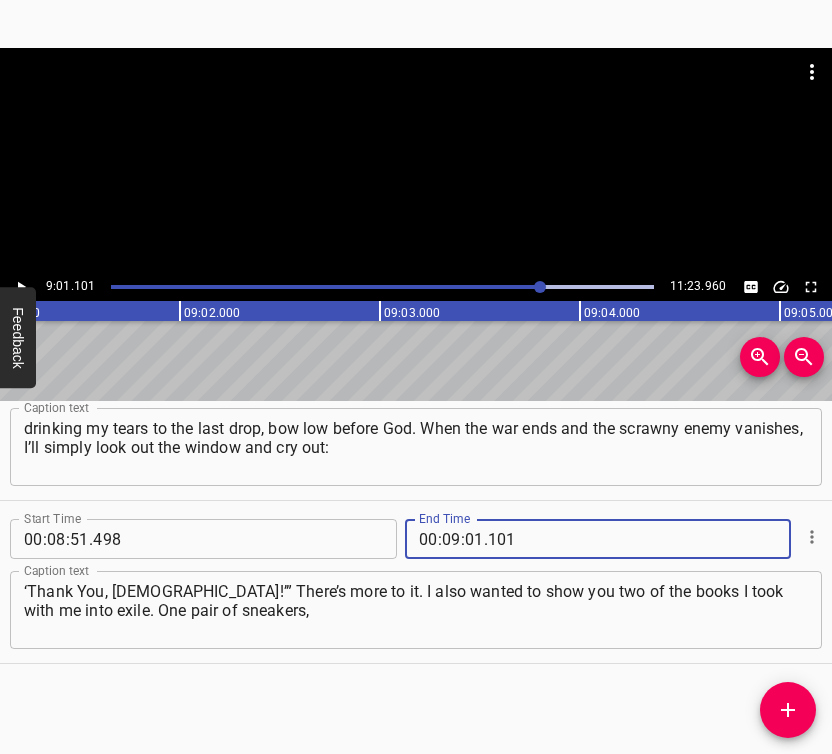 type on "101" 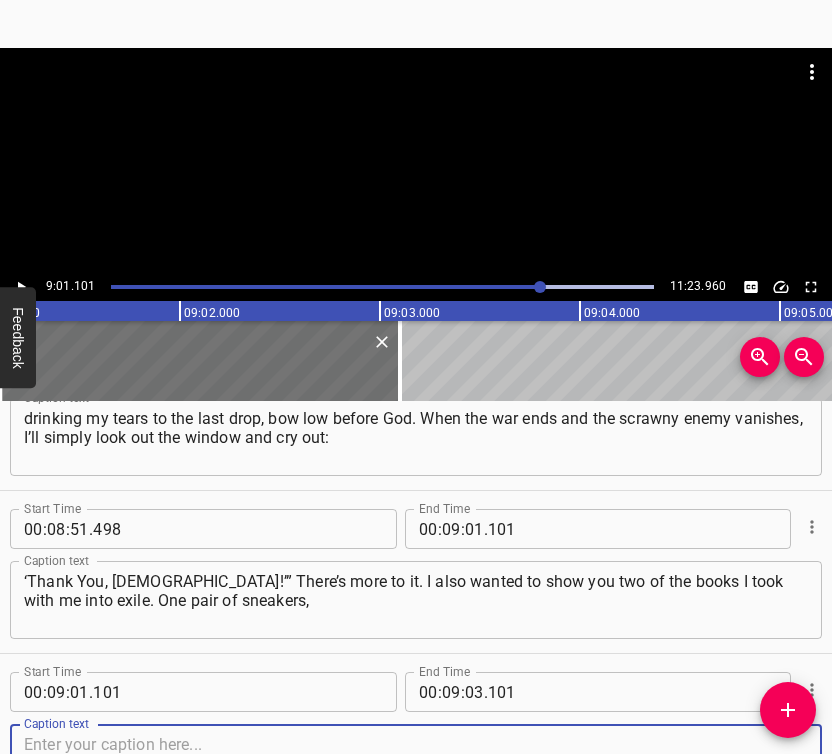 scroll, scrollTop: 7402, scrollLeft: 0, axis: vertical 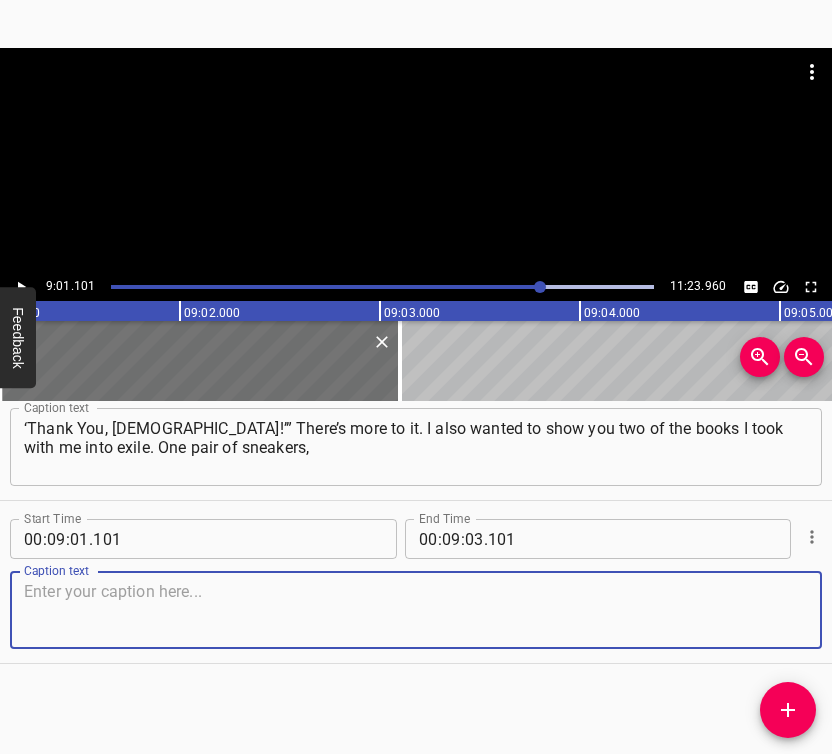 drag, startPoint x: 780, startPoint y: 613, endPoint x: 826, endPoint y: 592, distance: 50.566788 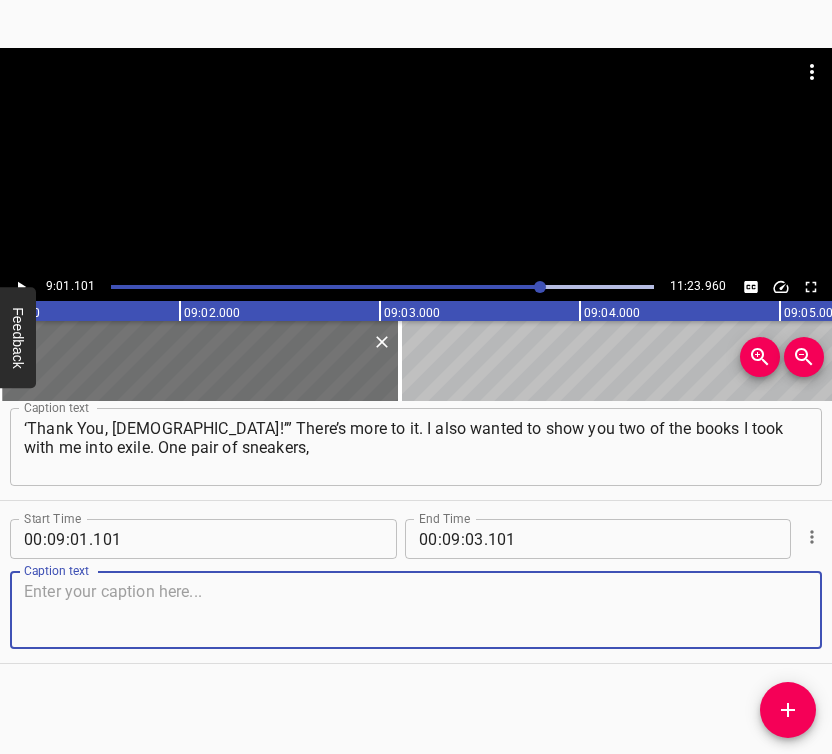 click at bounding box center [416, 610] 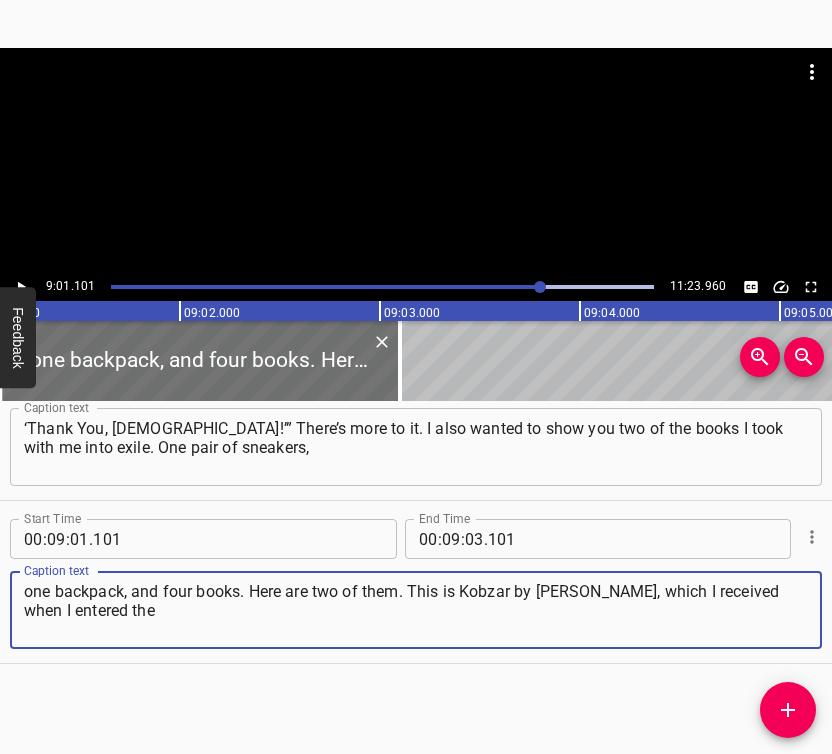 type on "one backpack, and four books. Here are two of them. This is Kobzar by [PERSON_NAME], which I received when I entered the" 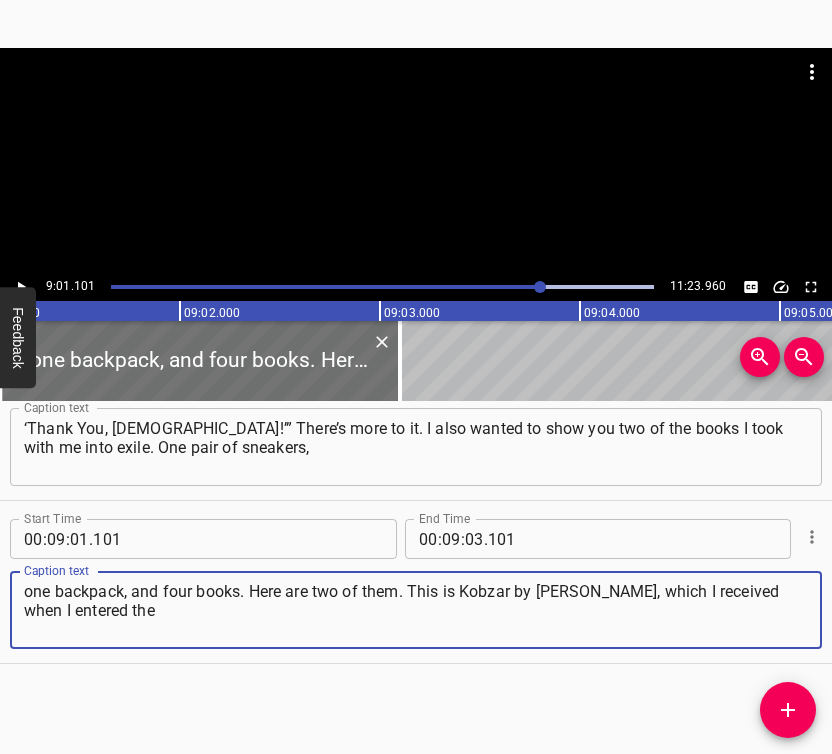 click 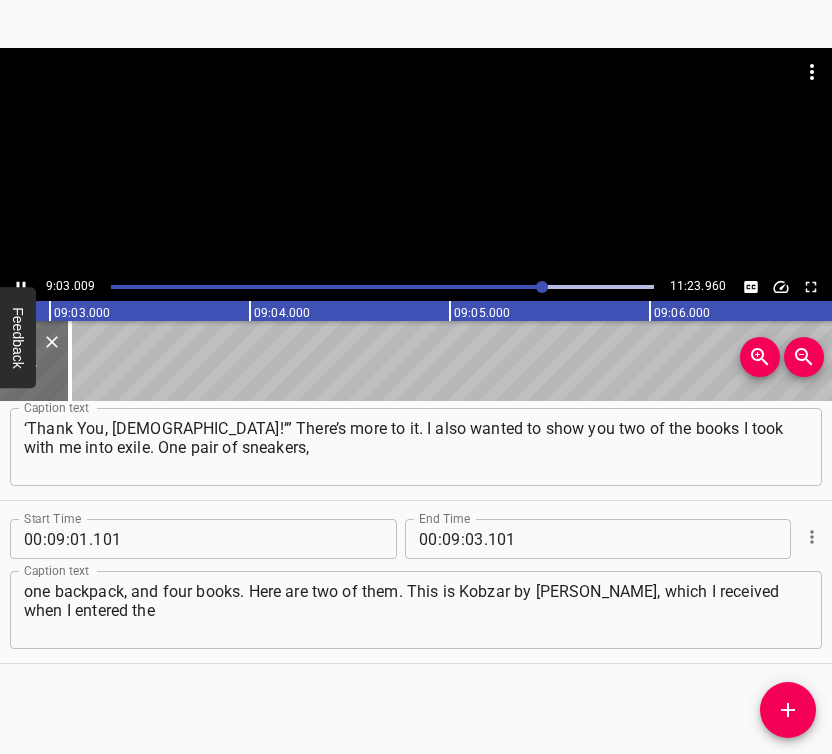 scroll, scrollTop: 0, scrollLeft: 108601, axis: horizontal 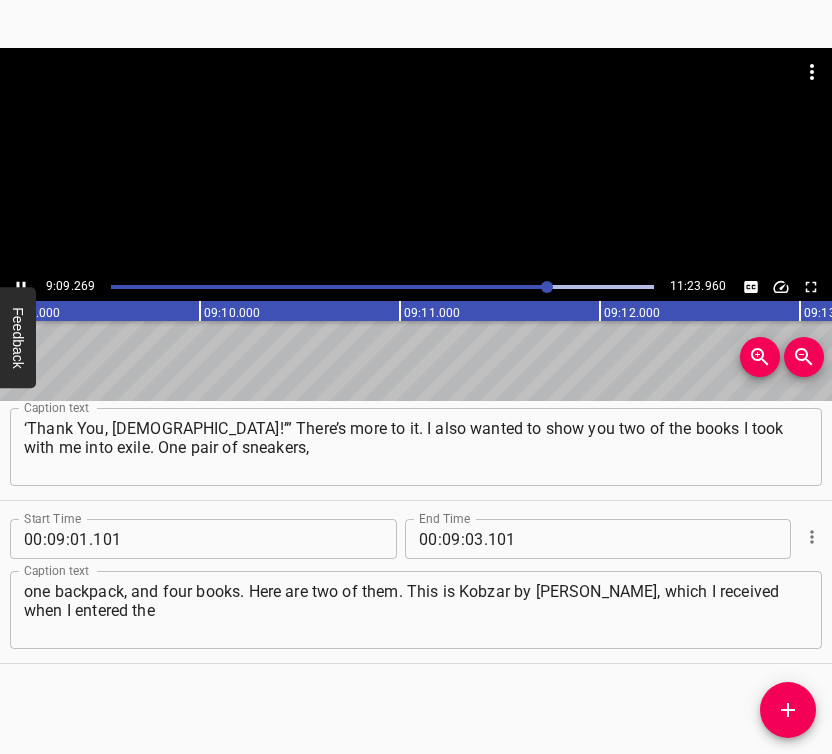 click at bounding box center [21, 287] 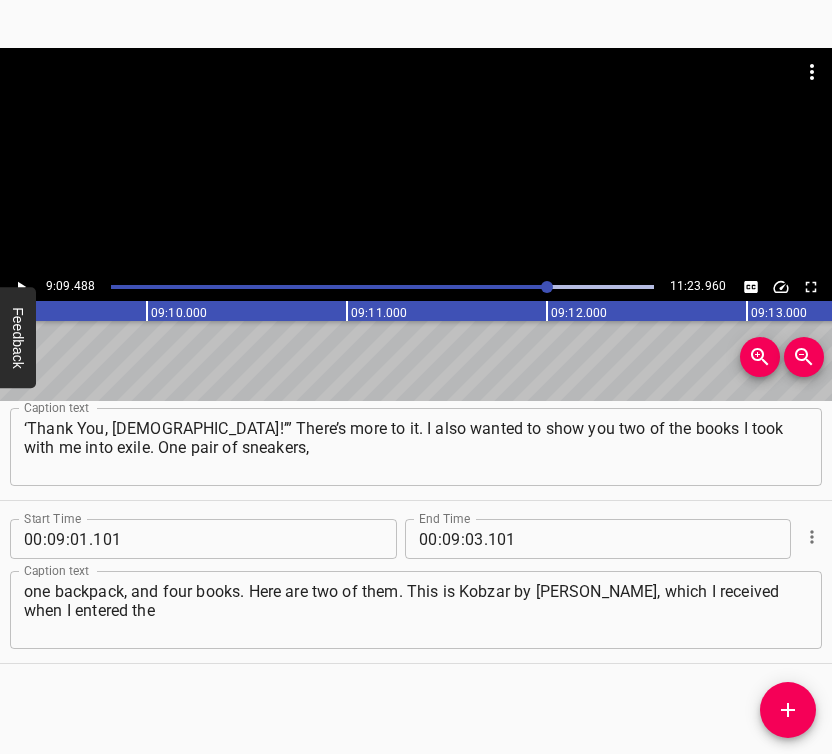 scroll, scrollTop: 0, scrollLeft: 109897, axis: horizontal 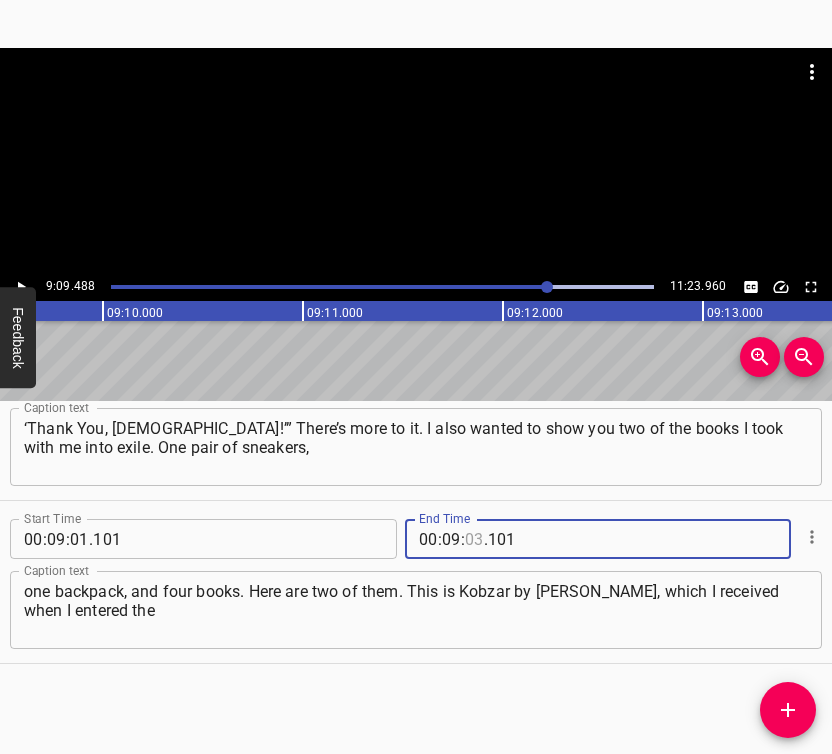 click at bounding box center (474, 539) 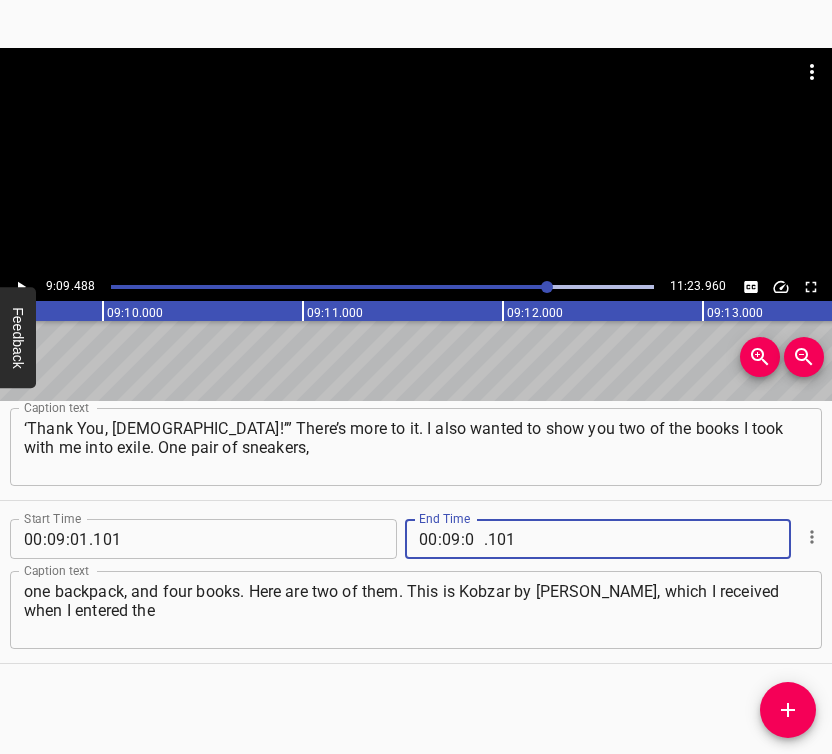 type on "09" 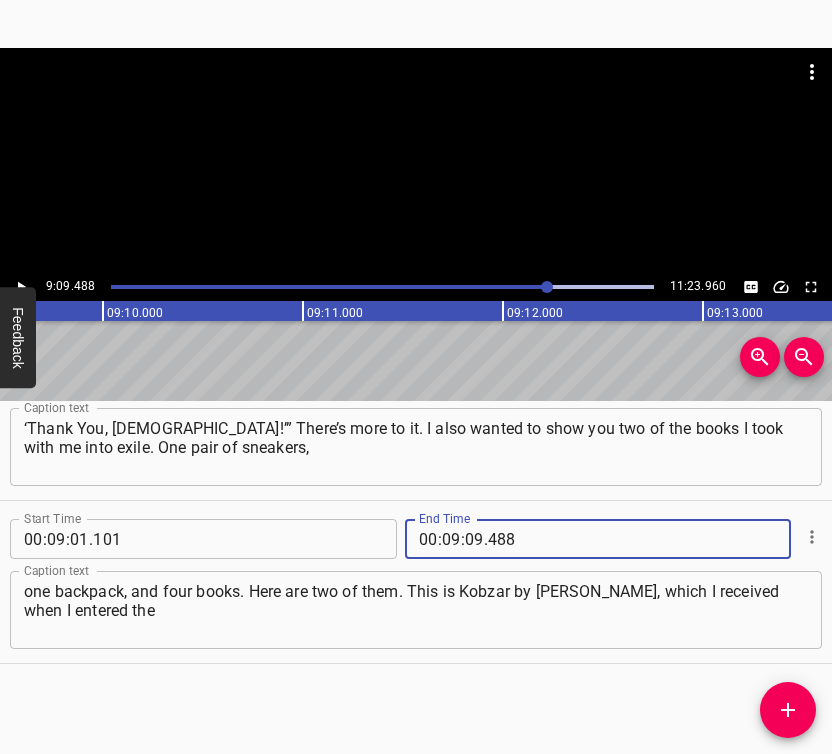 type on "488" 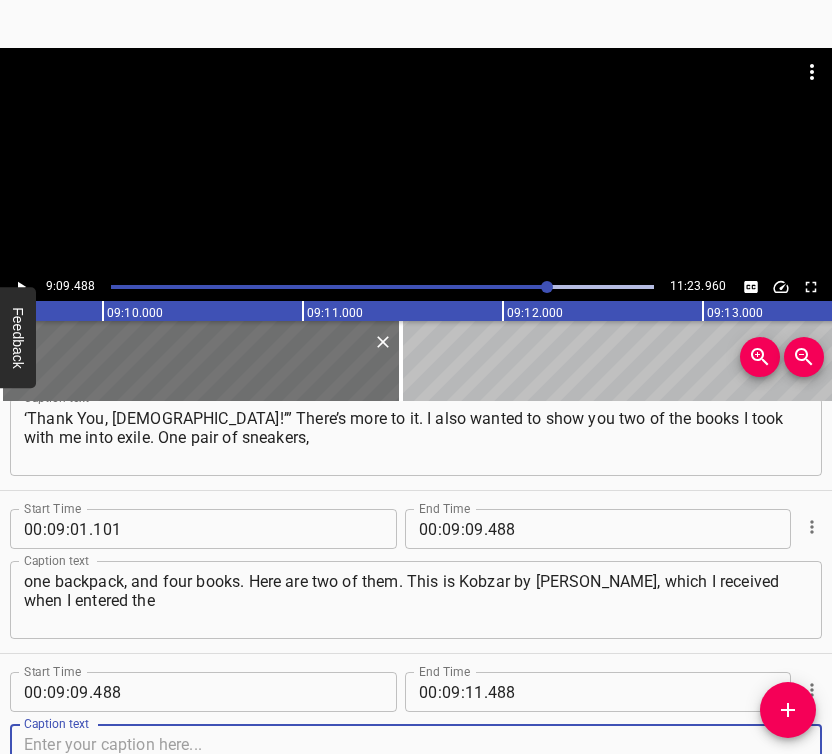 scroll, scrollTop: 7565, scrollLeft: 0, axis: vertical 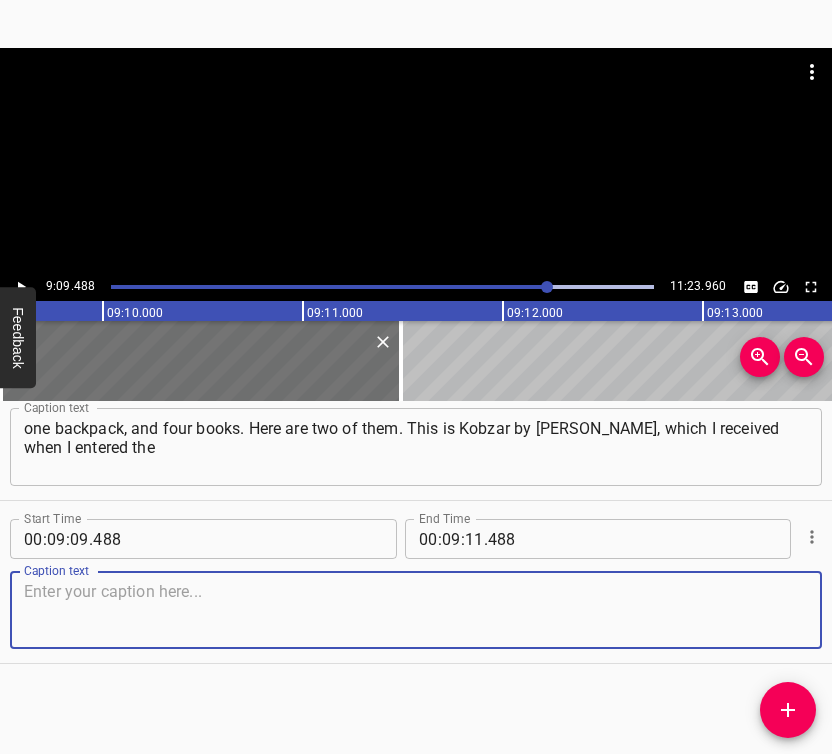 drag, startPoint x: 784, startPoint y: 617, endPoint x: 828, endPoint y: 587, distance: 53.25411 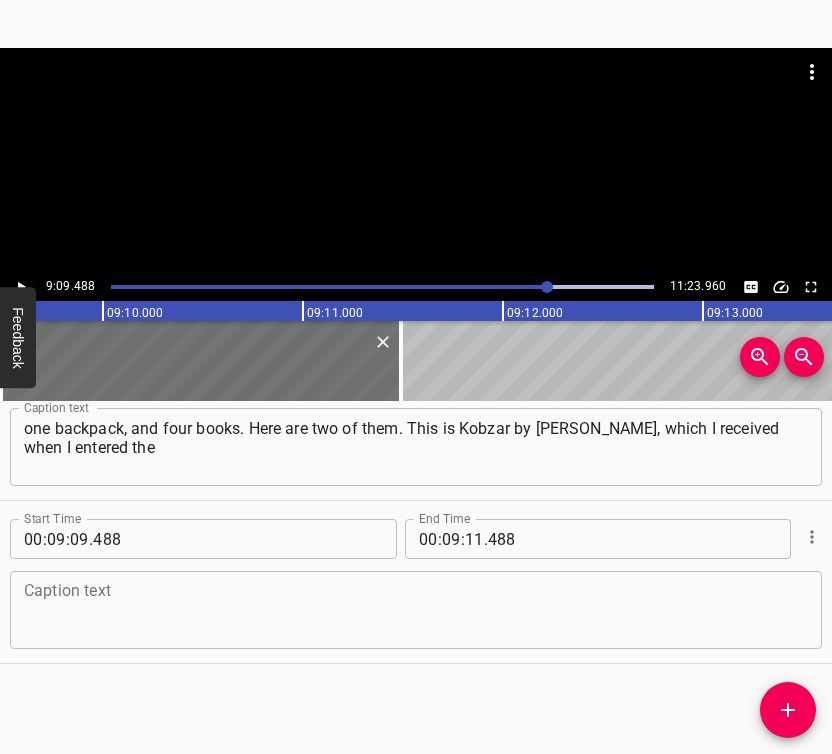 click at bounding box center (416, 610) 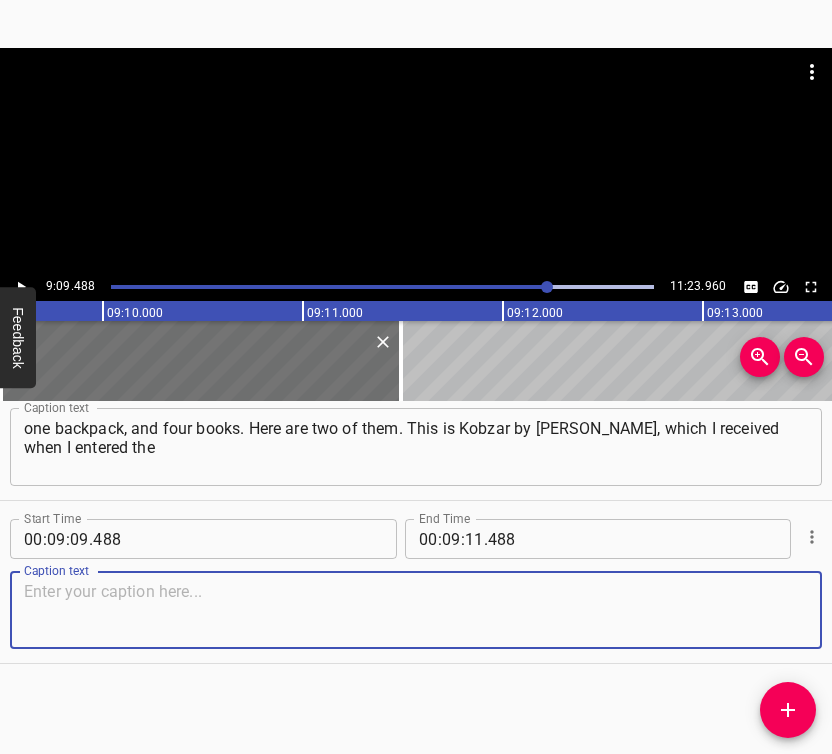 paste on "Interregional Academy of Personnel Management — it was handed out to all students. I took it with me and brought it back." 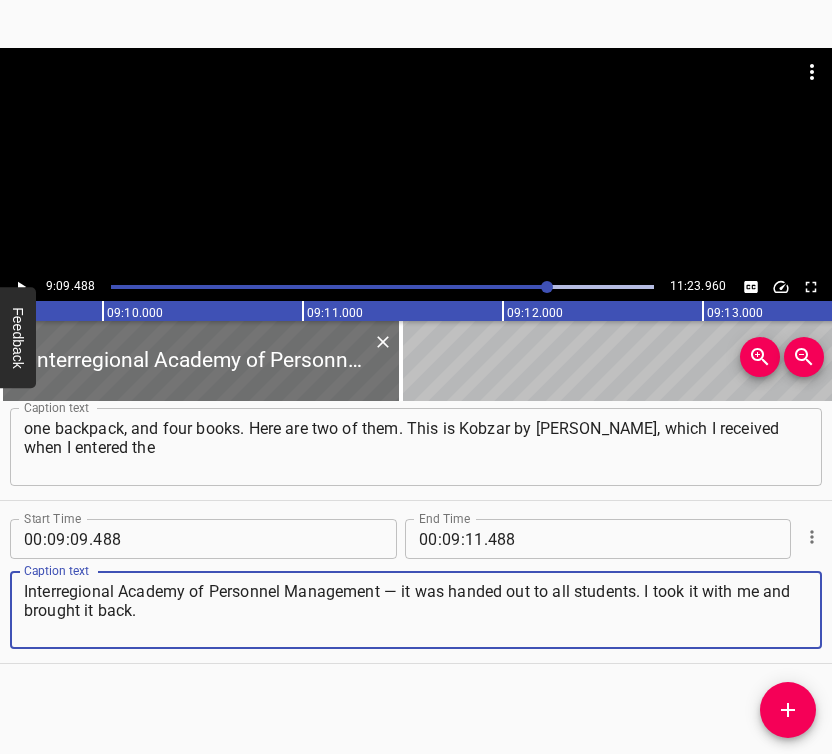 type on "Interregional Academy of Personnel Management — it was handed out to all students. I took it with me and brought it back." 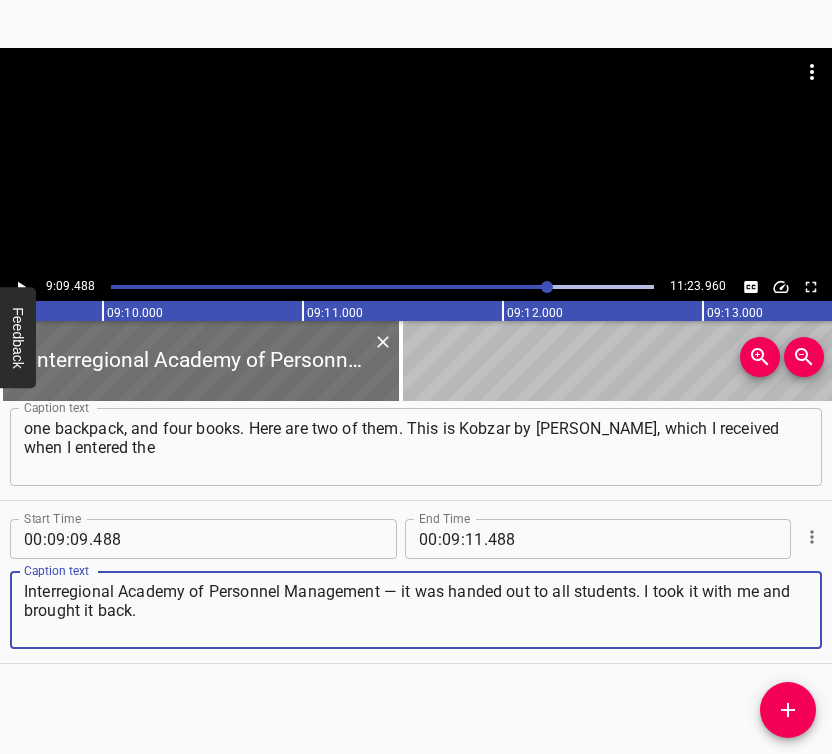 click 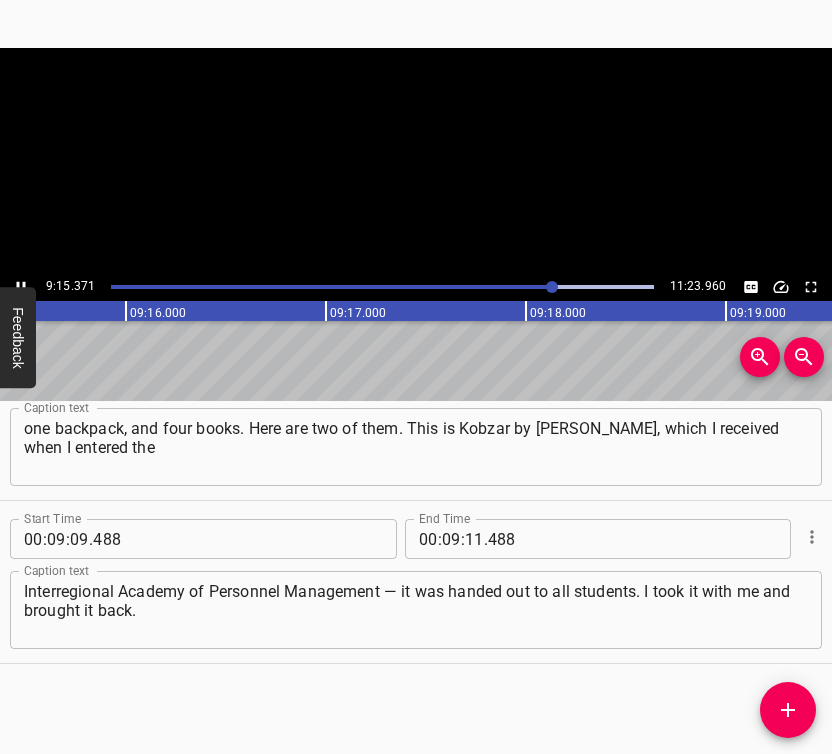 click 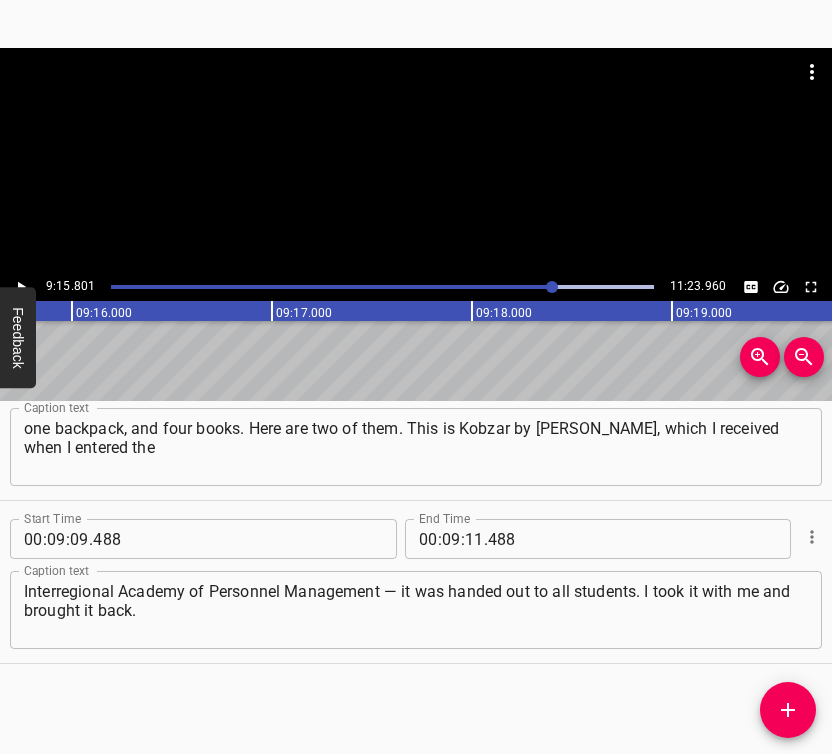 scroll, scrollTop: 0, scrollLeft: 111160, axis: horizontal 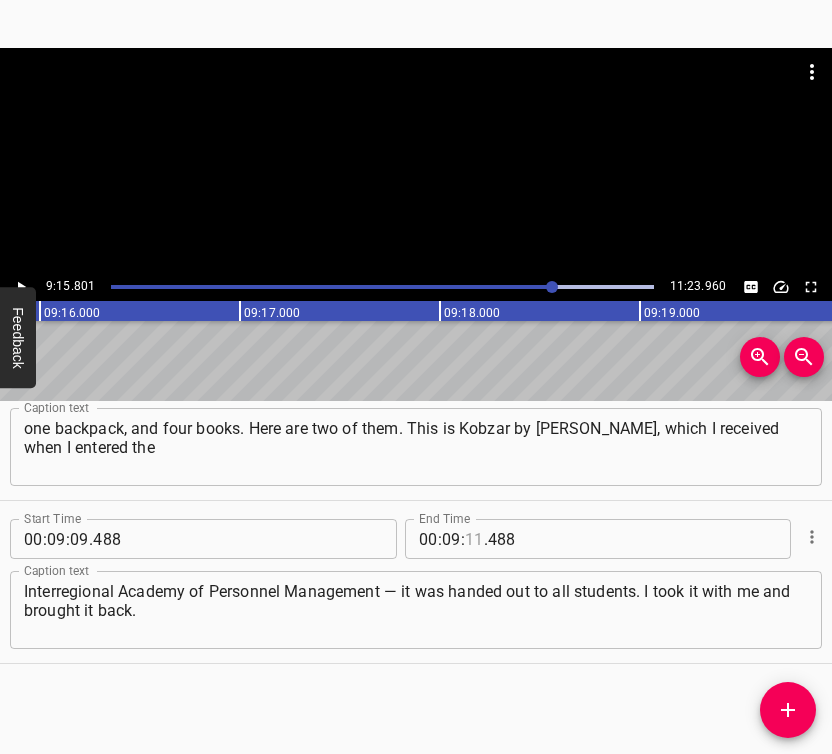 click at bounding box center (474, 539) 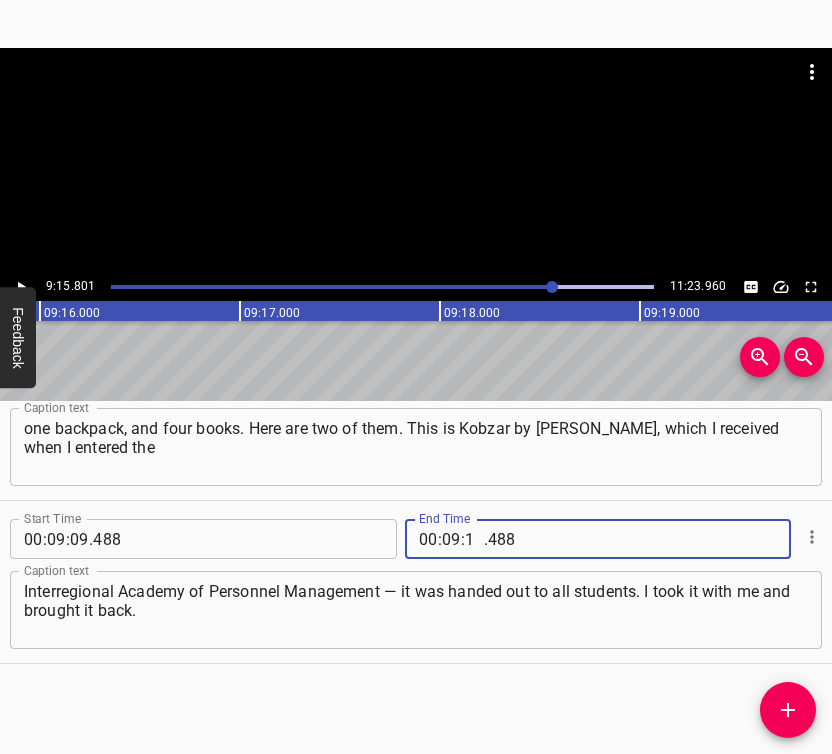 type on "15" 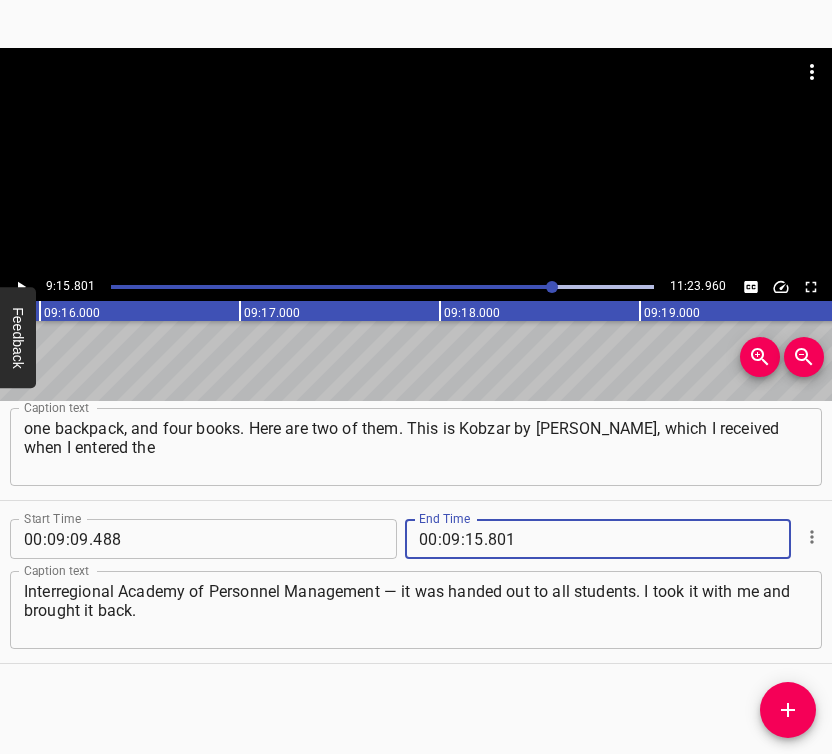 type on "801" 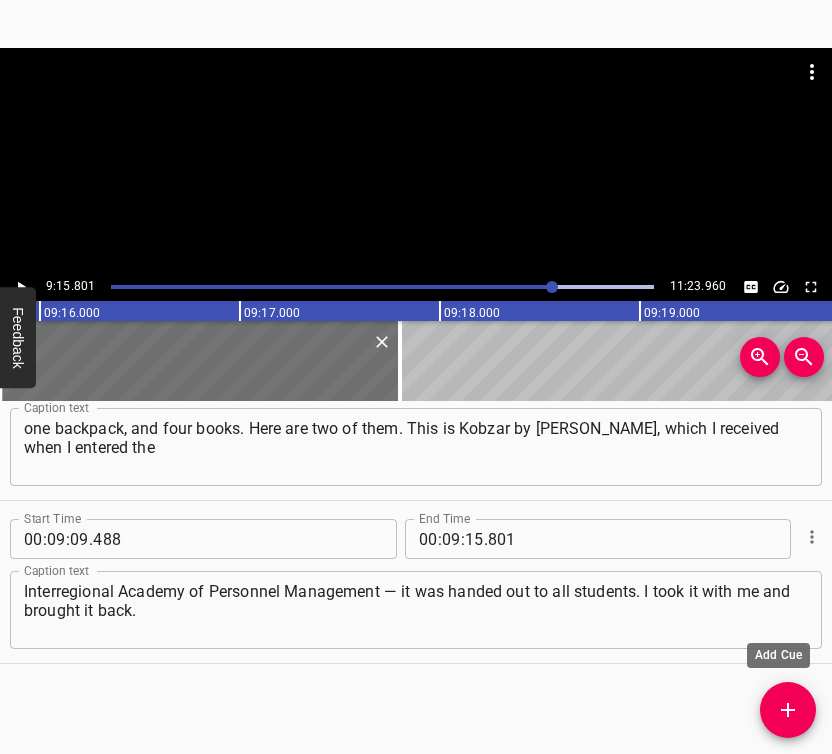 scroll, scrollTop: 7575, scrollLeft: 0, axis: vertical 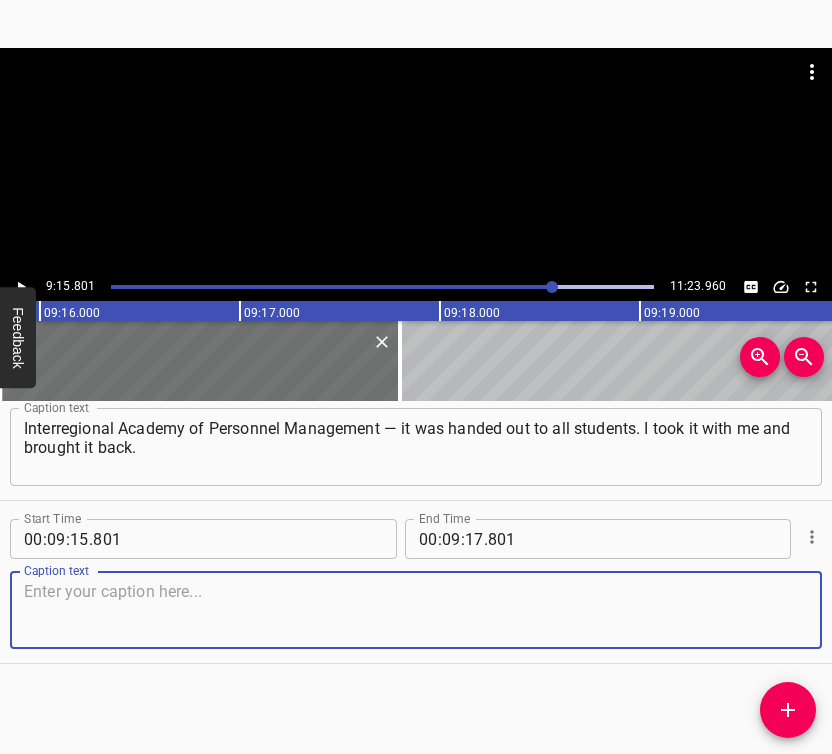 drag, startPoint x: 770, startPoint y: 628, endPoint x: 827, endPoint y: 591, distance: 67.95587 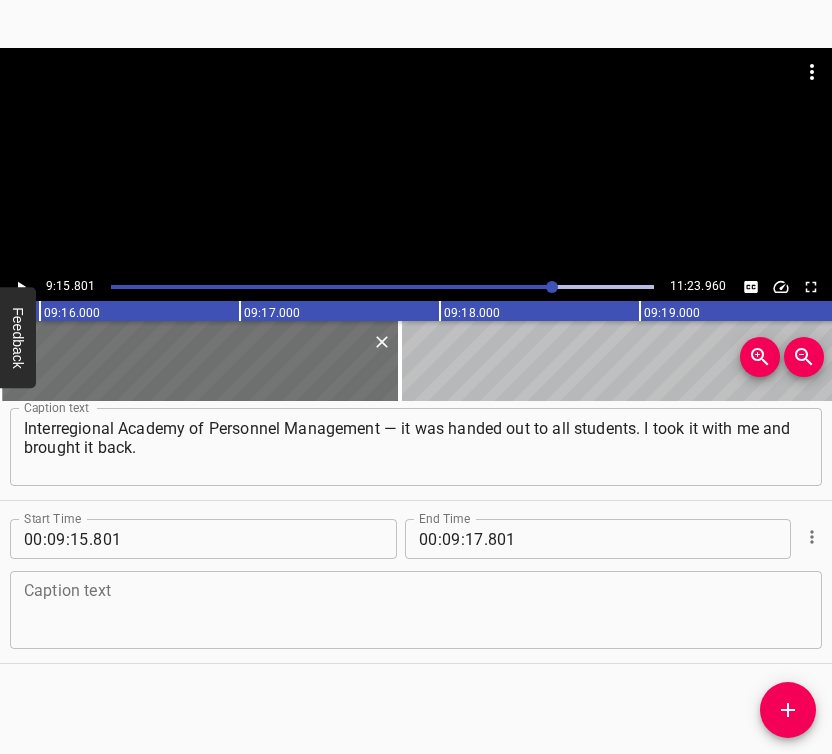 click at bounding box center [416, 610] 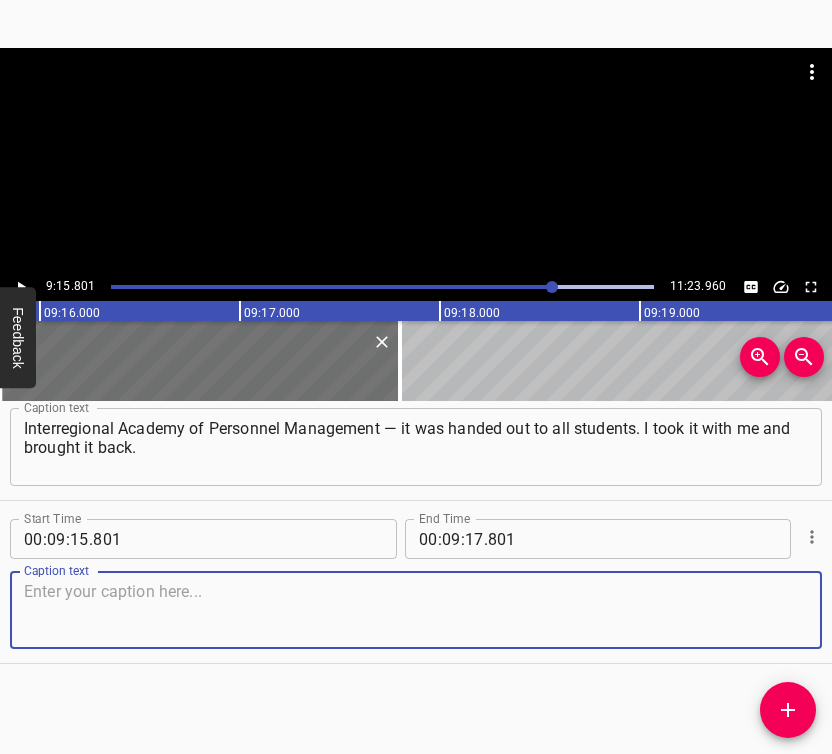 paste on "And this is Man’s Search for Meaning by [PERSON_NAME]. It’s about difficult life circumstances and about how meaningful purpose can be a source of support in life." 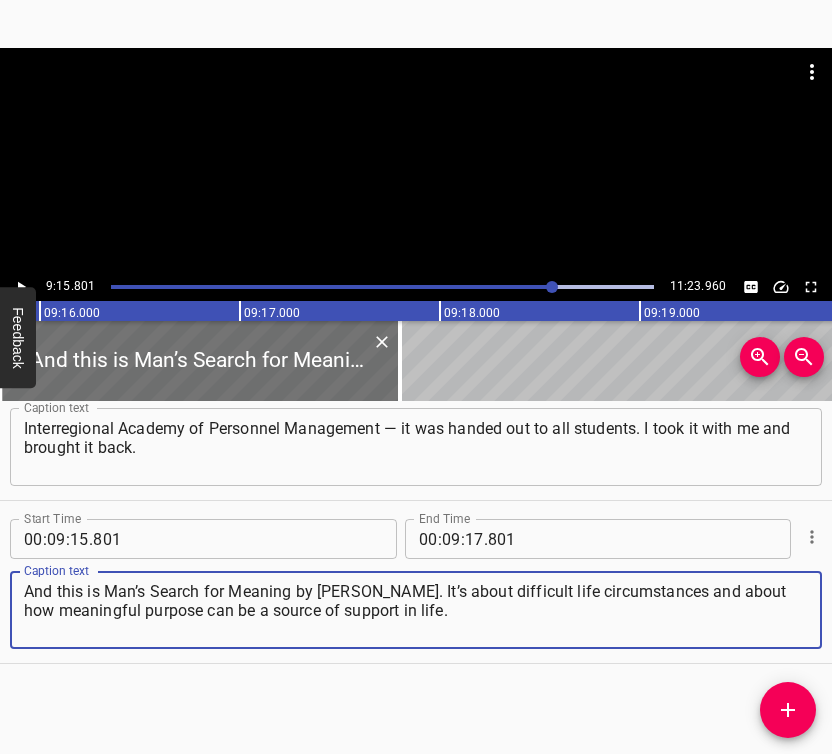 type on "And this is Man’s Search for Meaning by [PERSON_NAME]. It’s about difficult life circumstances and about how meaningful purpose can be a source of support in life." 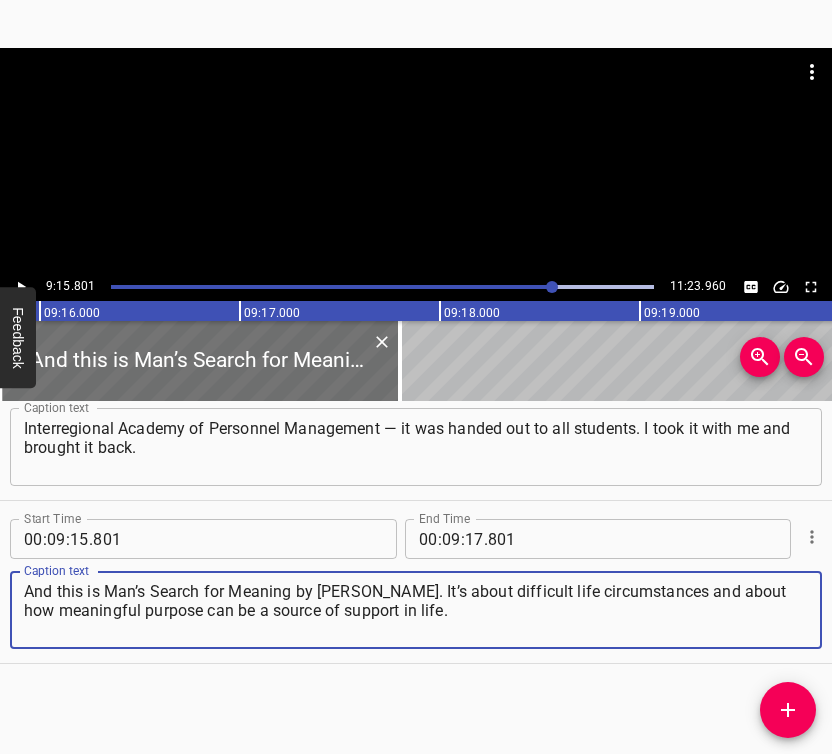 click at bounding box center (21, 287) 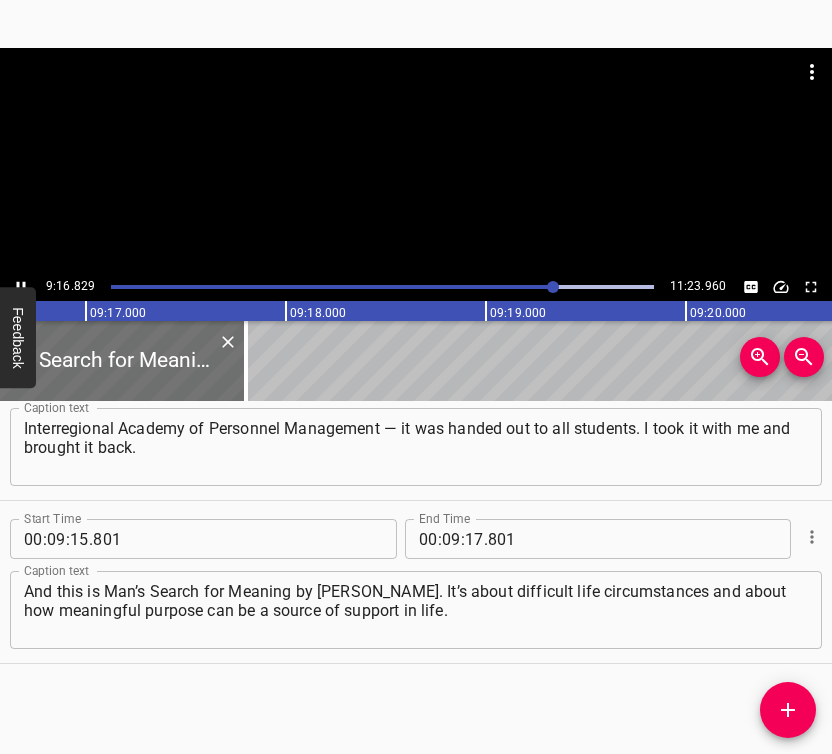 scroll, scrollTop: 0, scrollLeft: 111365, axis: horizontal 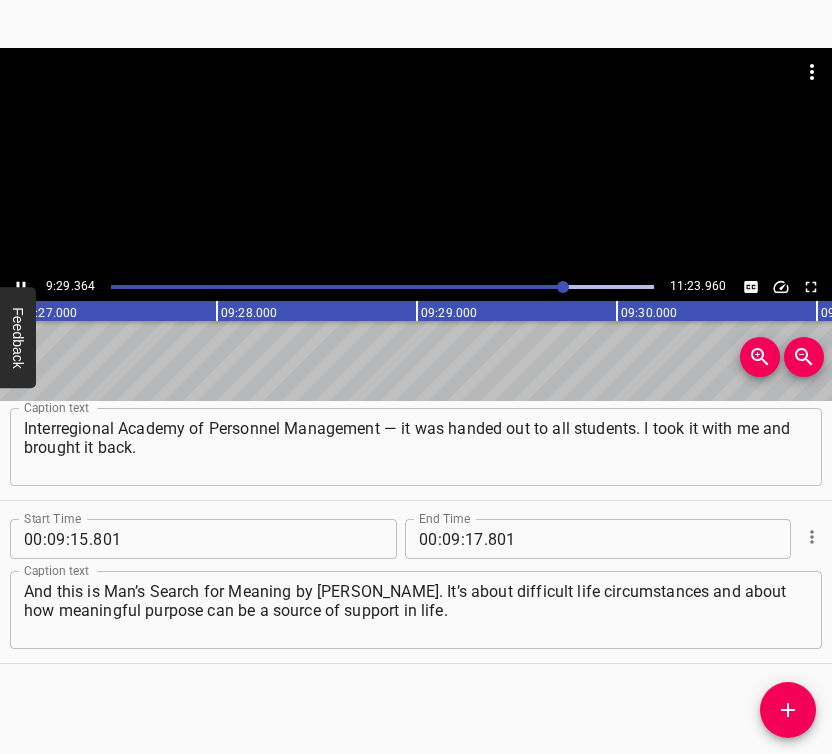 click 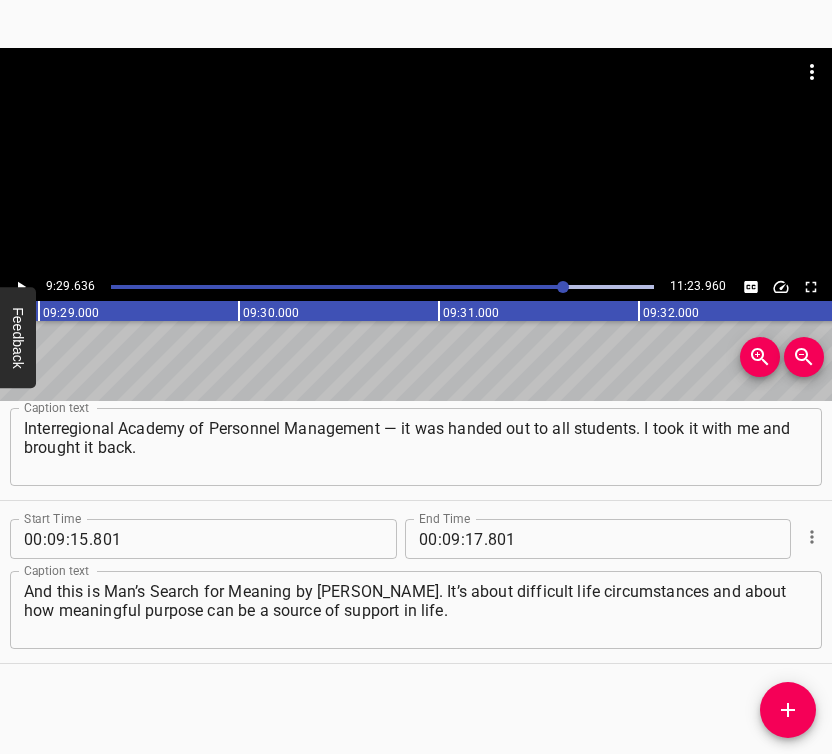 scroll, scrollTop: 0, scrollLeft: 113927, axis: horizontal 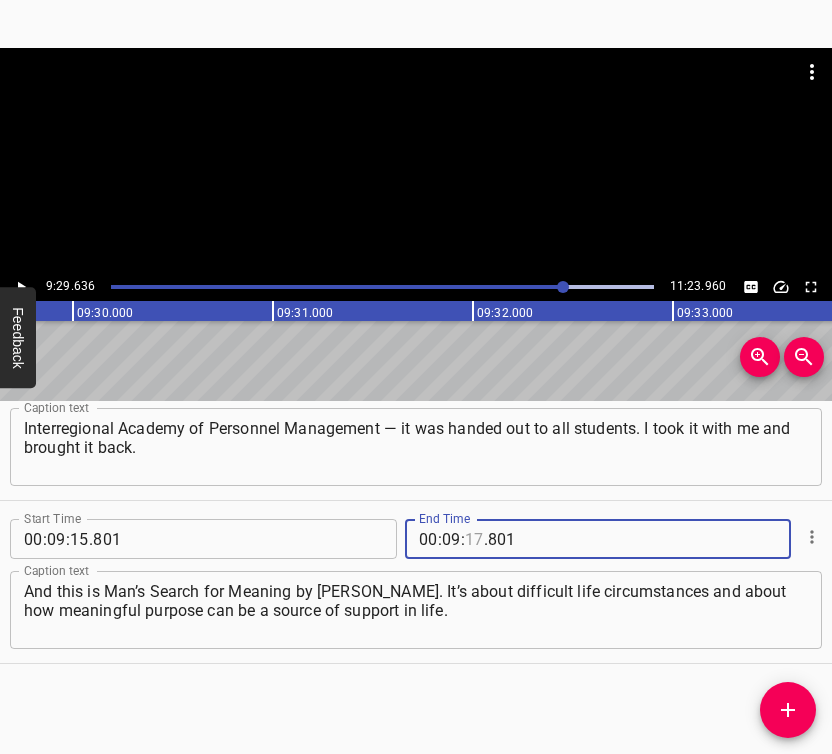 click at bounding box center (474, 539) 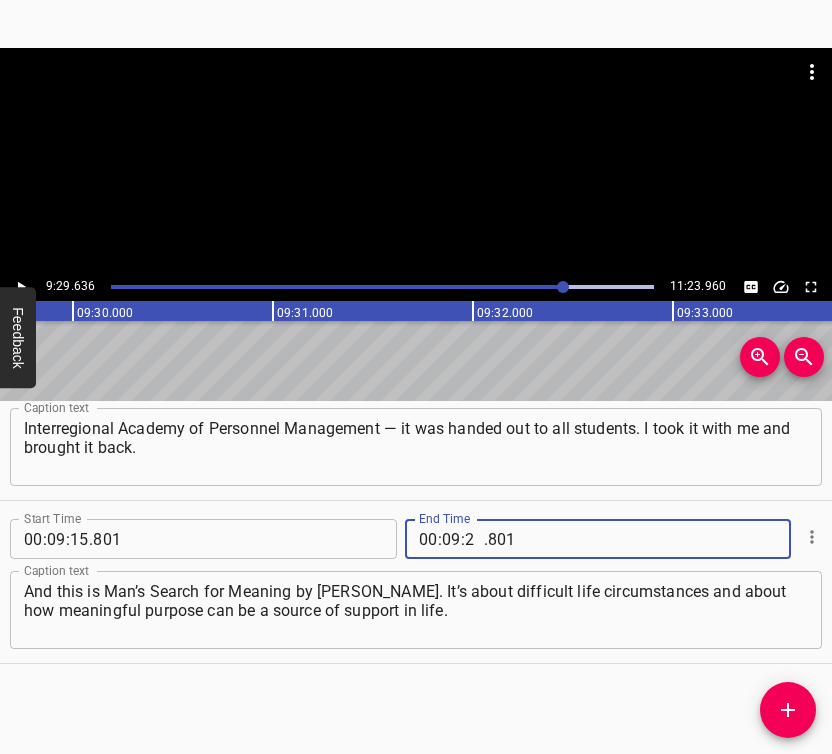 type on "29" 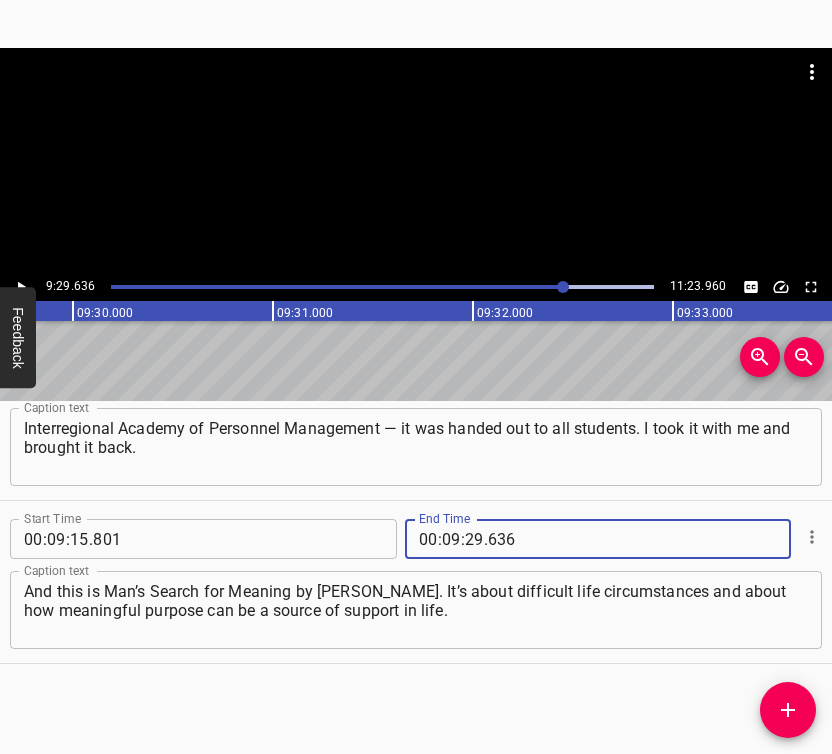 type on "636" 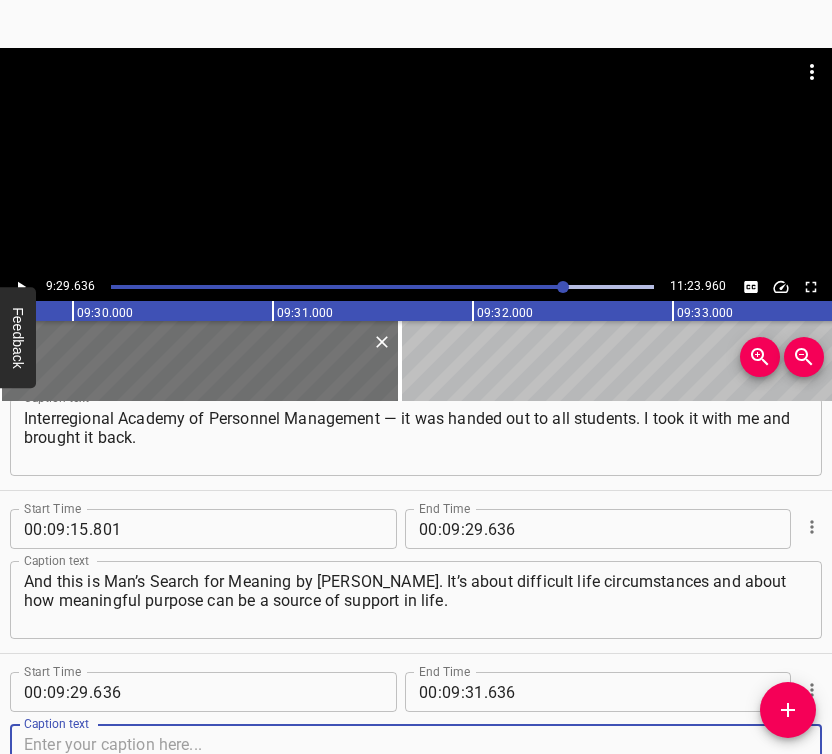 scroll, scrollTop: 7891, scrollLeft: 0, axis: vertical 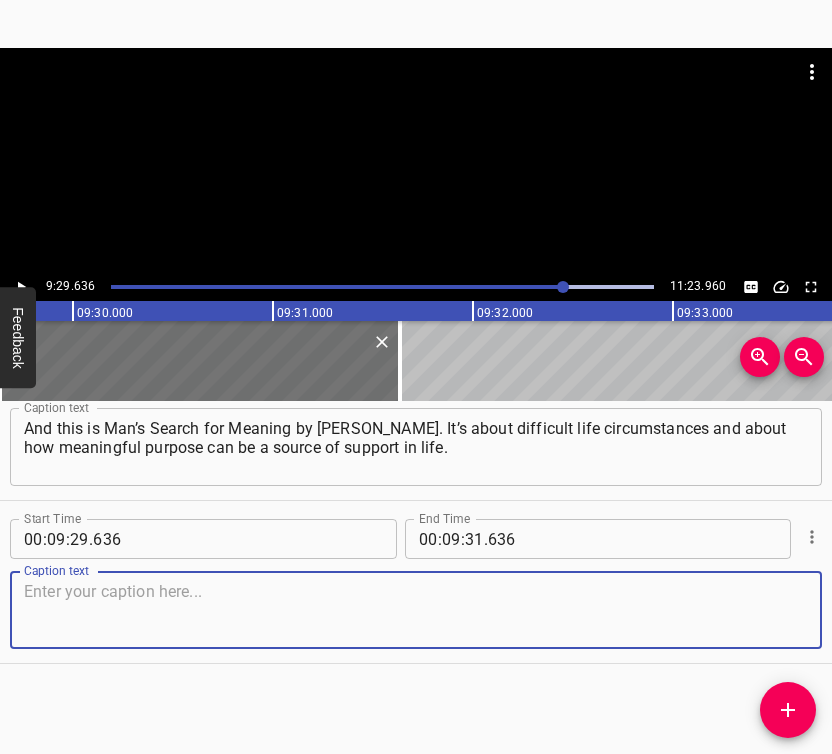 click at bounding box center (416, 610) 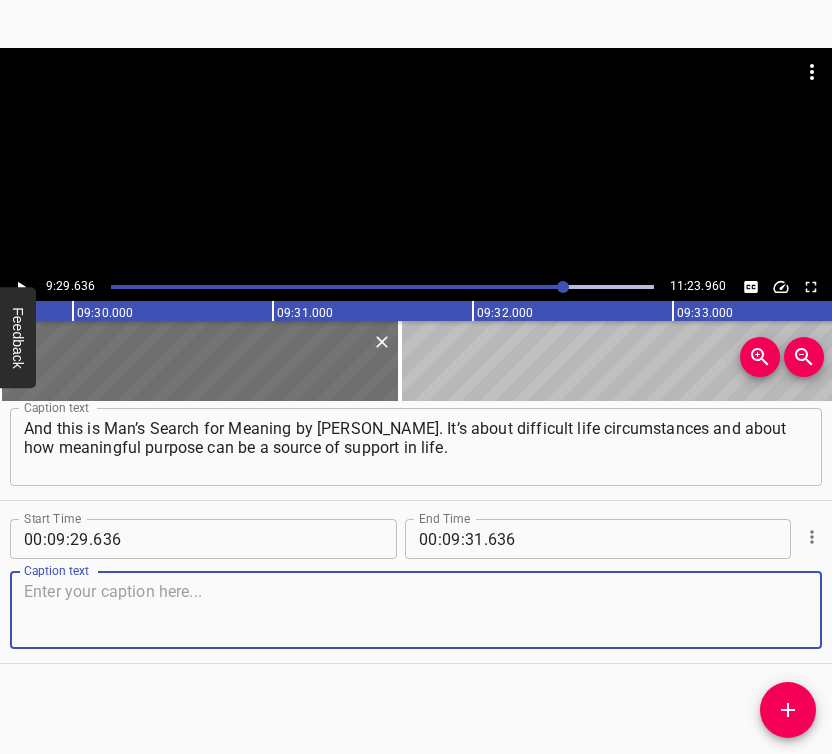 click at bounding box center (416, 610) 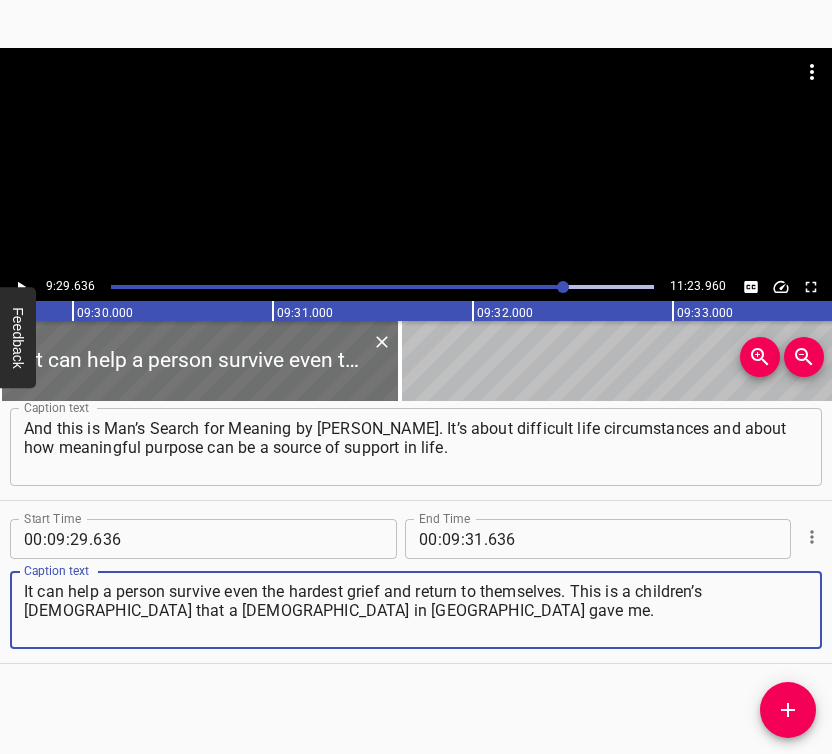 type on "It can help a person survive even the hardest grief and return to themselves. This is a children’s [DEMOGRAPHIC_DATA] that a [DEMOGRAPHIC_DATA] in [GEOGRAPHIC_DATA] gave me." 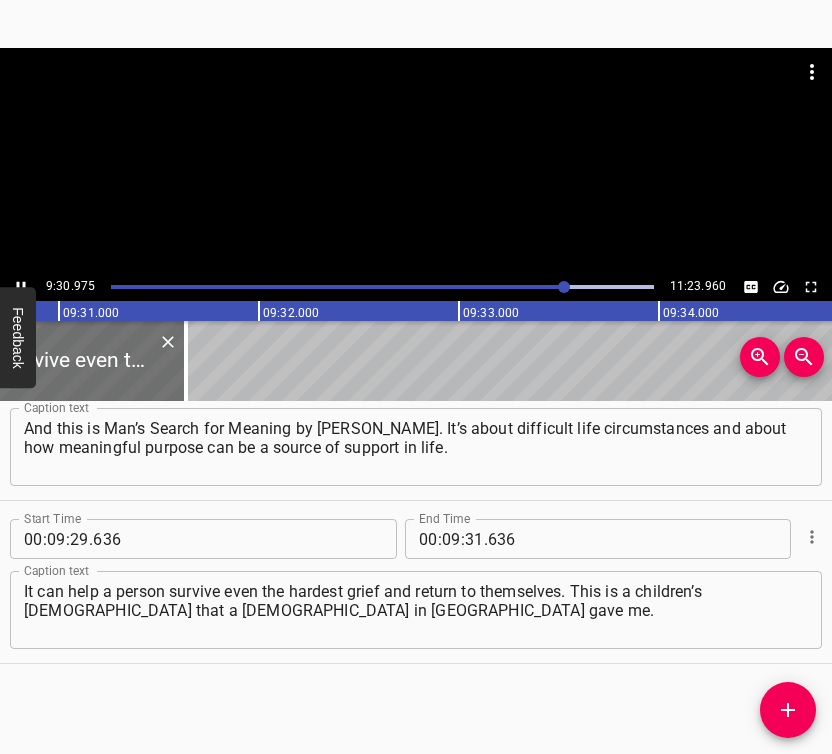 scroll, scrollTop: 0, scrollLeft: 114194, axis: horizontal 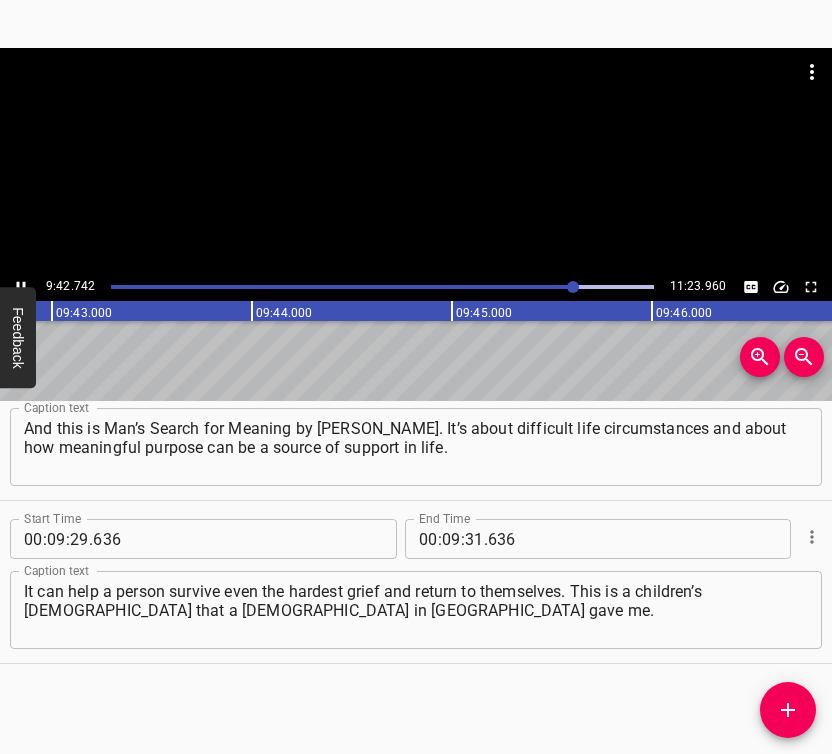 click 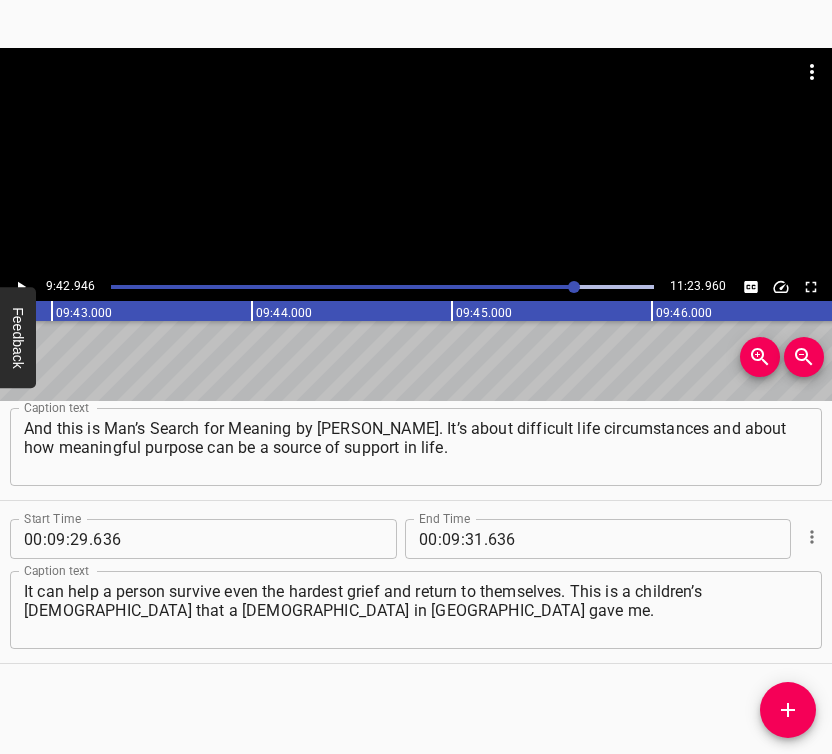 scroll, scrollTop: 0, scrollLeft: 116589, axis: horizontal 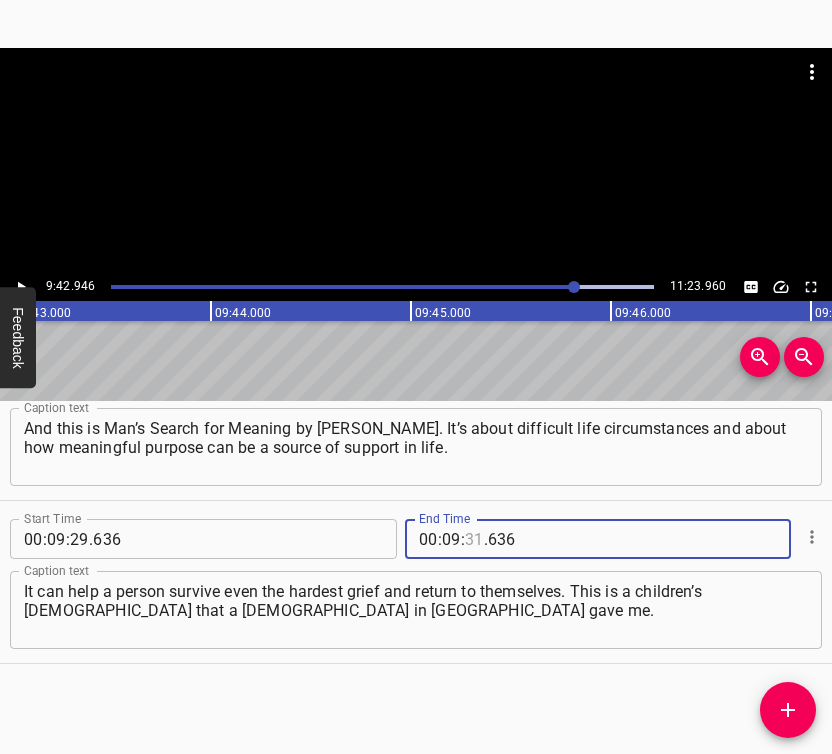 click at bounding box center (474, 539) 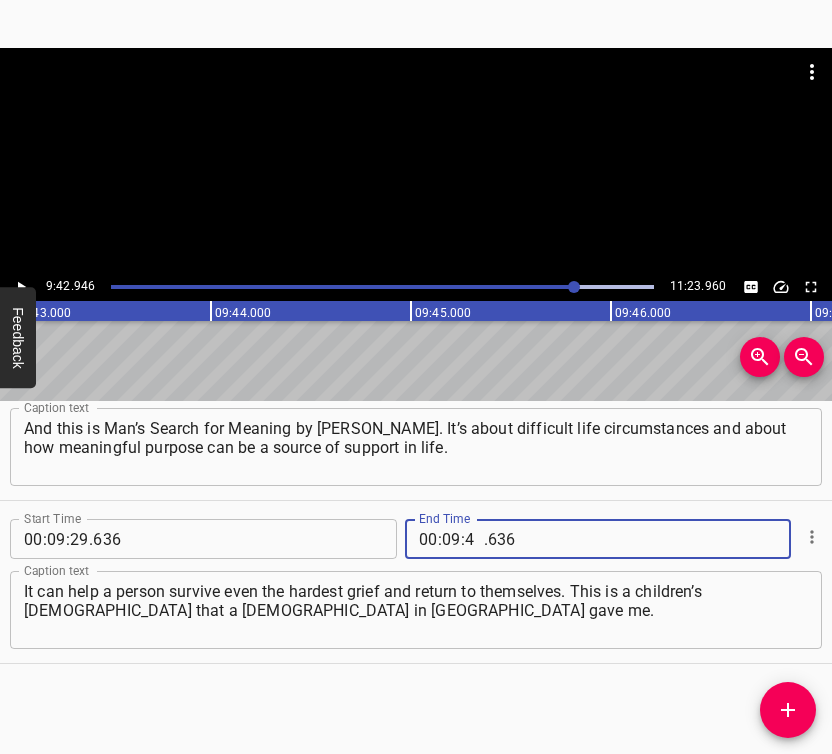 type on "42" 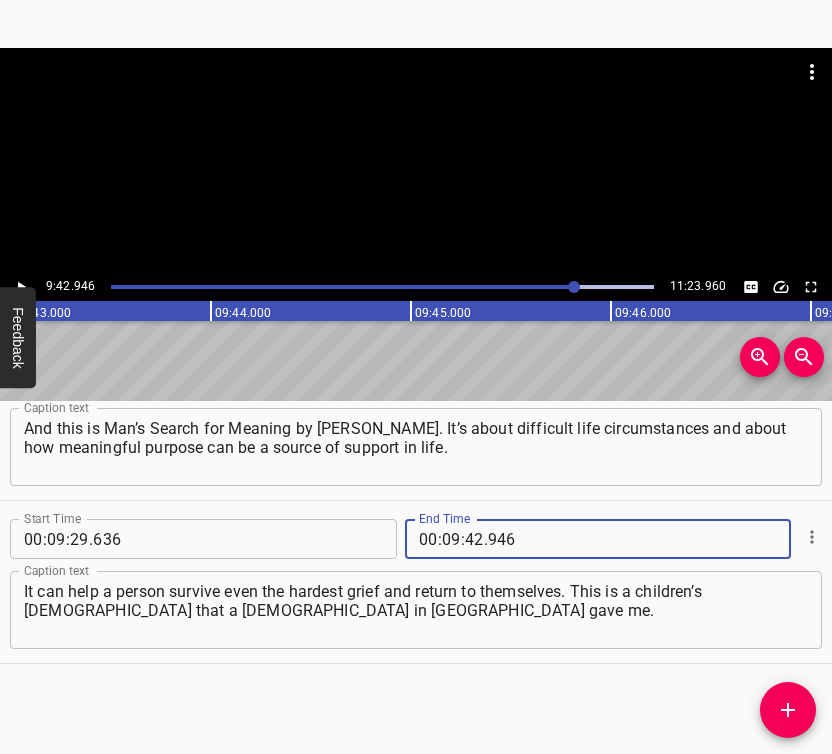 type on "946" 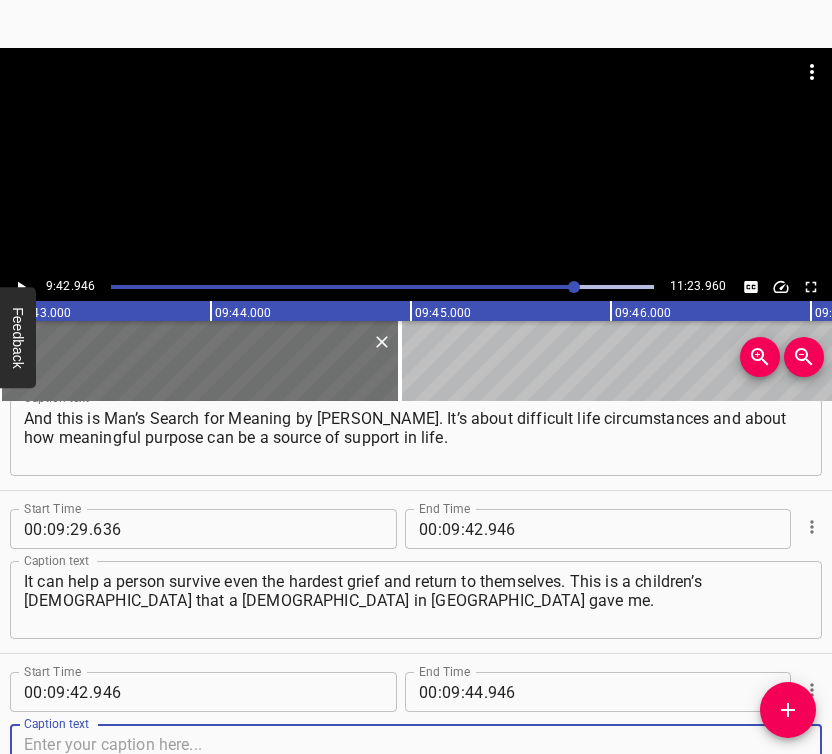 scroll, scrollTop: 8054, scrollLeft: 0, axis: vertical 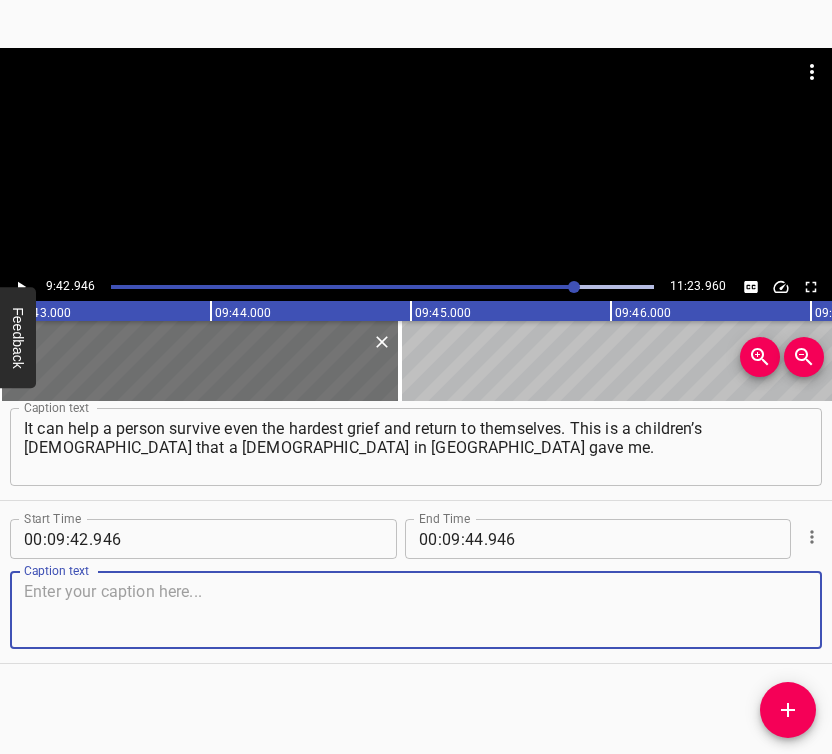 drag, startPoint x: 781, startPoint y: 625, endPoint x: 829, endPoint y: 609, distance: 50.596443 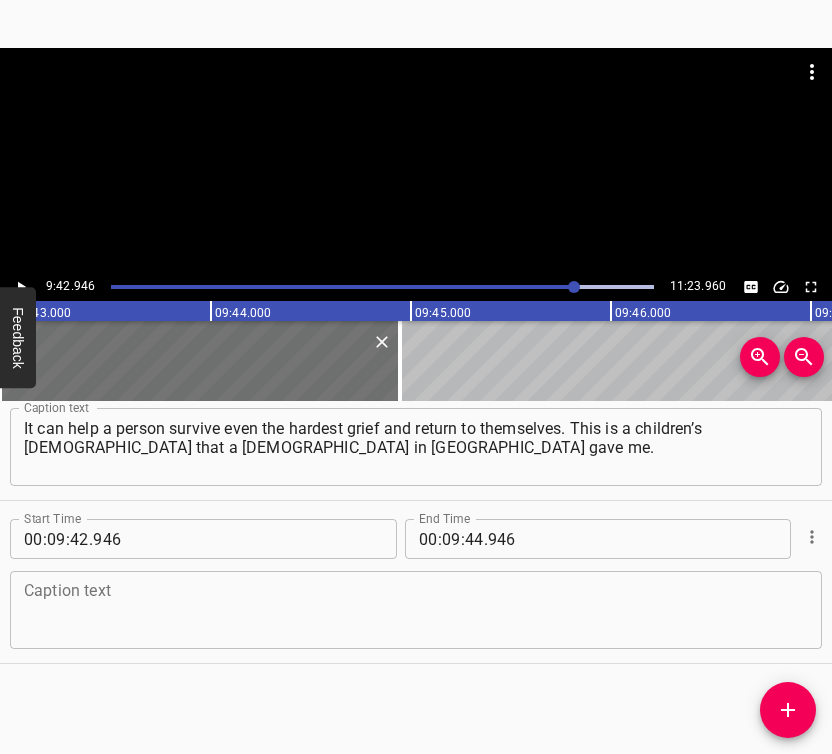click at bounding box center (416, 610) 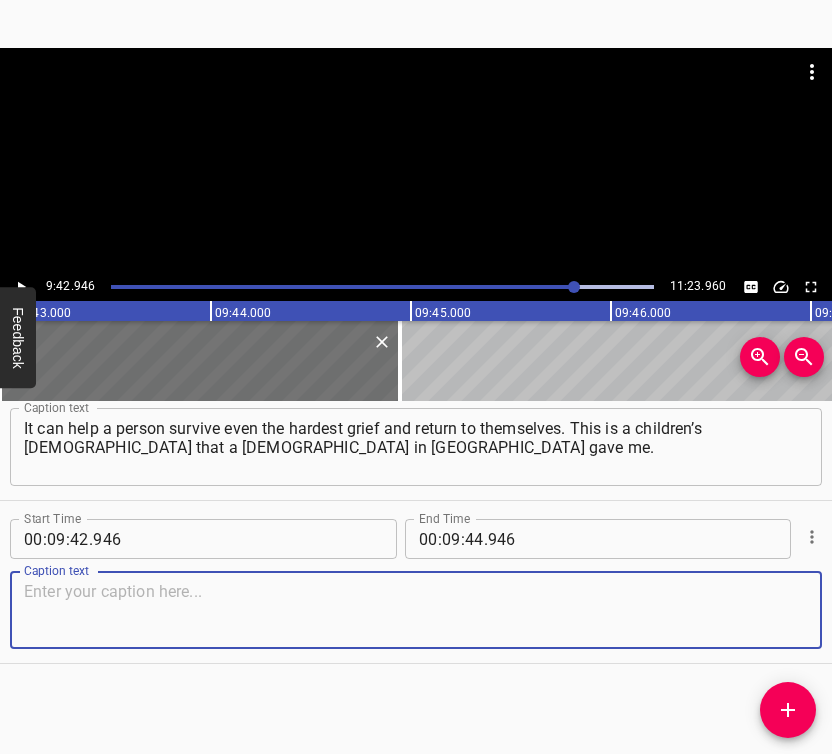 paste on "Well, I kind of asked him for it, because it’s for children, after all. They were giving them to [DEMOGRAPHIC_DATA] children in [DEMOGRAPHIC_DATA] in [GEOGRAPHIC_DATA]. It’s in Ukrainian." 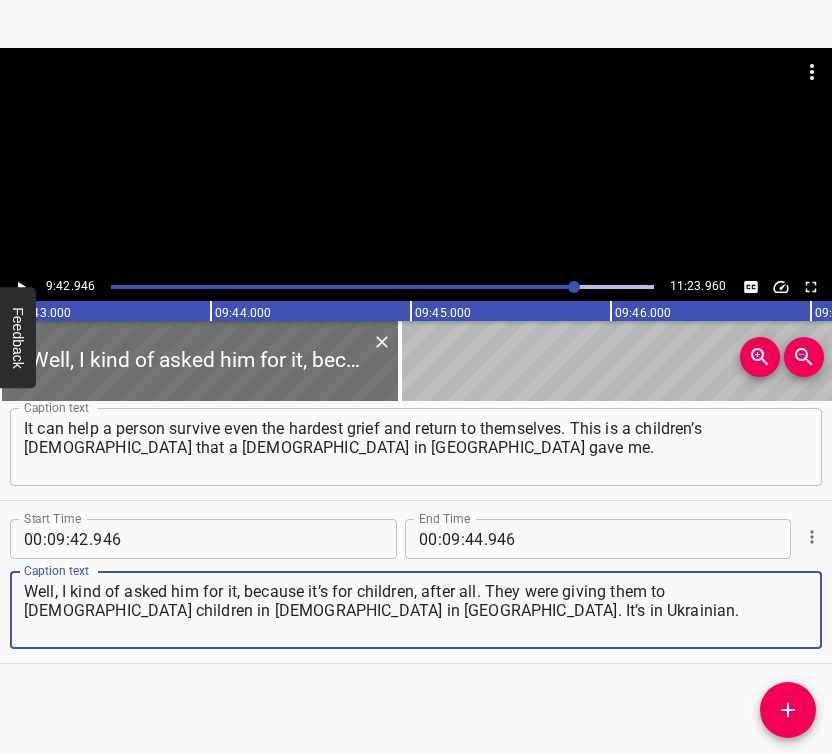 type on "Well, I kind of asked him for it, because it’s for children, after all. They were giving them to [DEMOGRAPHIC_DATA] children in [DEMOGRAPHIC_DATA] in [GEOGRAPHIC_DATA]. It’s in Ukrainian." 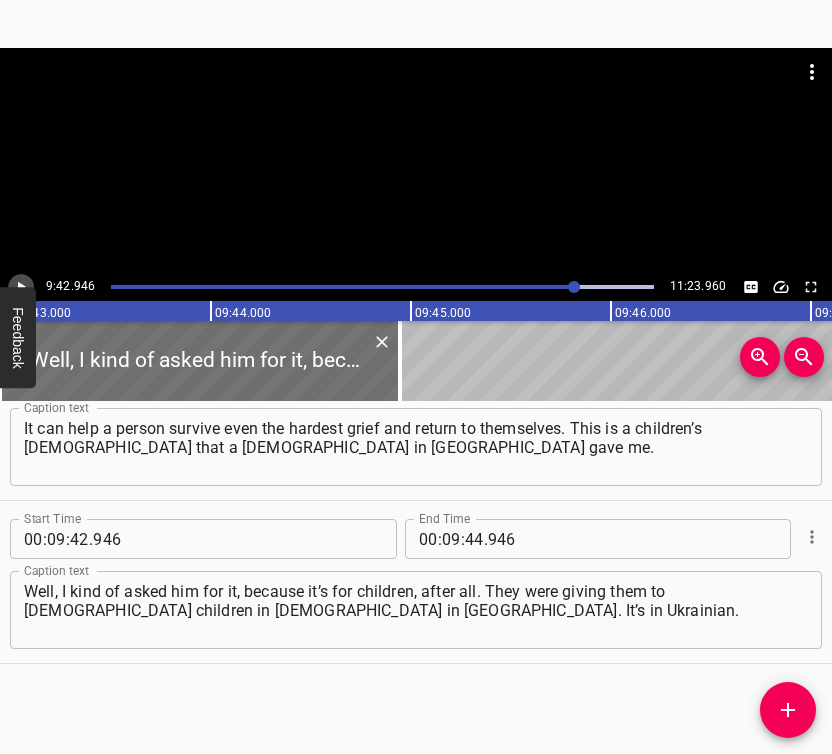 click 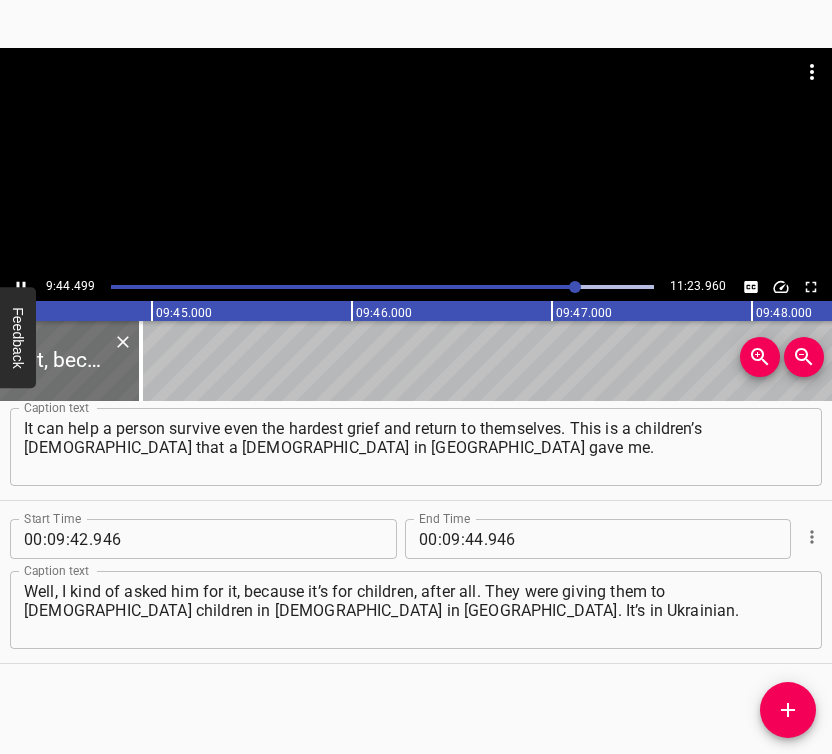 scroll, scrollTop: 0, scrollLeft: 116899, axis: horizontal 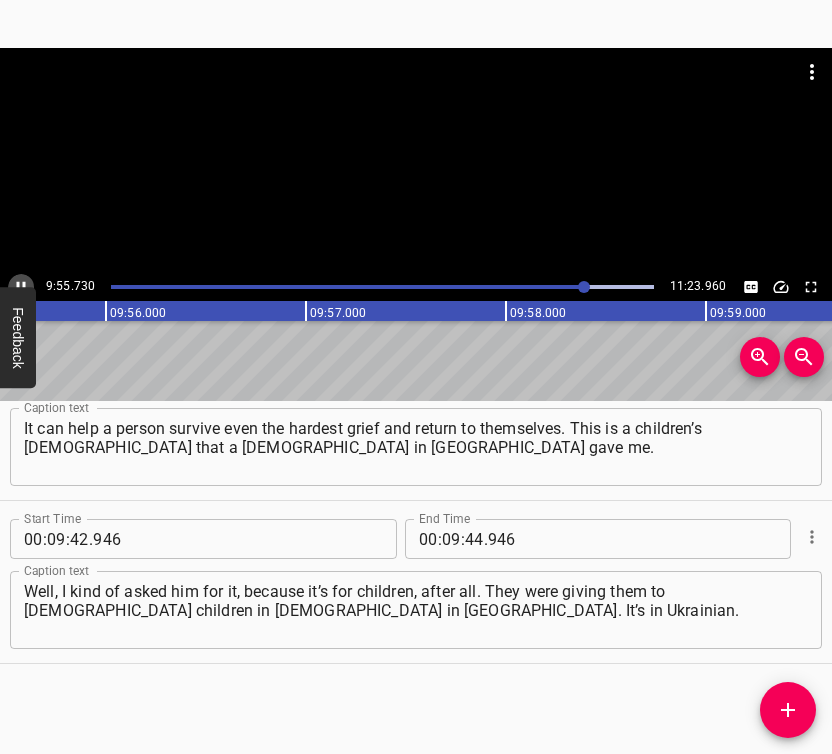 click 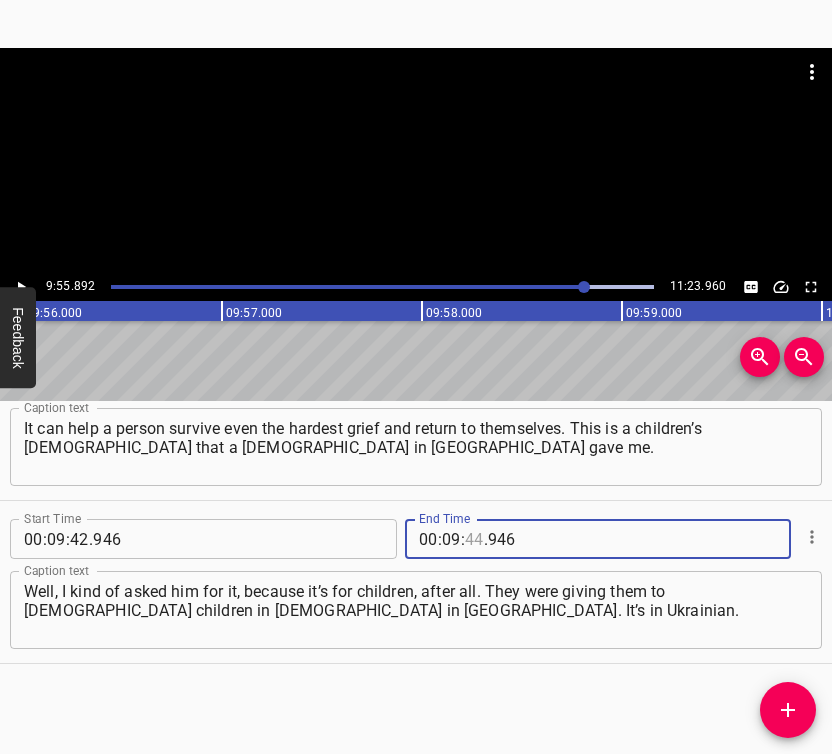 click at bounding box center [474, 539] 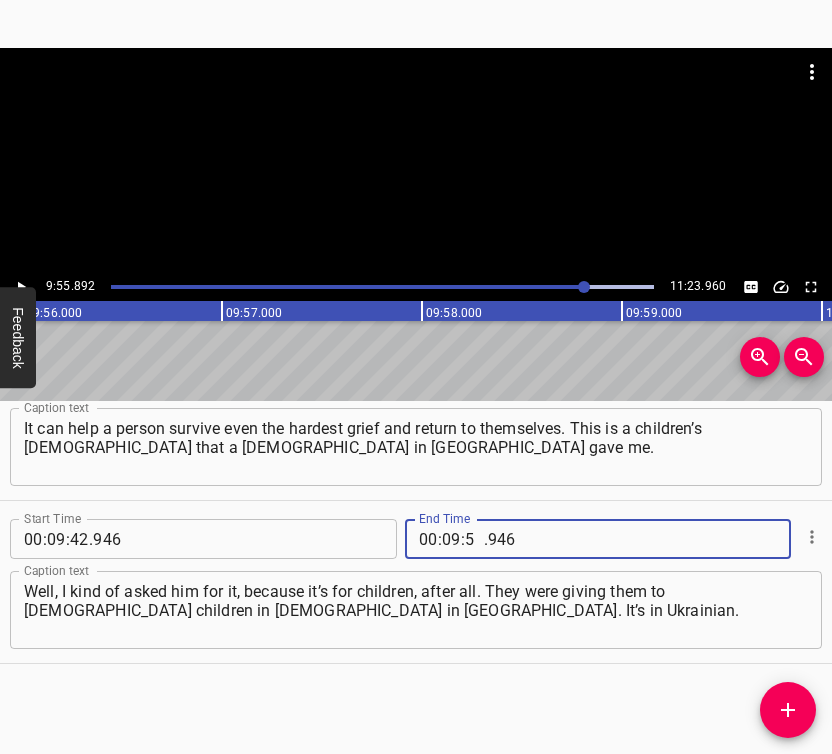 type on "55" 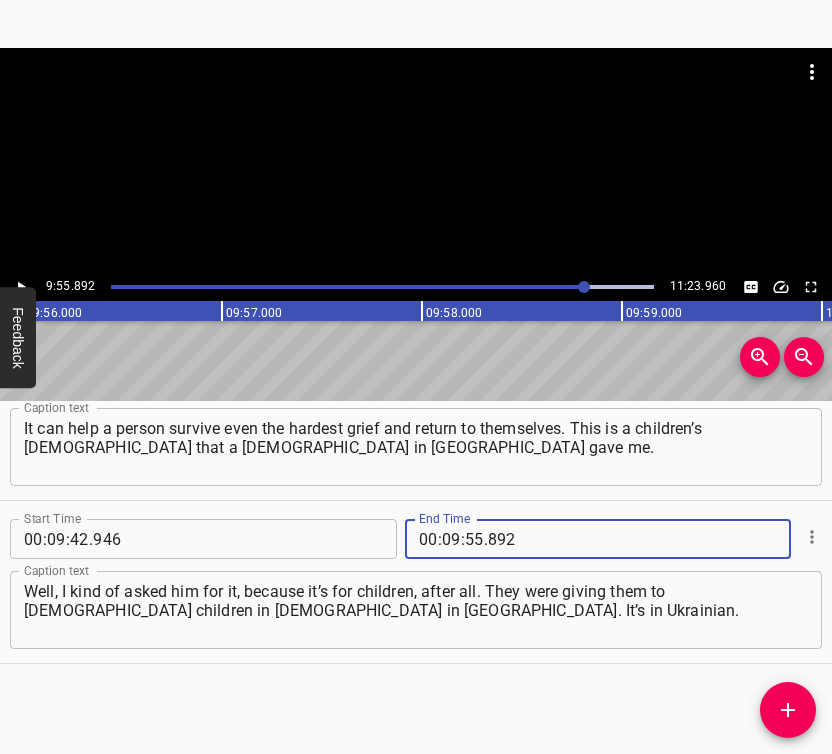 type on "892" 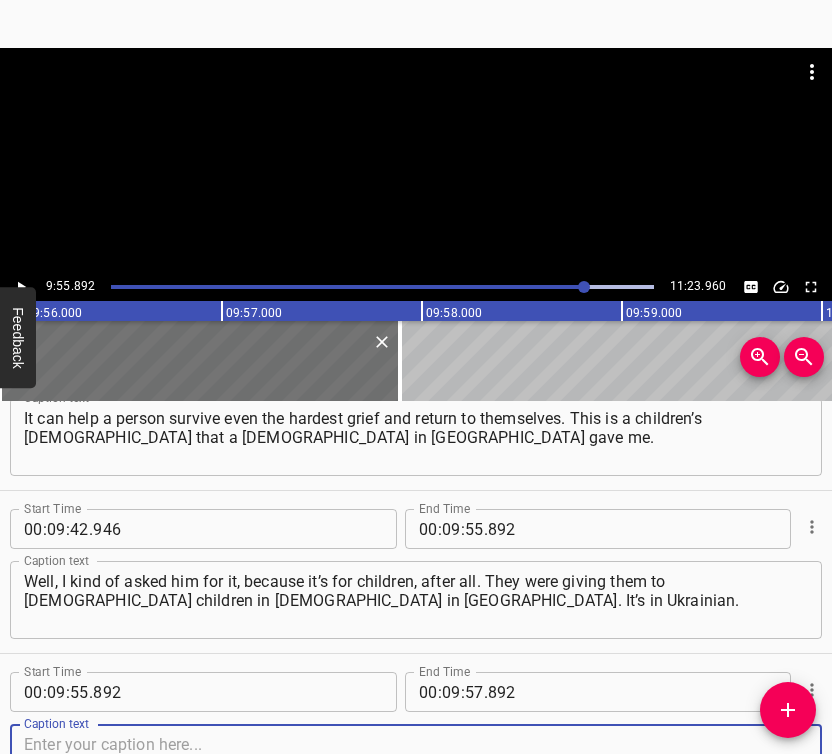 scroll, scrollTop: 8217, scrollLeft: 0, axis: vertical 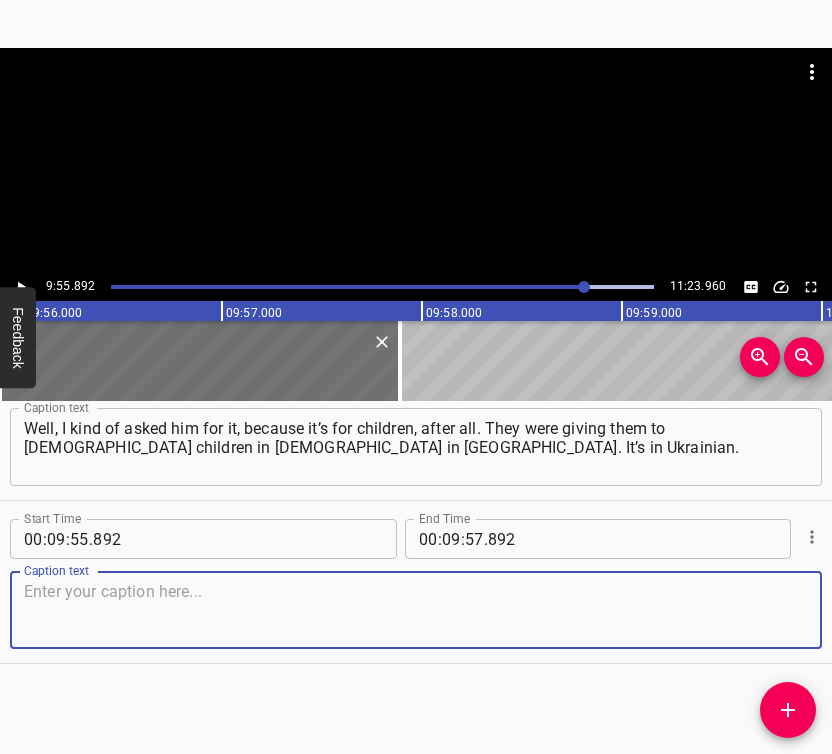 click at bounding box center (416, 610) 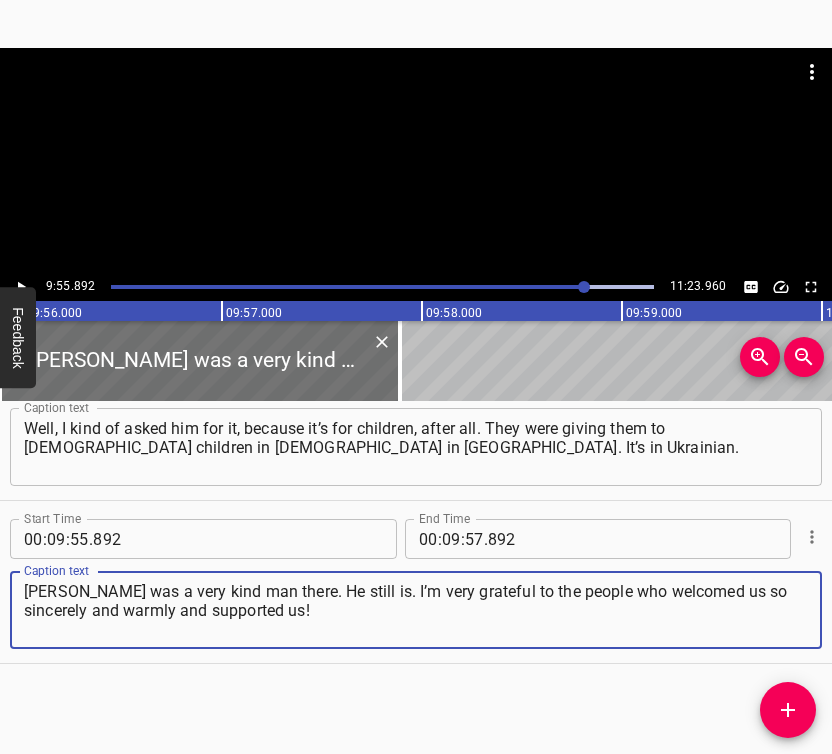 type on "[PERSON_NAME] was a very kind man there. He still is. I’m very grateful to the people who welcomed us so sincerely and warmly and supported us!" 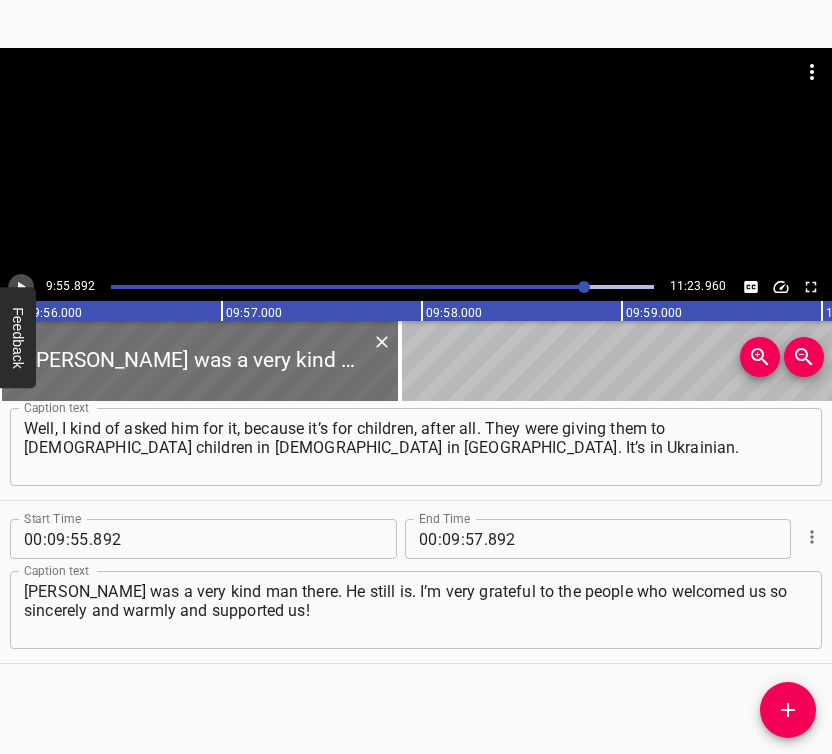 click 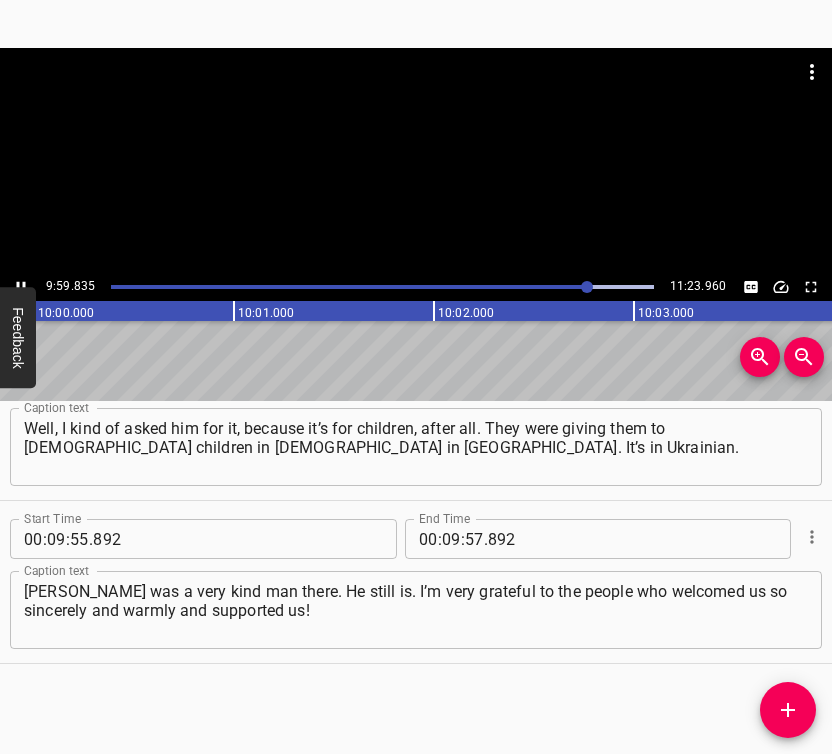 scroll, scrollTop: 0, scrollLeft: 119967, axis: horizontal 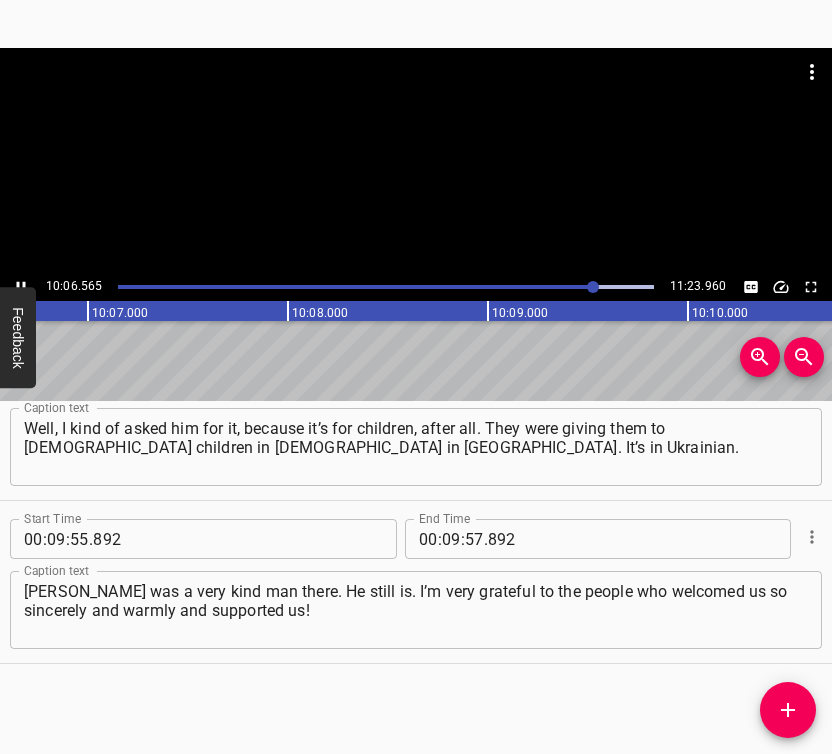 click 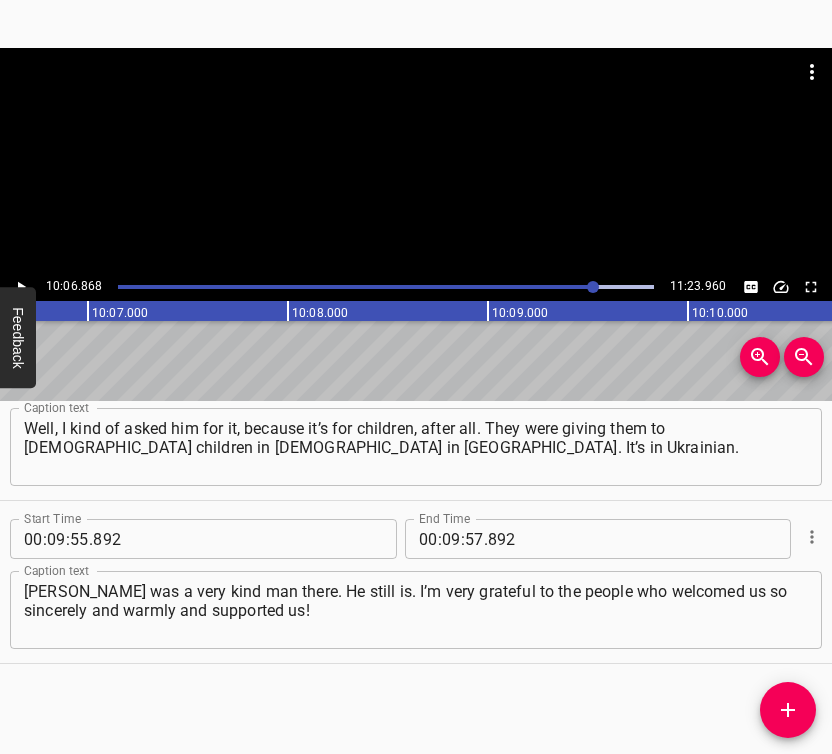 scroll, scrollTop: 0, scrollLeft: 121373, axis: horizontal 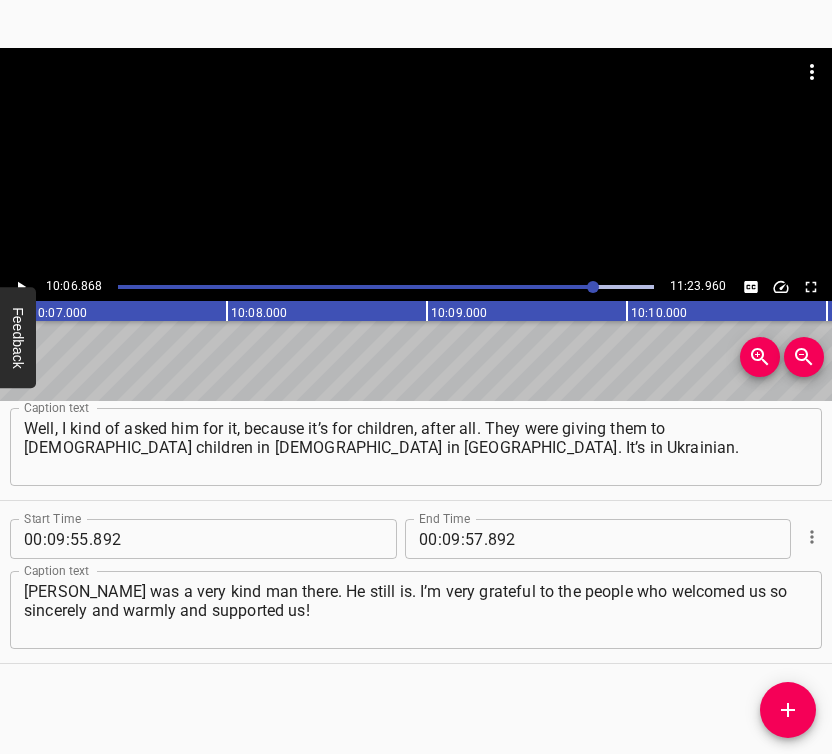 click 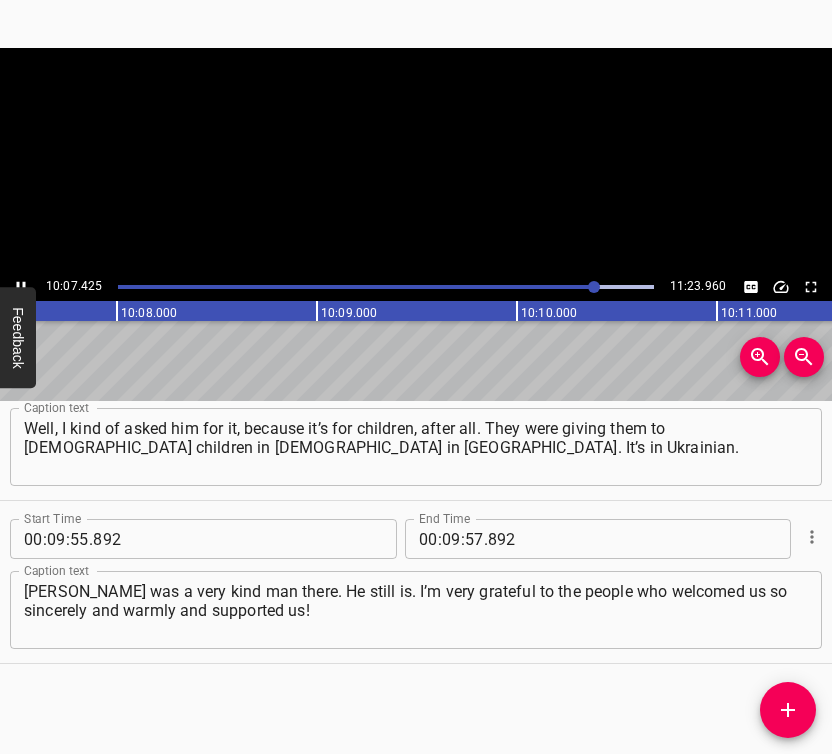 click 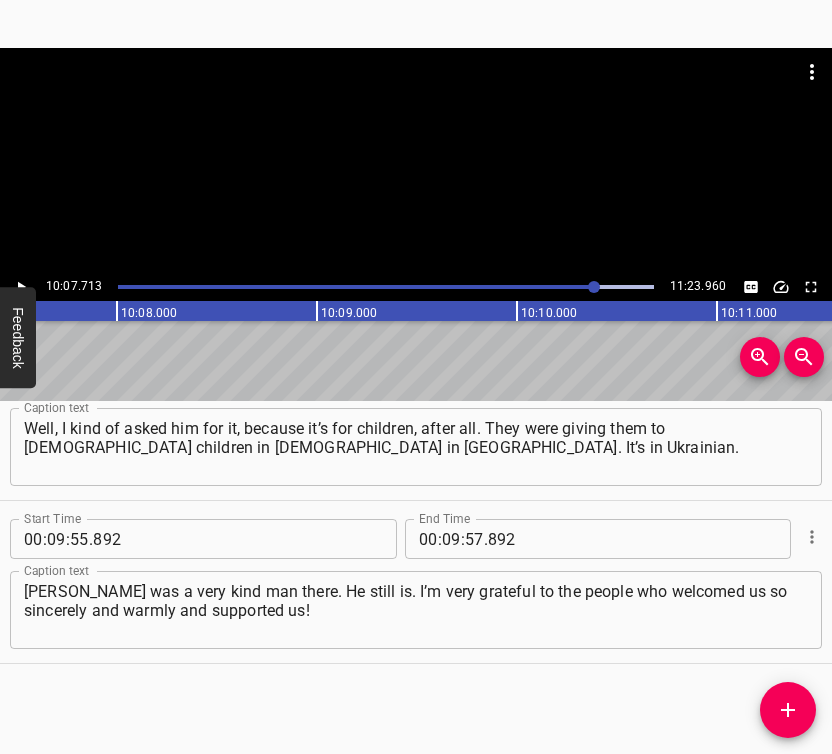 scroll, scrollTop: 0, scrollLeft: 121542, axis: horizontal 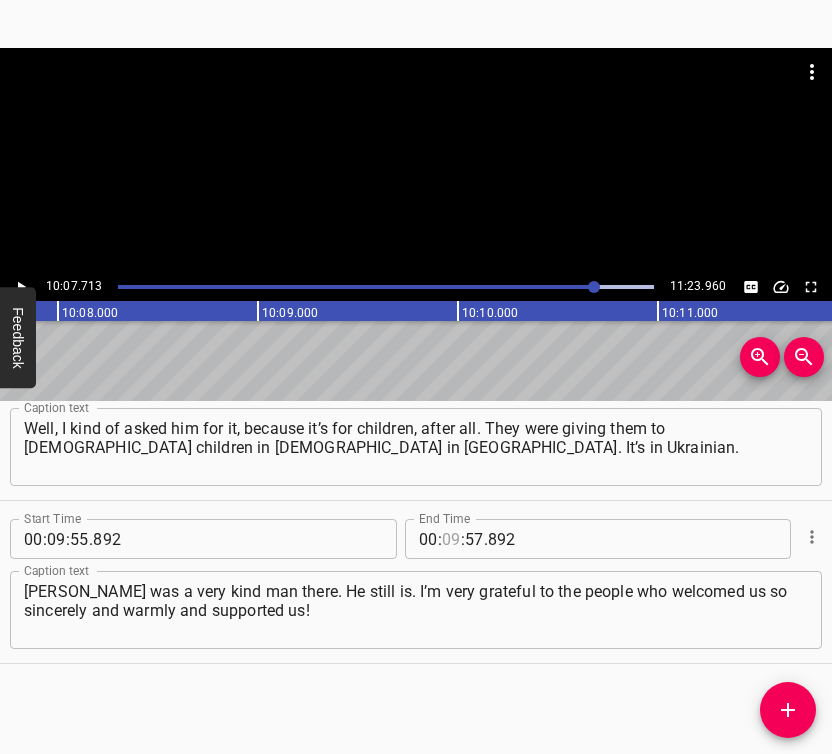 click at bounding box center [451, 539] 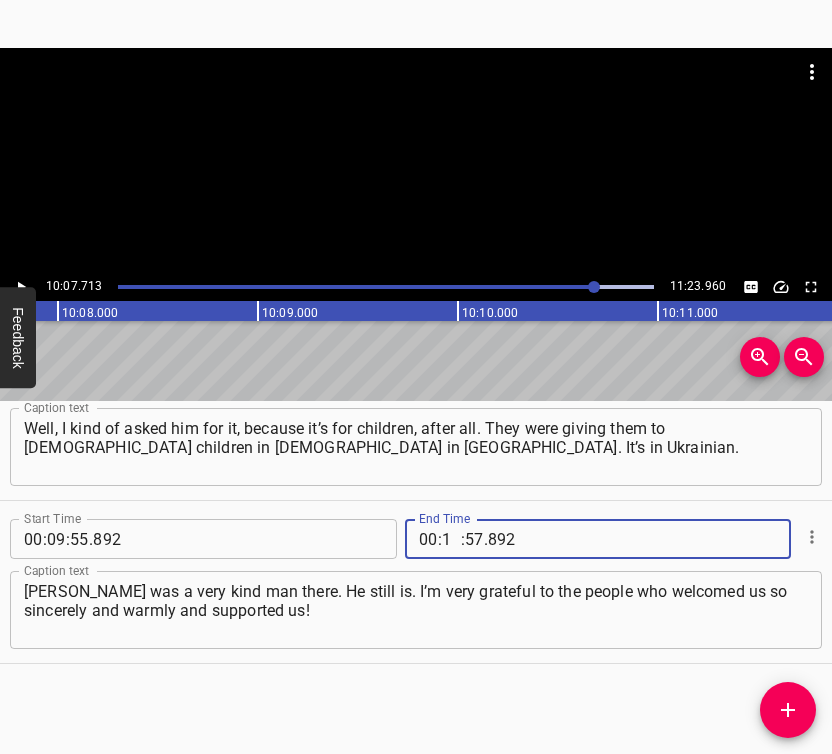 type on "10" 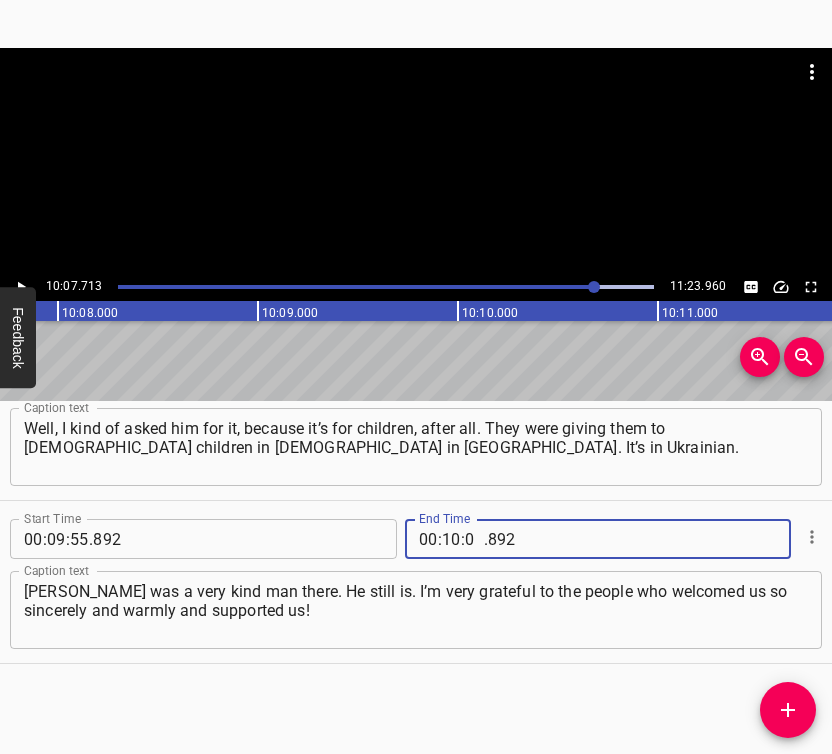 type on "07" 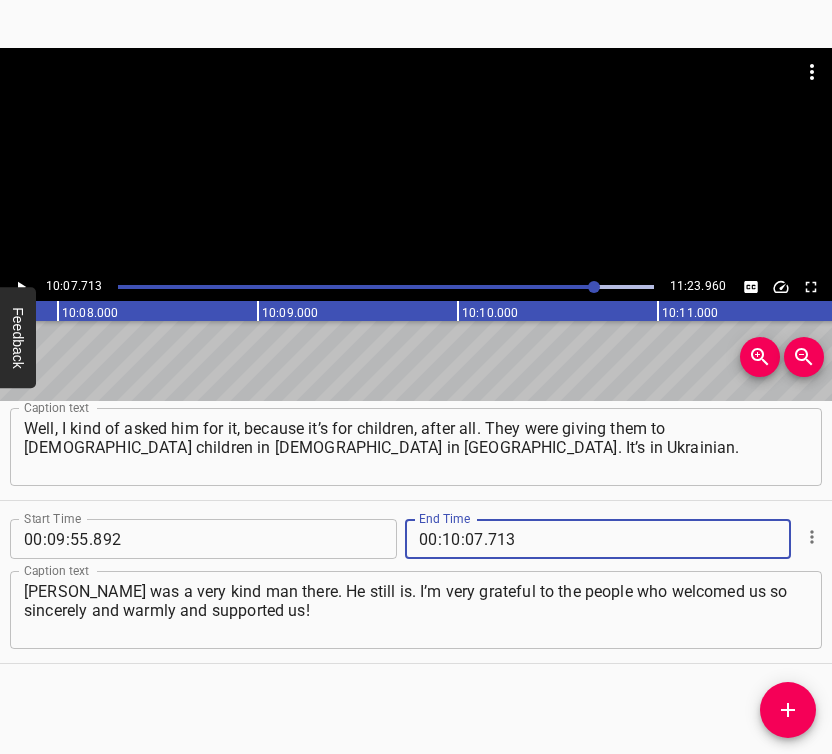 type on "713" 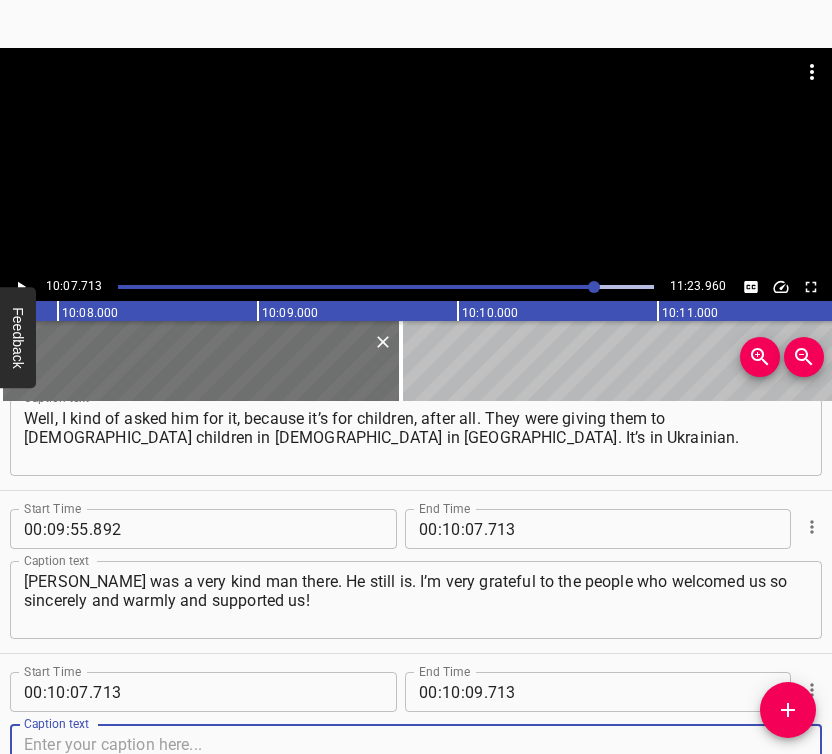 scroll, scrollTop: 8380, scrollLeft: 0, axis: vertical 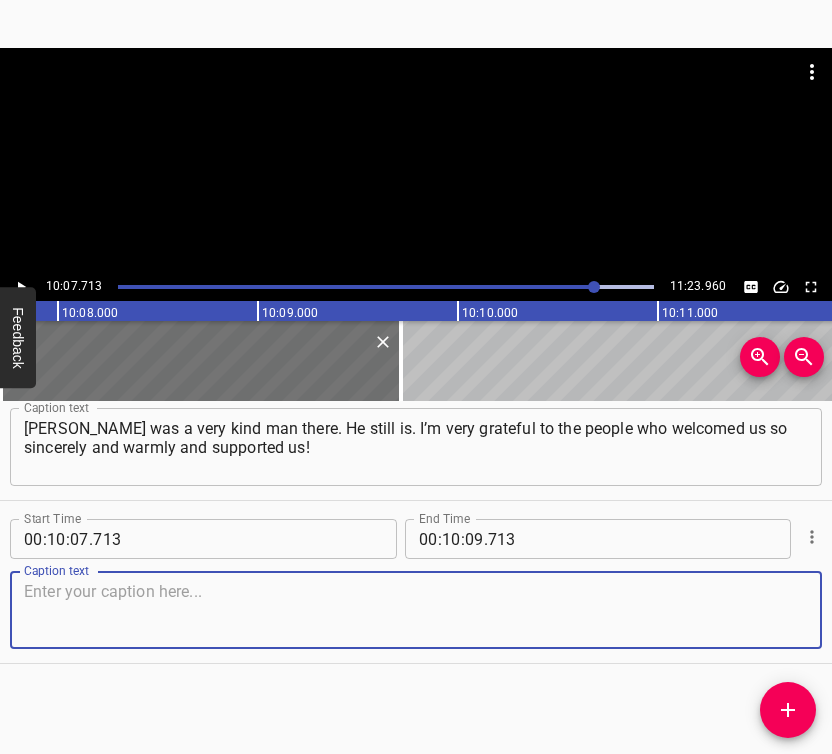 click at bounding box center [416, 610] 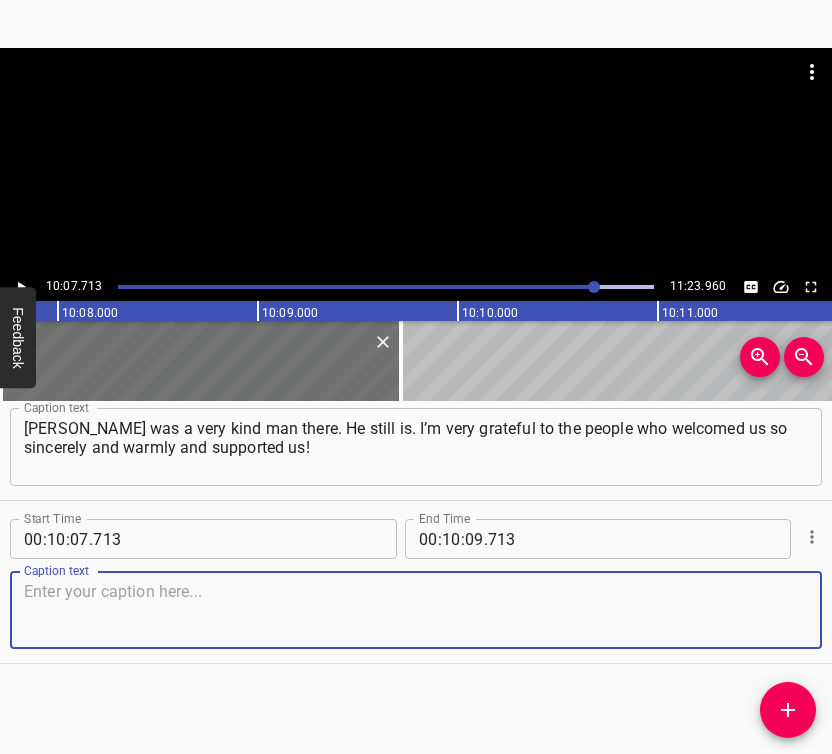 click at bounding box center [416, 610] 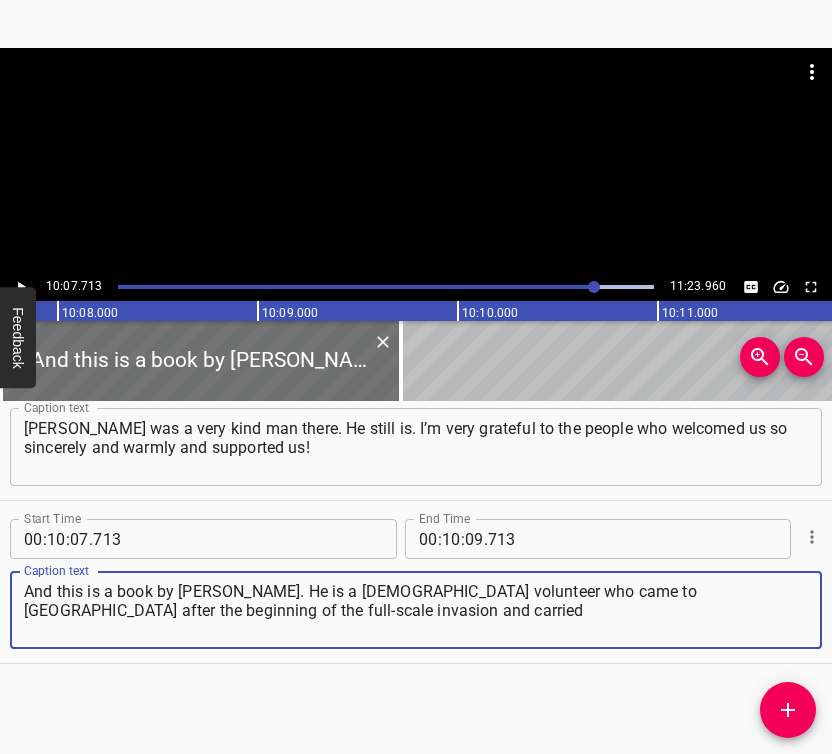 type on "And this is a book by [PERSON_NAME]. He is a [DEMOGRAPHIC_DATA] volunteer who came to [GEOGRAPHIC_DATA] after the beginning of the full-scale invasion and carried" 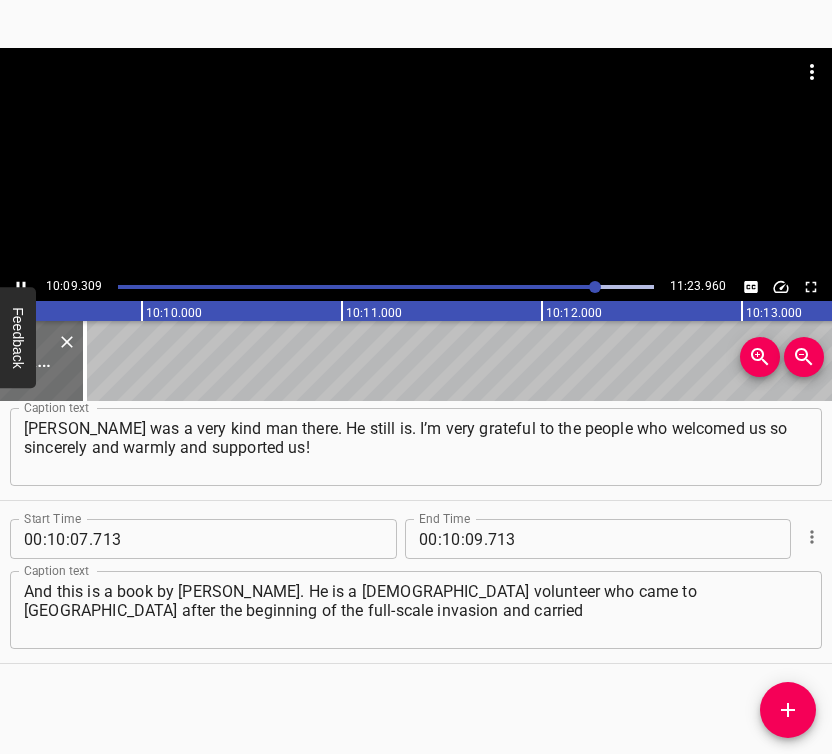 scroll, scrollTop: 0, scrollLeft: 121861, axis: horizontal 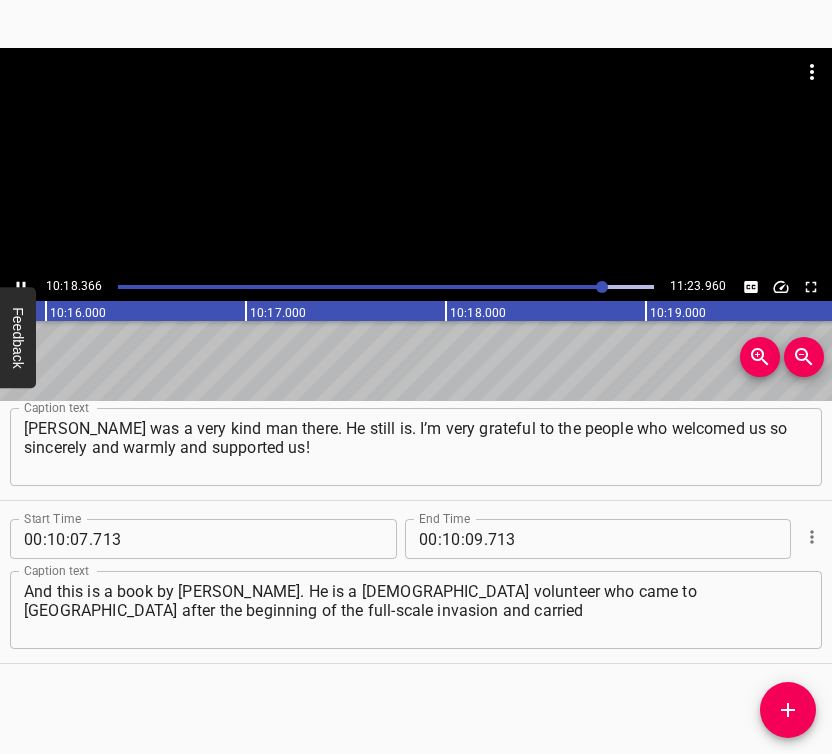 click 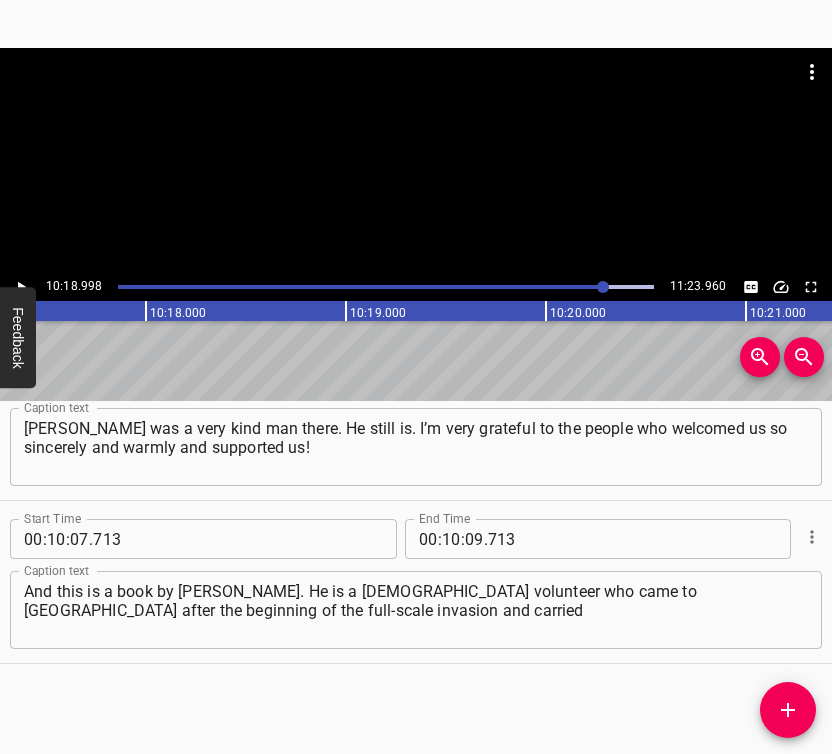 scroll, scrollTop: 0, scrollLeft: 123799, axis: horizontal 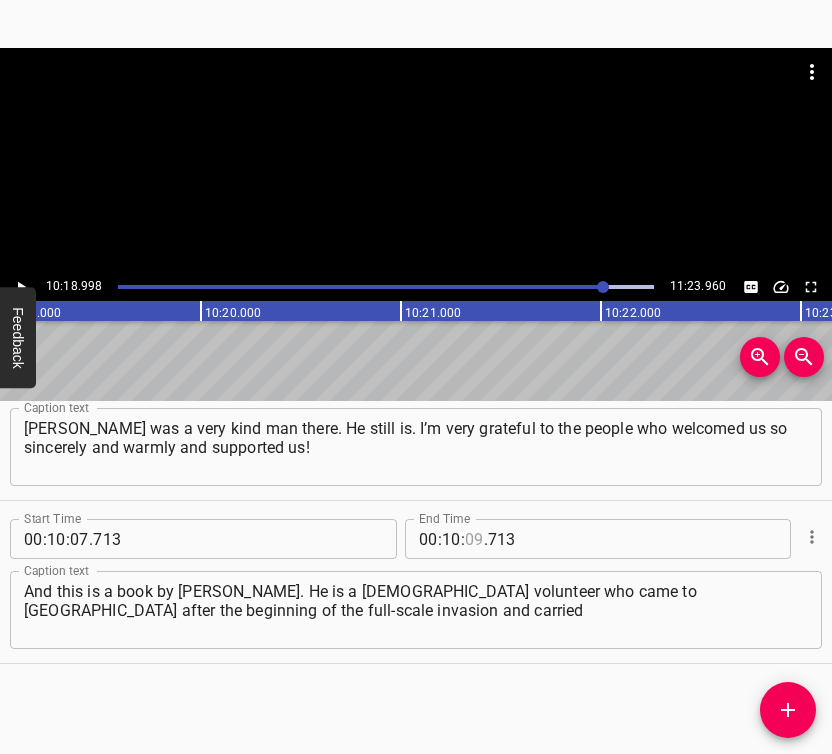 click at bounding box center (474, 539) 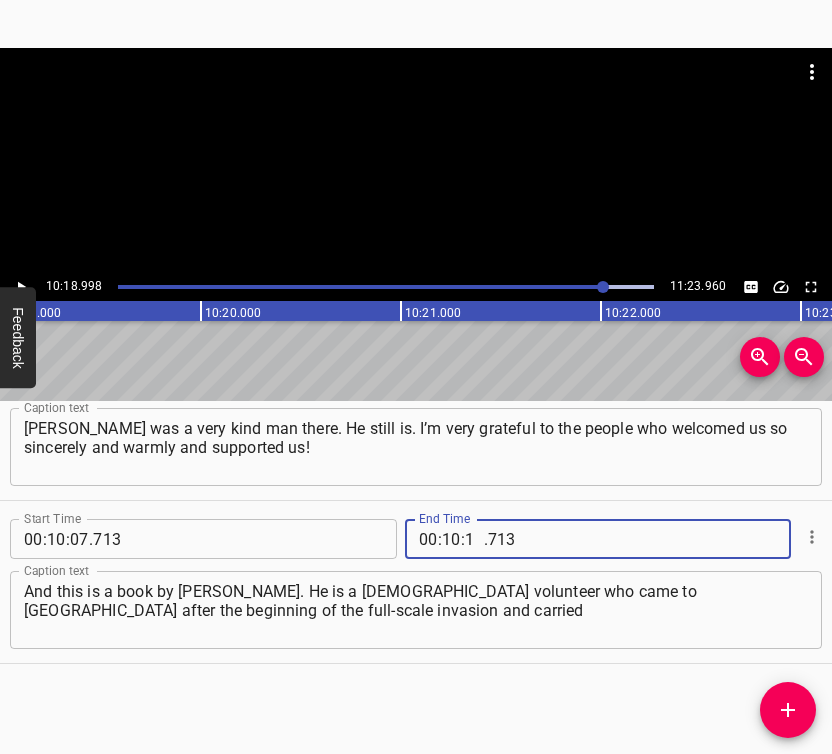 type on "18" 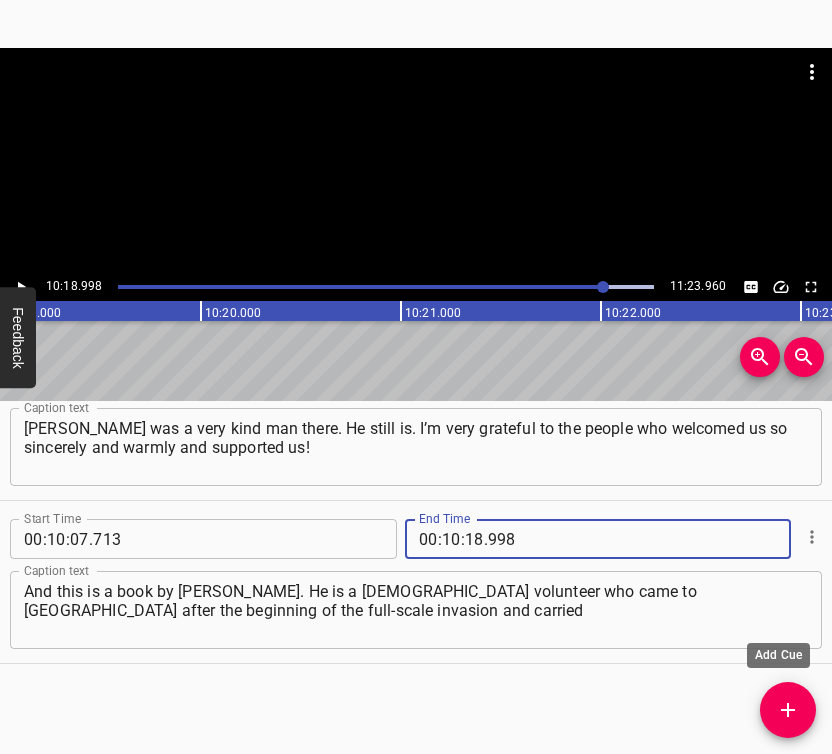 type on "998" 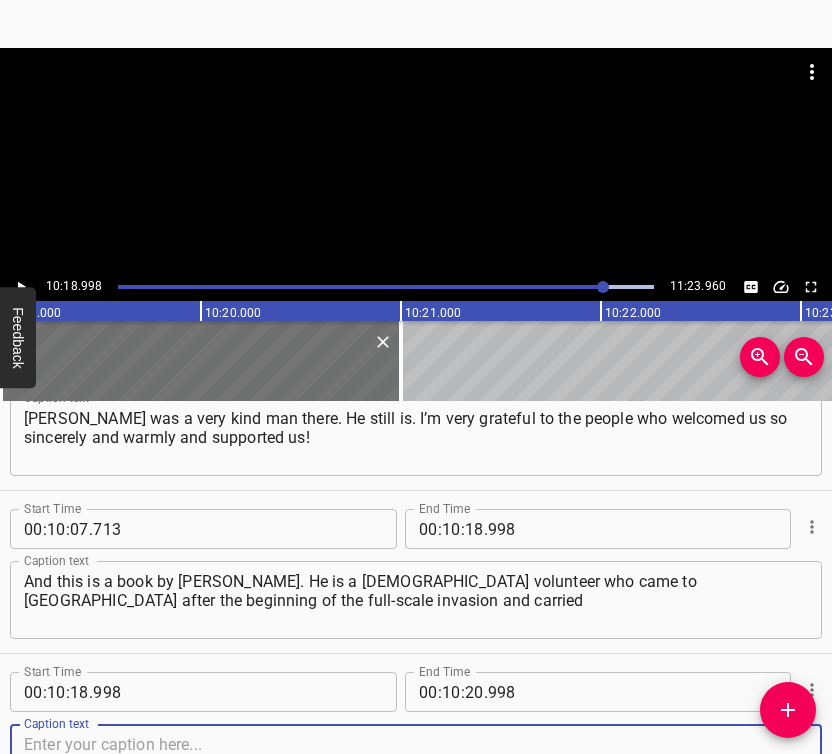 scroll, scrollTop: 8543, scrollLeft: 0, axis: vertical 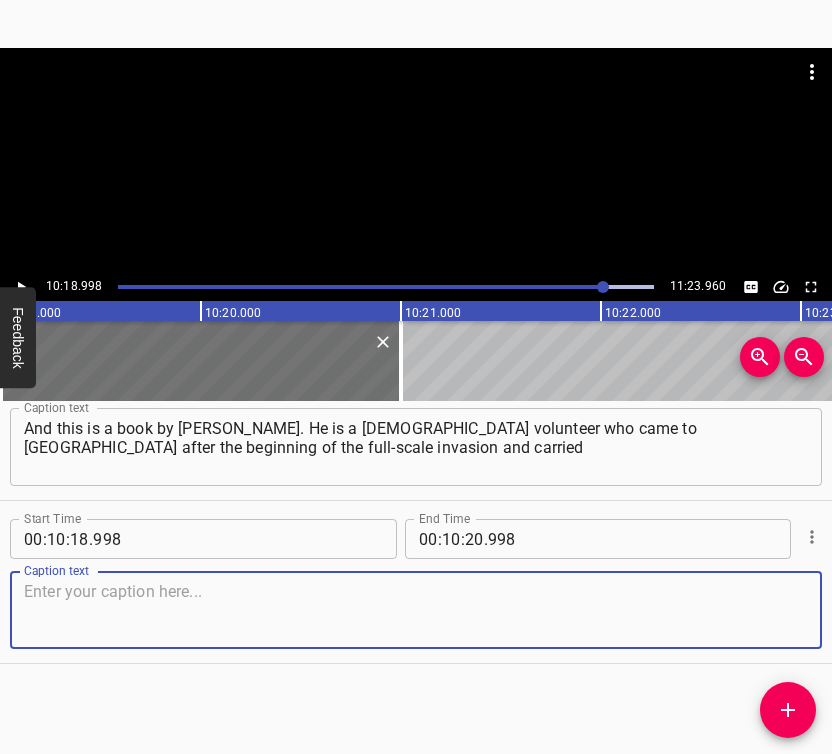drag, startPoint x: 774, startPoint y: 629, endPoint x: 826, endPoint y: 621, distance: 52.611786 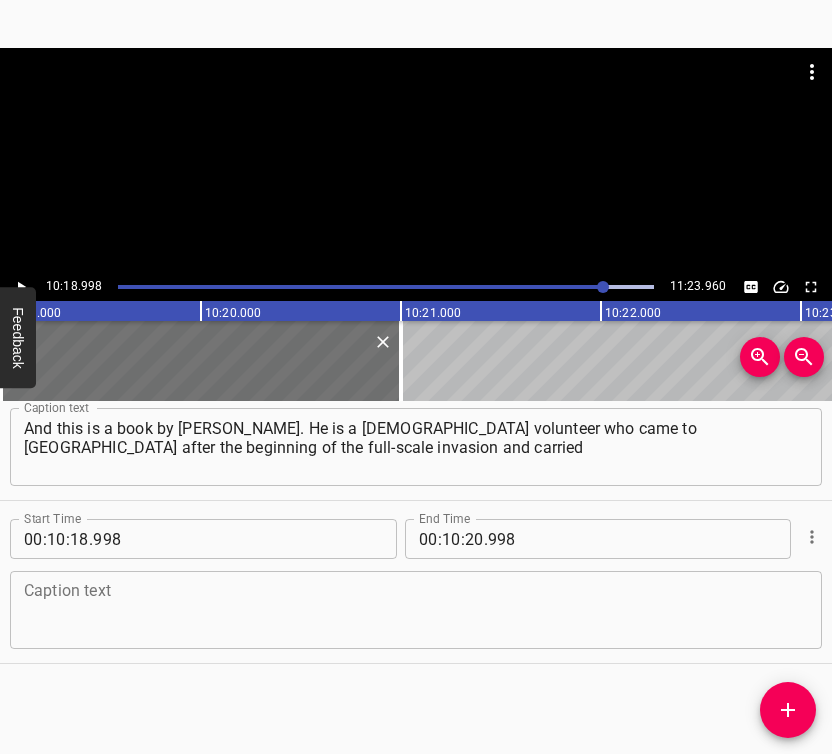 click at bounding box center (416, 610) 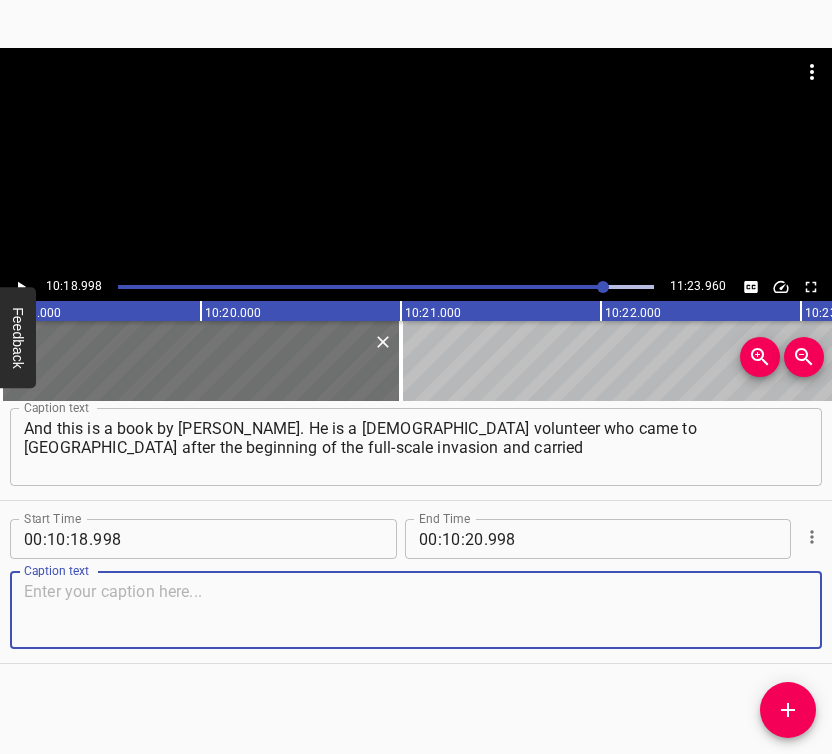 paste on "out four missions here. While defending [GEOGRAPHIC_DATA], he completed four military missions. And he wrote a diary about how it was and what they saw." 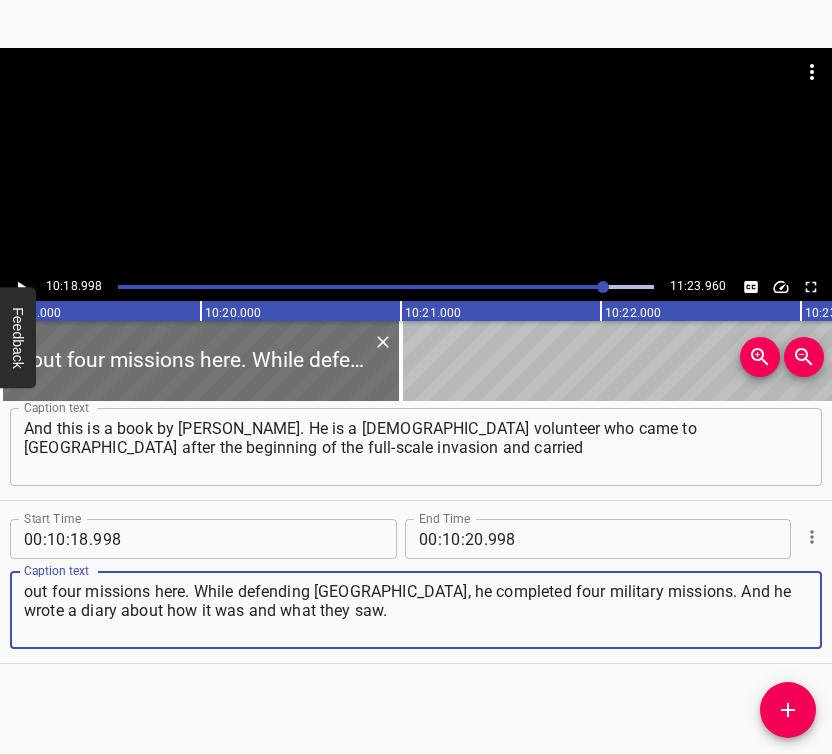 type on "out four missions here. While defending [GEOGRAPHIC_DATA], he completed four military missions. And he wrote a diary about how it was and what they saw." 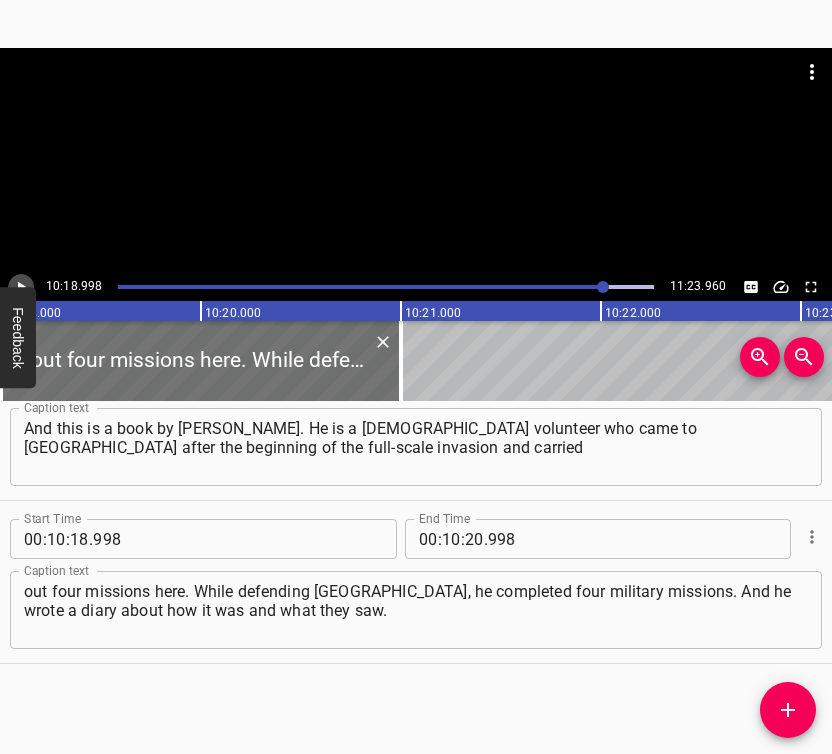 click 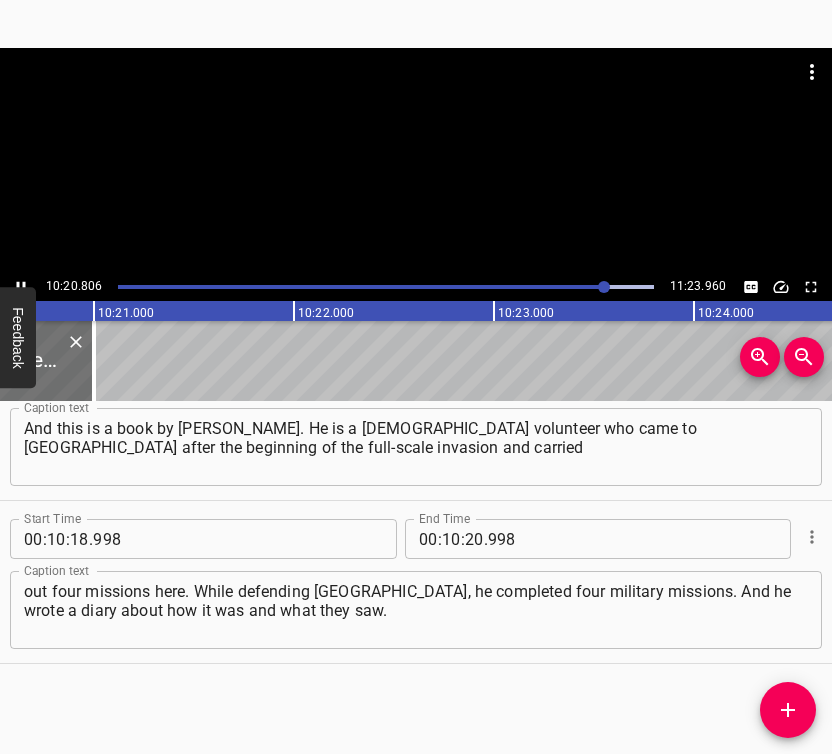 scroll, scrollTop: 0, scrollLeft: 124161, axis: horizontal 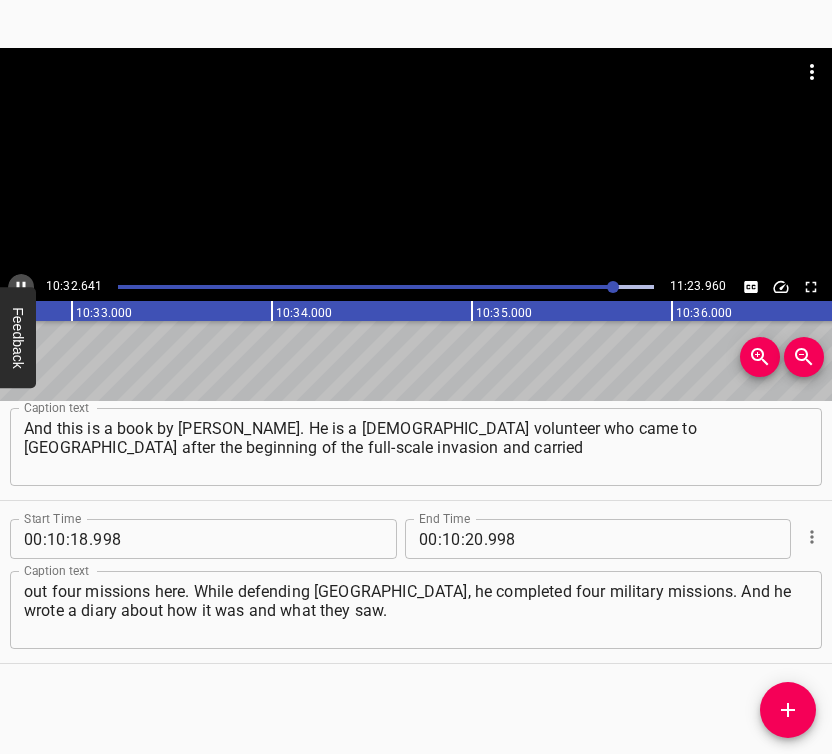 click 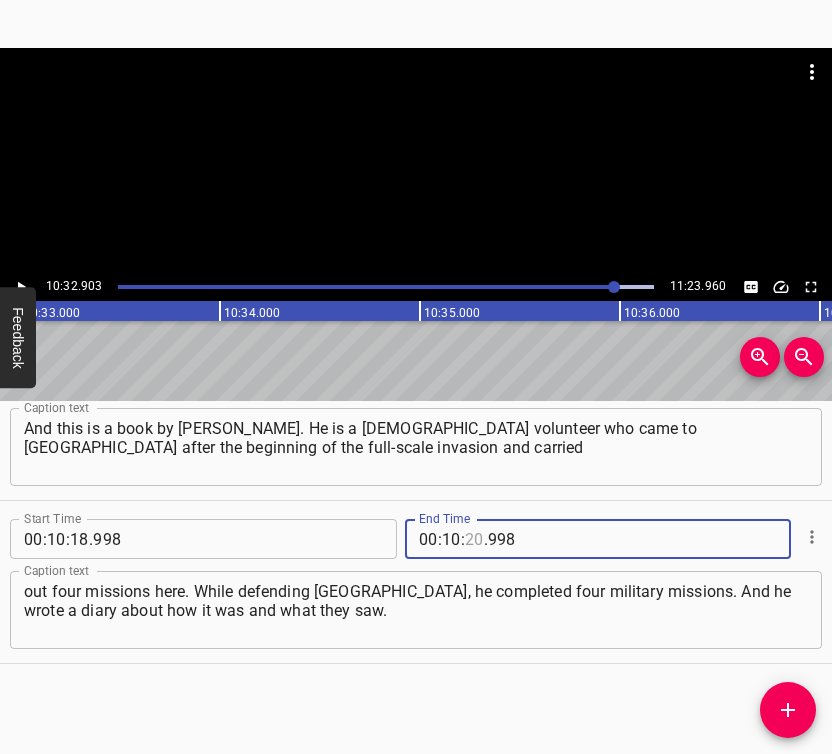 click at bounding box center [474, 539] 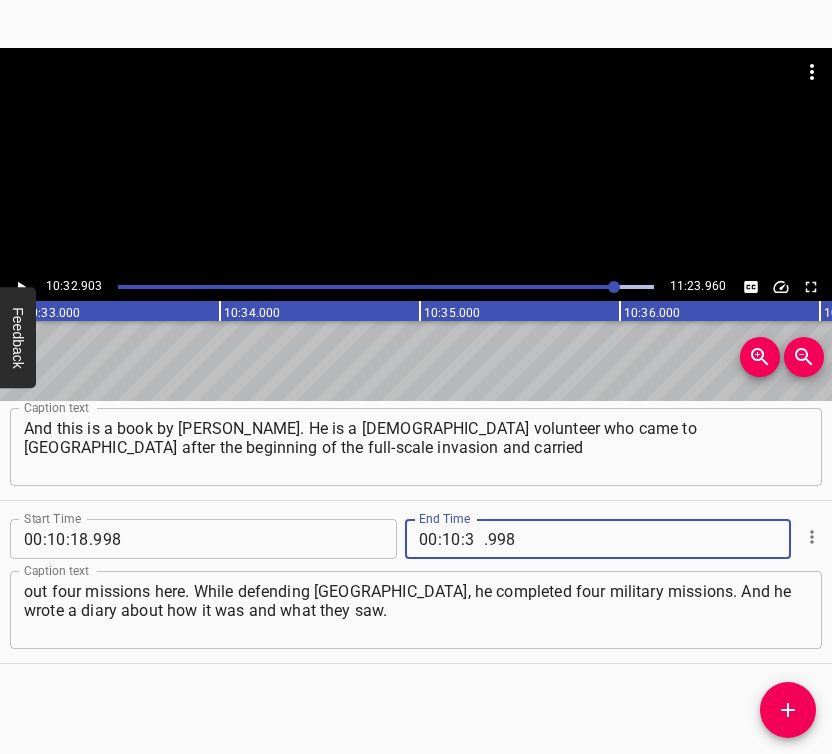 type on "32" 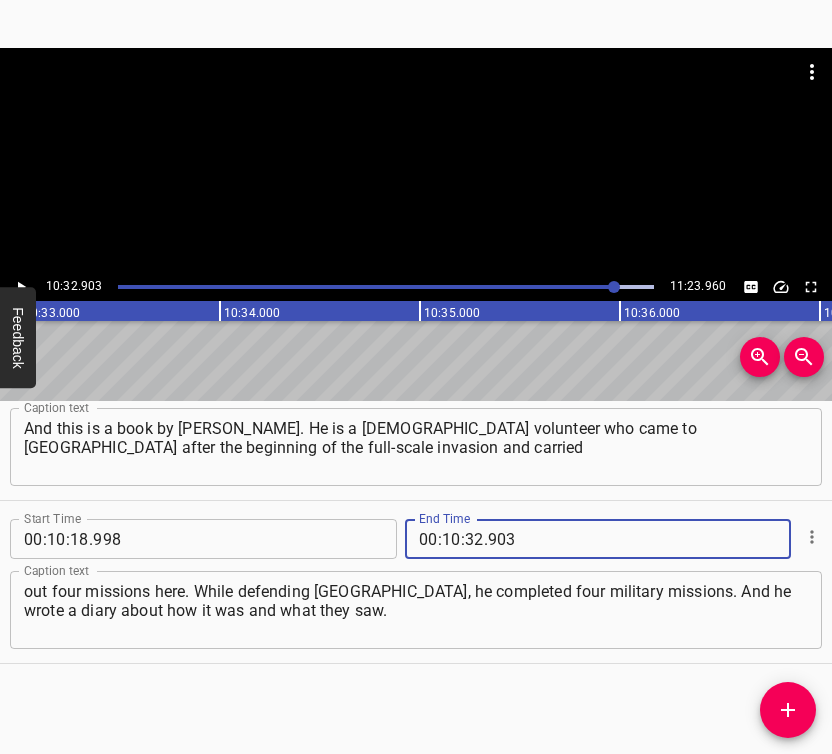 type on "903" 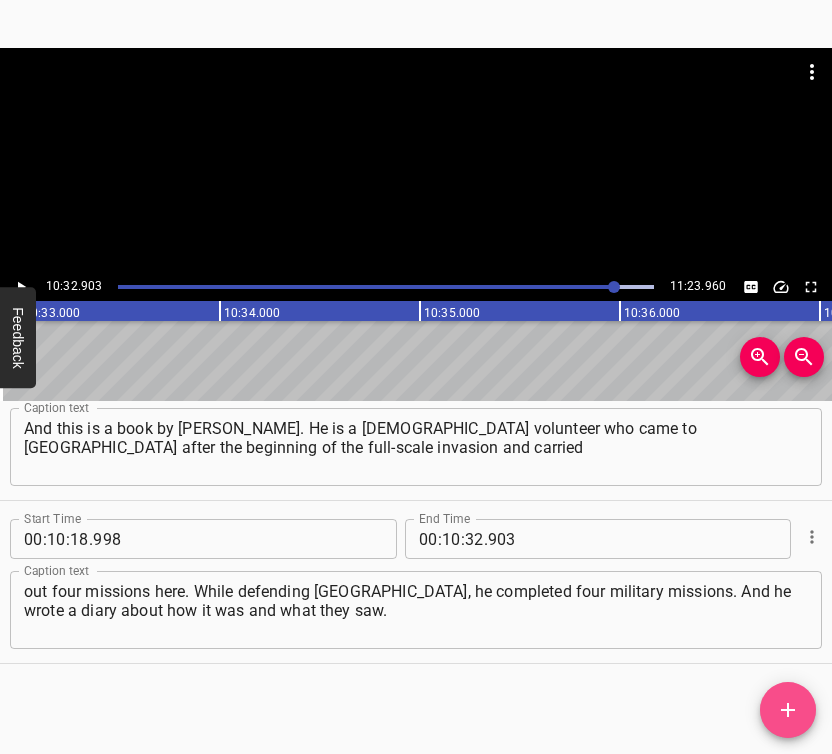 click 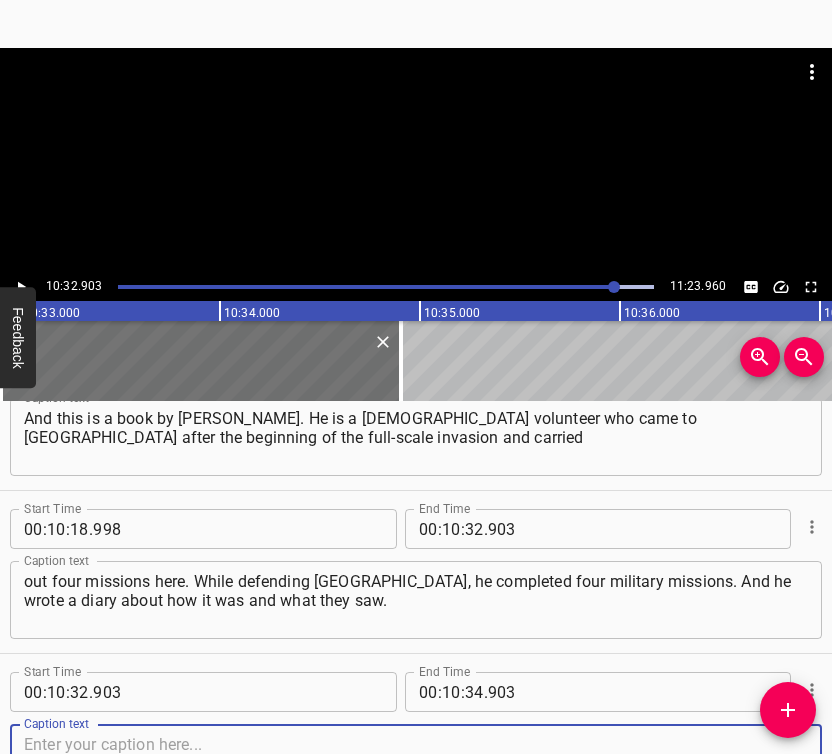 scroll, scrollTop: 8706, scrollLeft: 0, axis: vertical 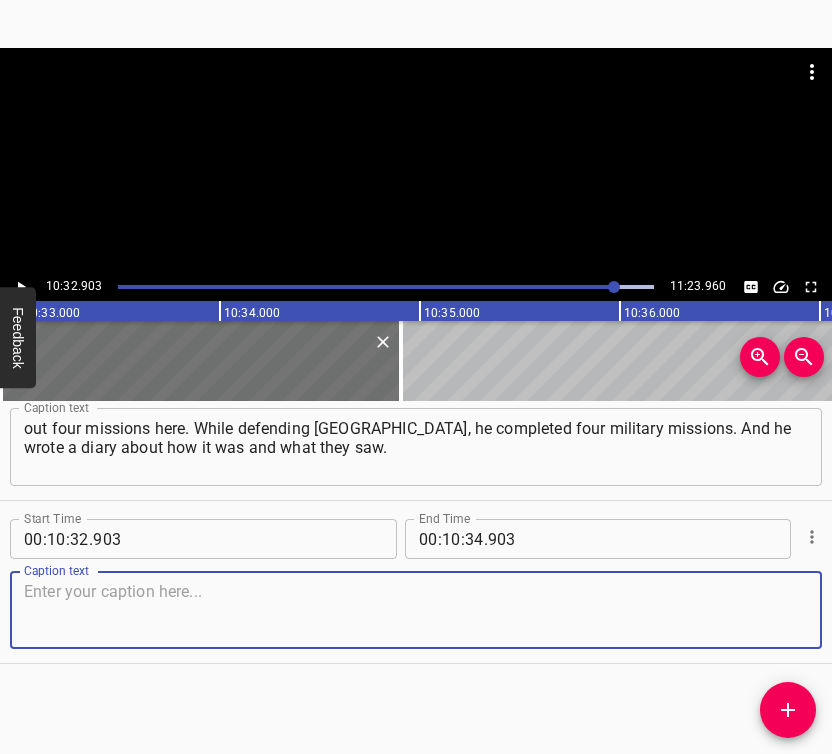 drag, startPoint x: 768, startPoint y: 629, endPoint x: 784, endPoint y: 628, distance: 16.03122 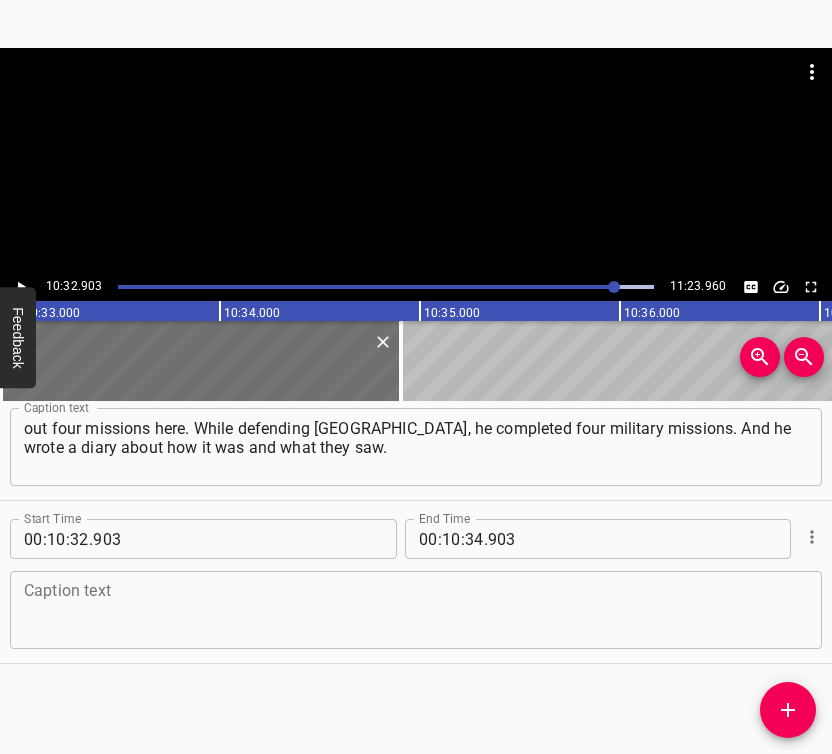click at bounding box center (416, 610) 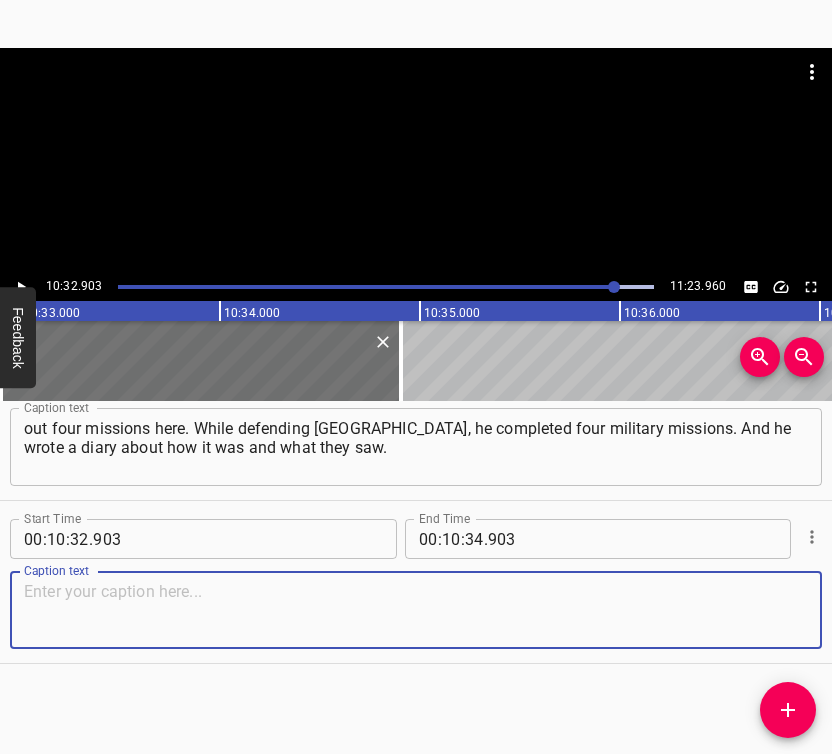 paste on "I really liked his words here: “If we don’t stop the [DEMOGRAPHIC_DATA] in [GEOGRAPHIC_DATA] [DATE], [DATE] we’ll have to stop them in [GEOGRAPHIC_DATA].”" 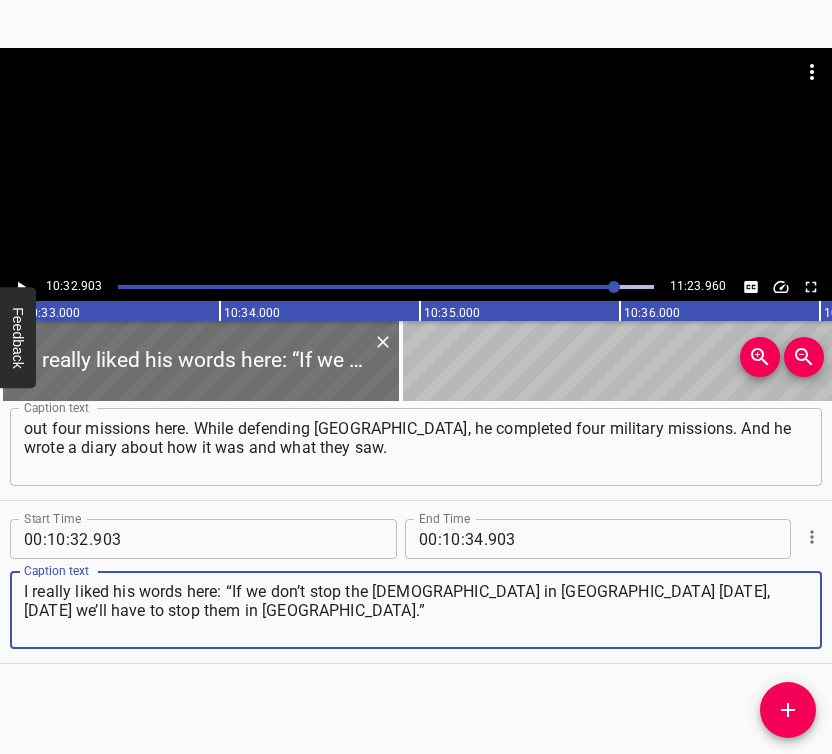type on "I really liked his words here: “If we don’t stop the [DEMOGRAPHIC_DATA] in [GEOGRAPHIC_DATA] [DATE], [DATE] we’ll have to stop them in [GEOGRAPHIC_DATA].”" 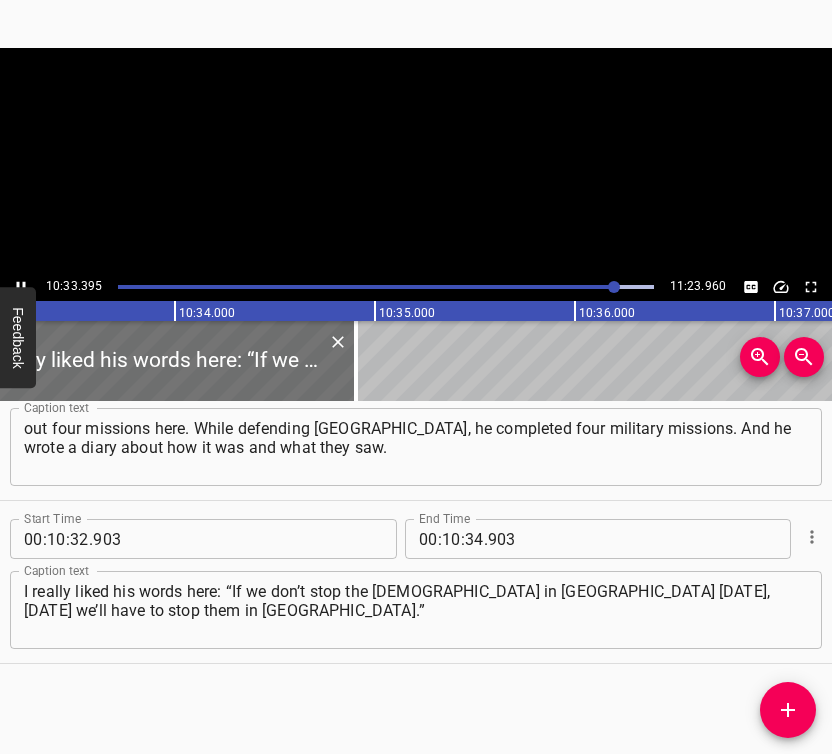 scroll, scrollTop: 0, scrollLeft: 126667, axis: horizontal 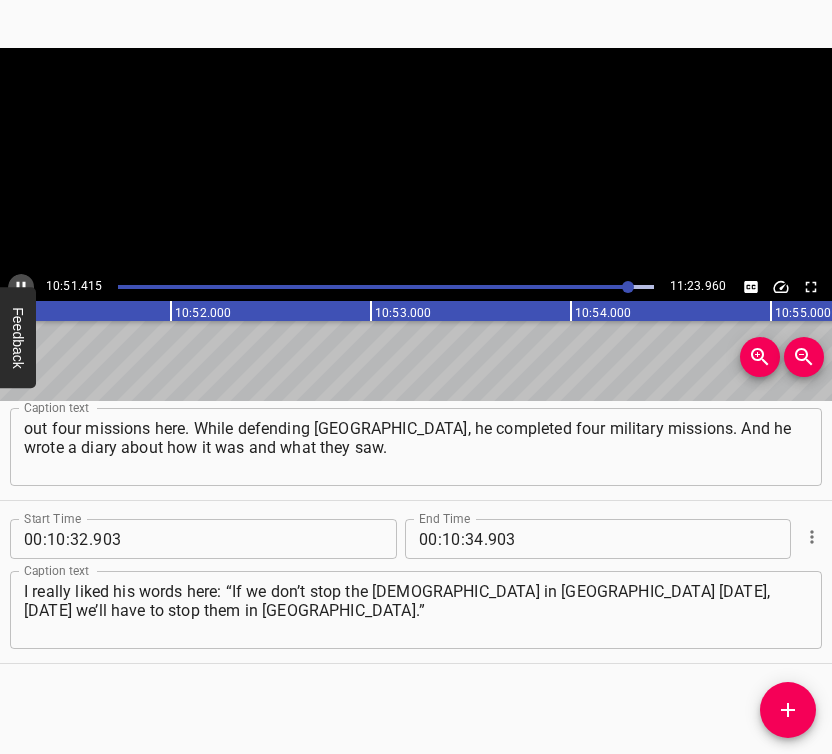 click 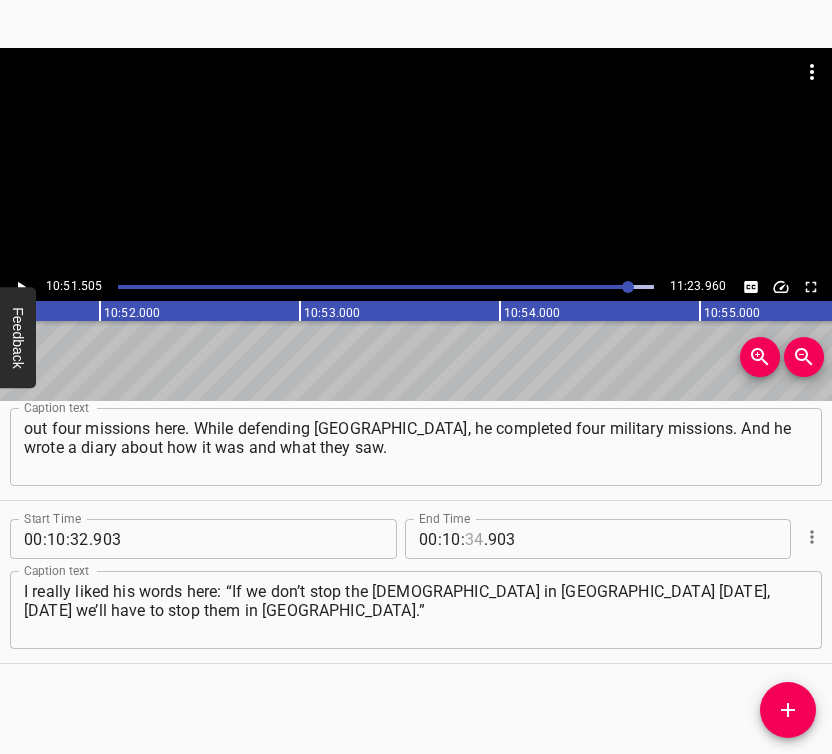 click at bounding box center [474, 539] 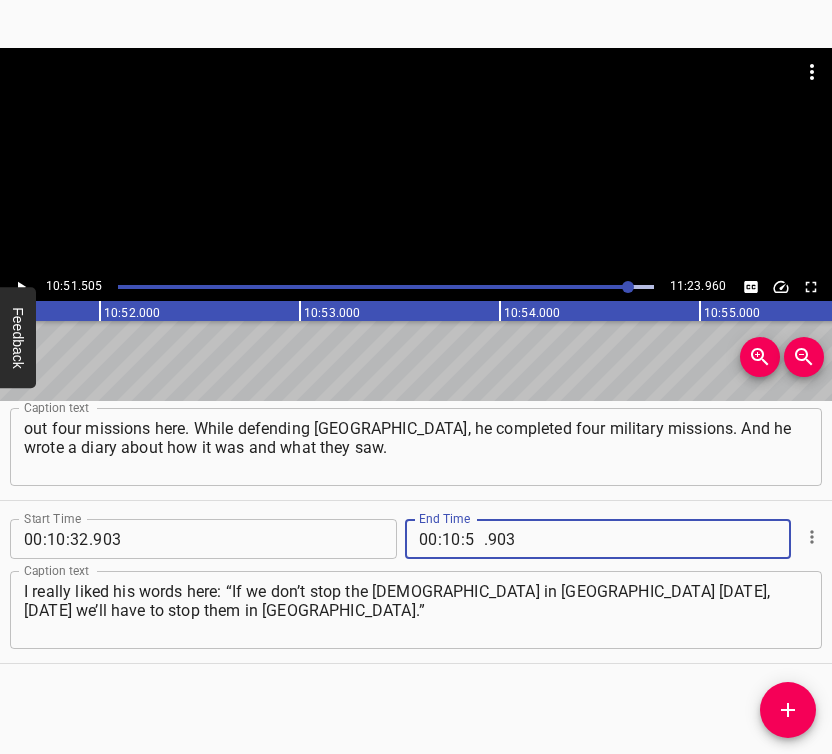 type on "51" 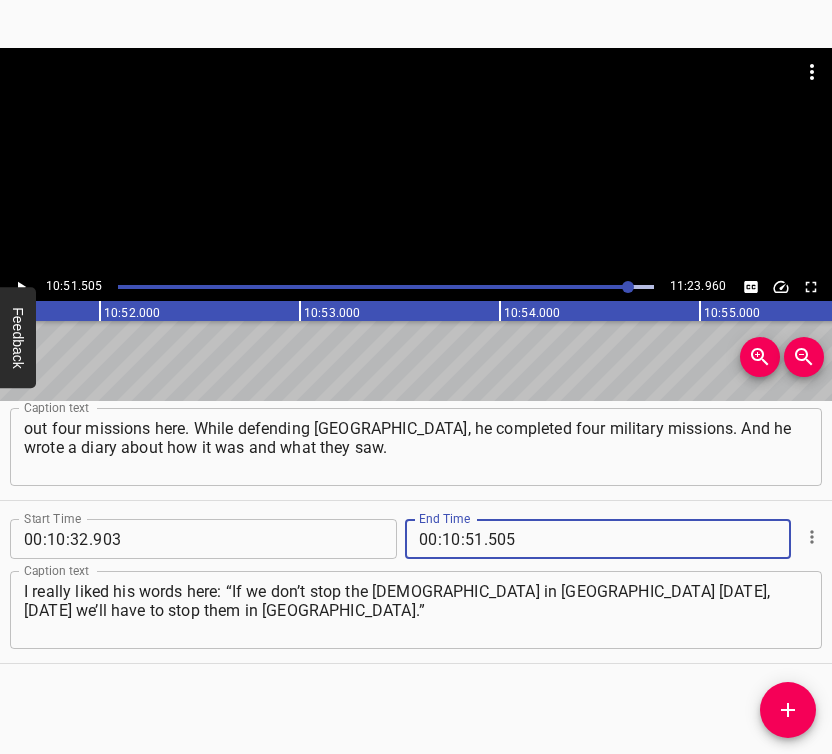type on "505" 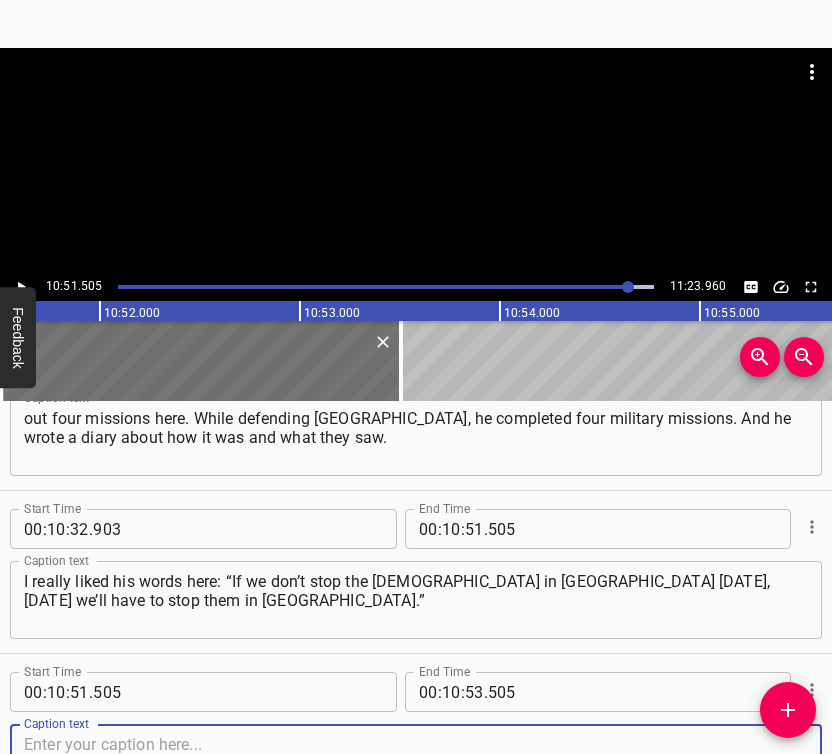 scroll, scrollTop: 8869, scrollLeft: 0, axis: vertical 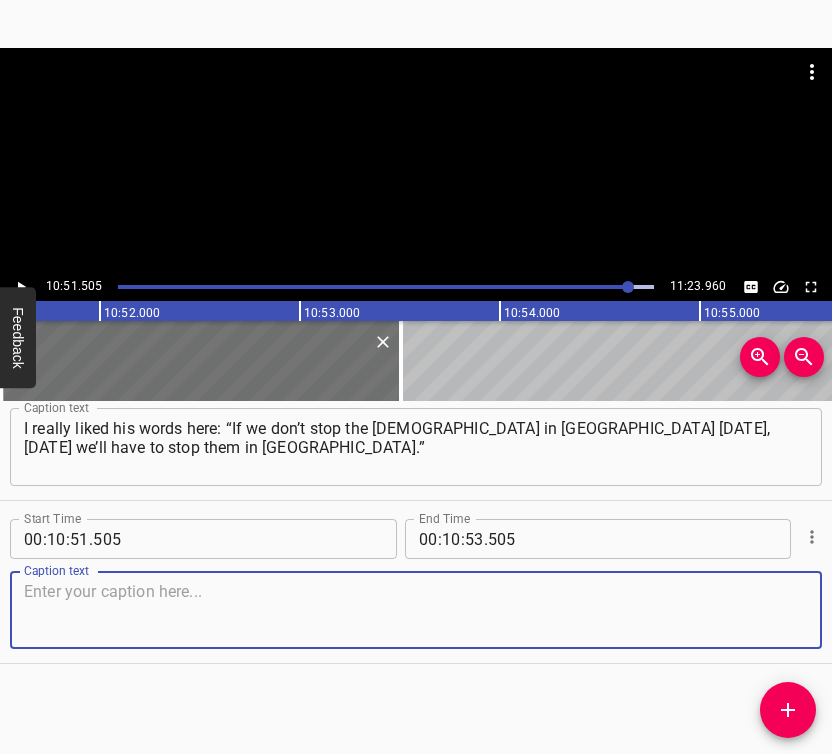 drag, startPoint x: 793, startPoint y: 618, endPoint x: 804, endPoint y: 612, distance: 12.529964 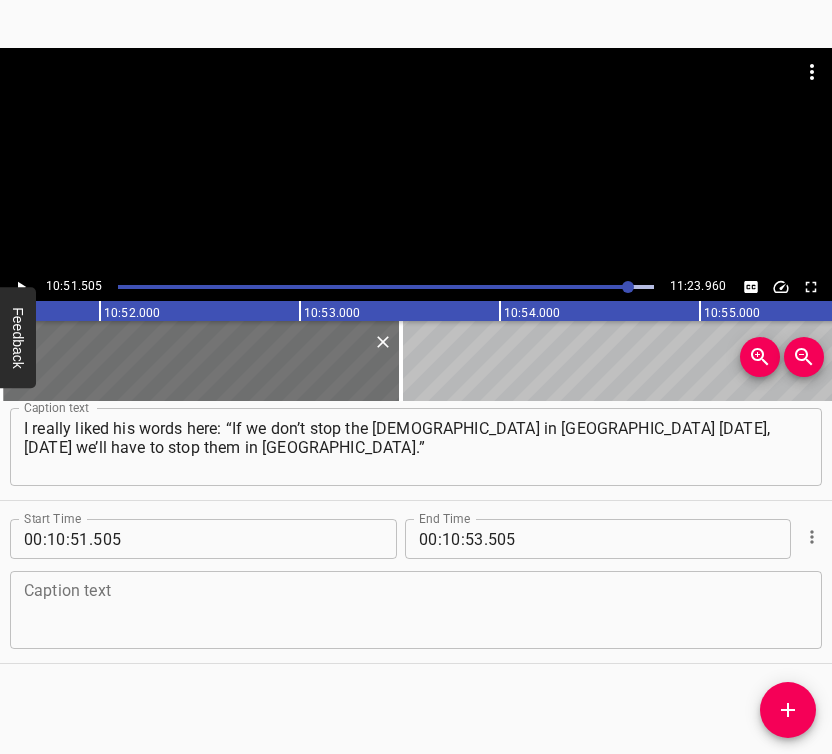 click at bounding box center [416, 610] 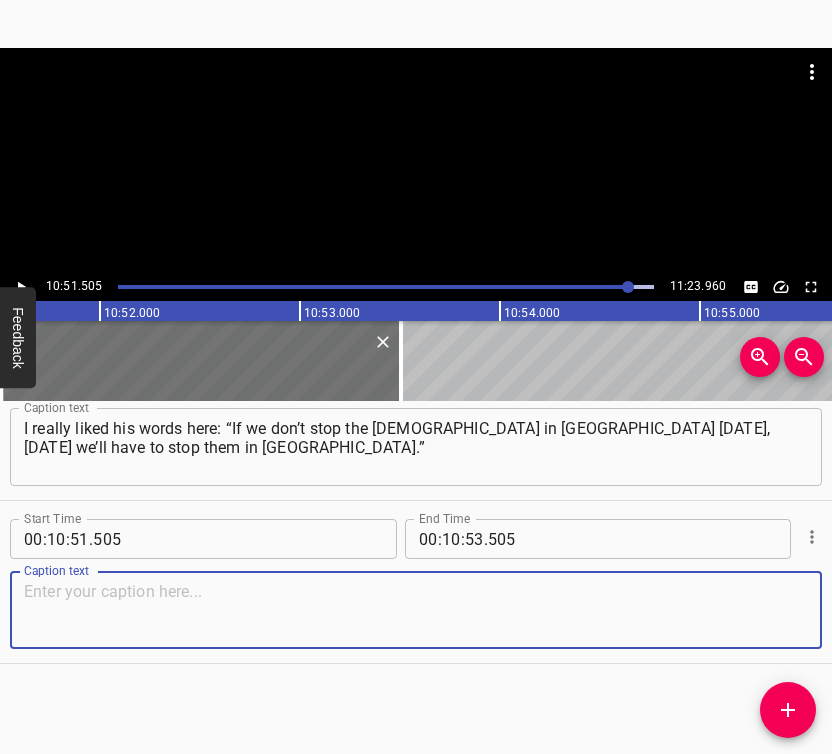 paste on "These are very true words, and Lithuania stands firmly behind us. The proceeds from this book went to support Ukraine. It cost 25 euros," 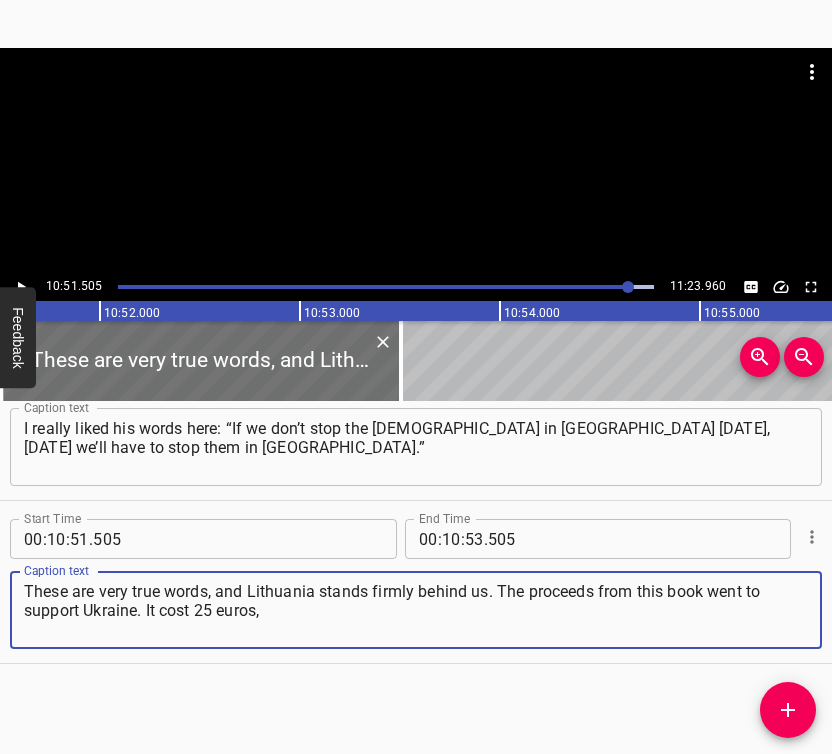 type on "These are very true words, and Lithuania stands firmly behind us. The proceeds from this book went to support Ukraine. It cost 25 euros," 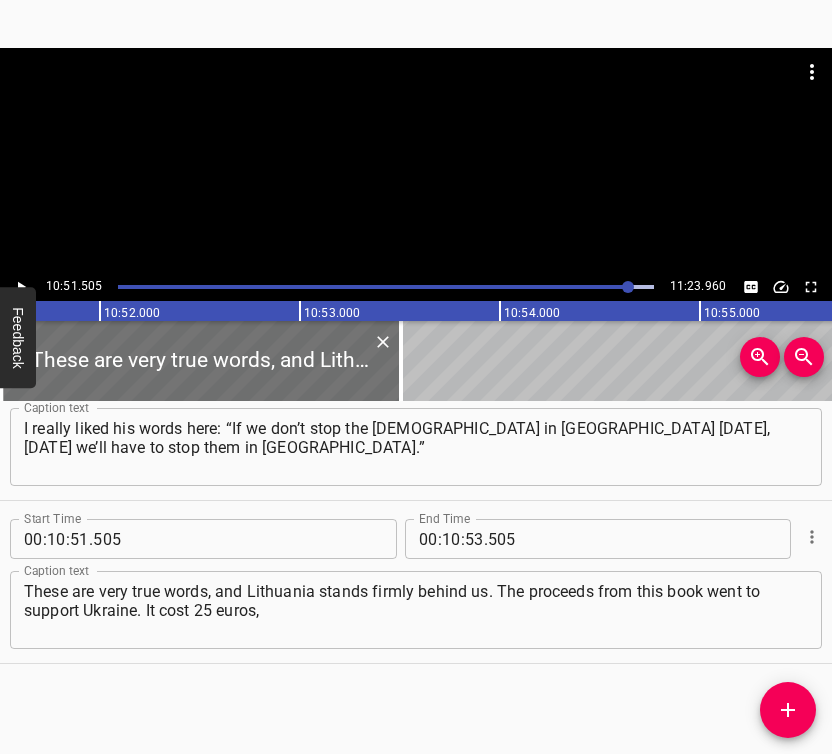 click on "10:51.505 11:23.960" at bounding box center (416, 287) 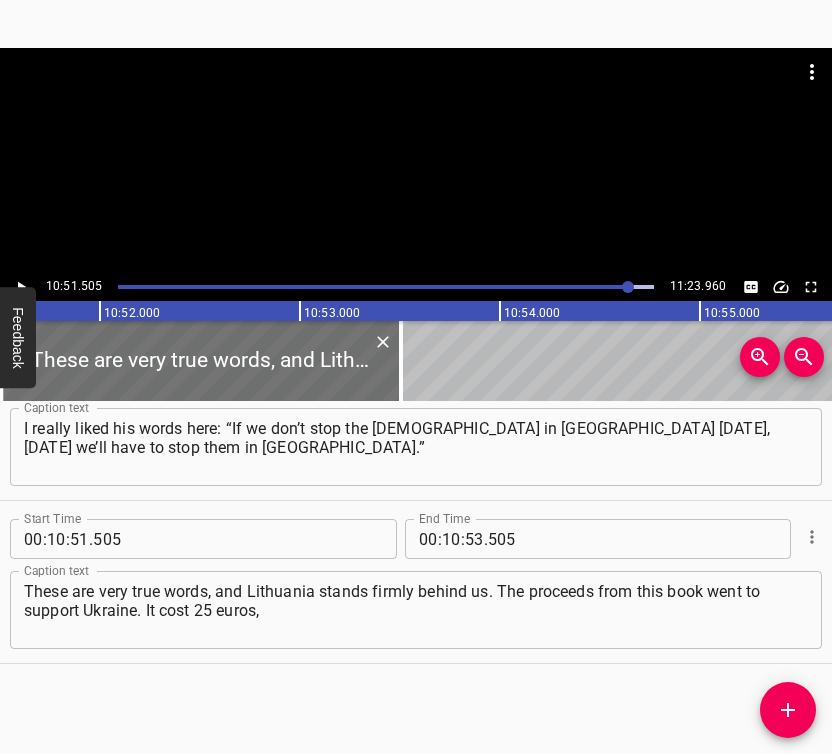 click 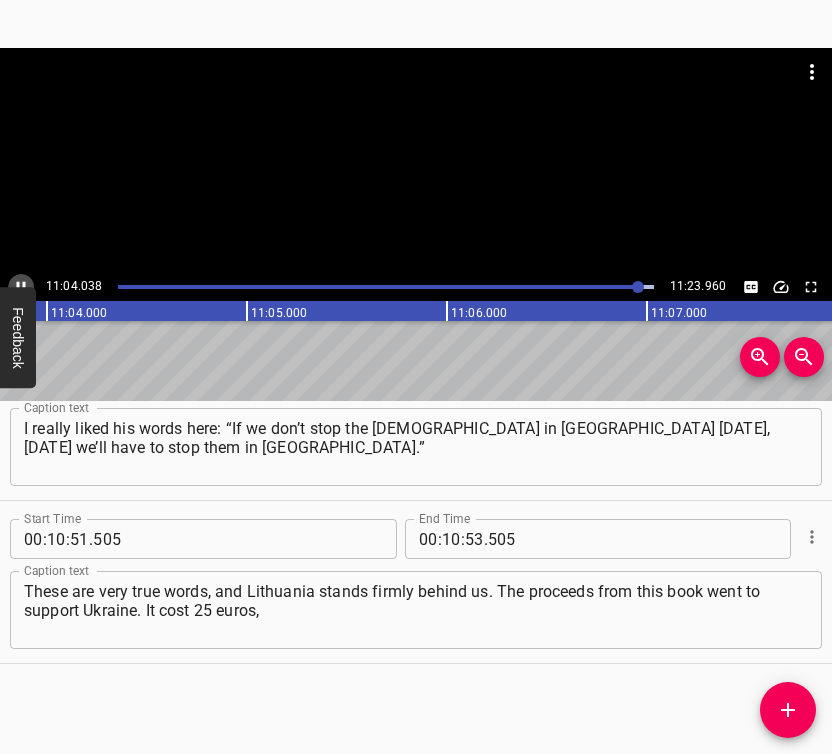click 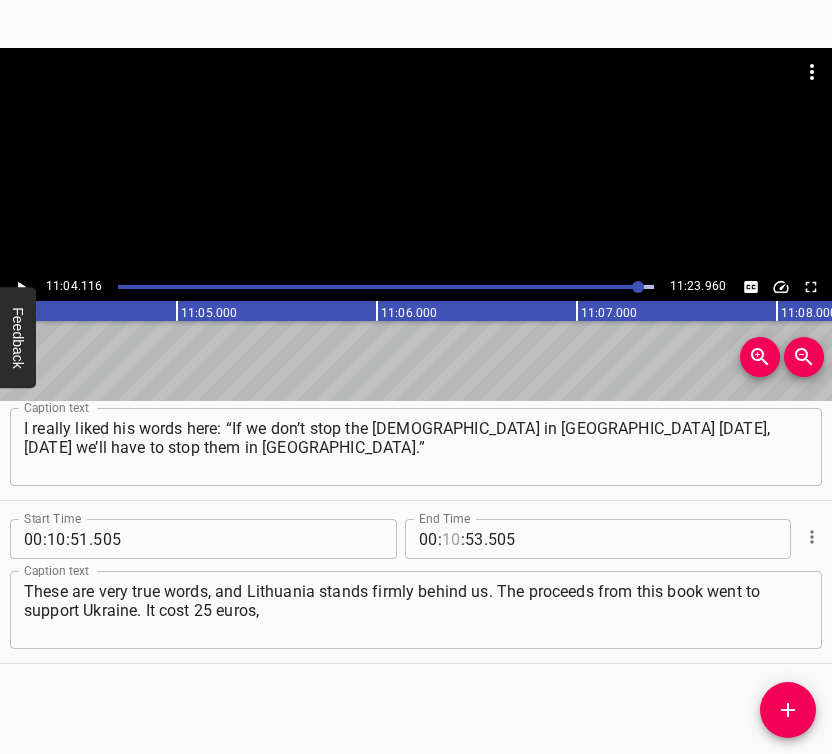 click on "00 : : 53 . 505" at bounding box center (545, 539) 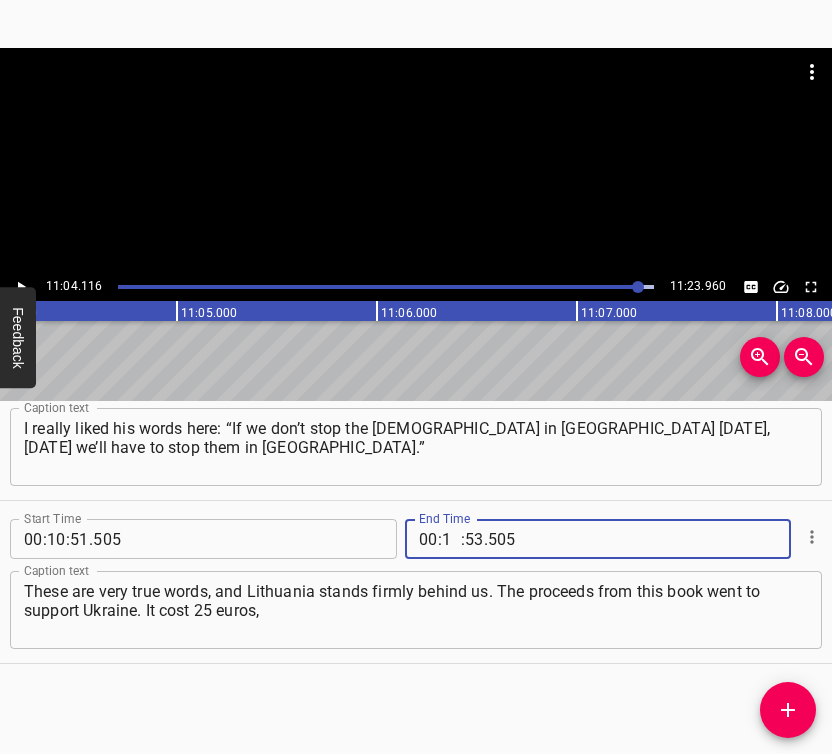 type on "11" 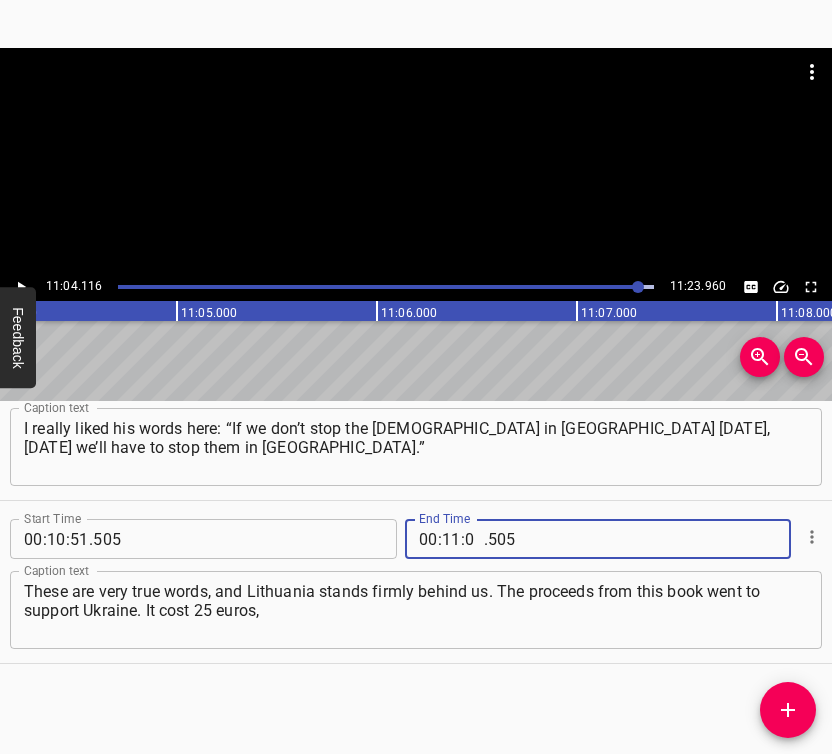 type on "04" 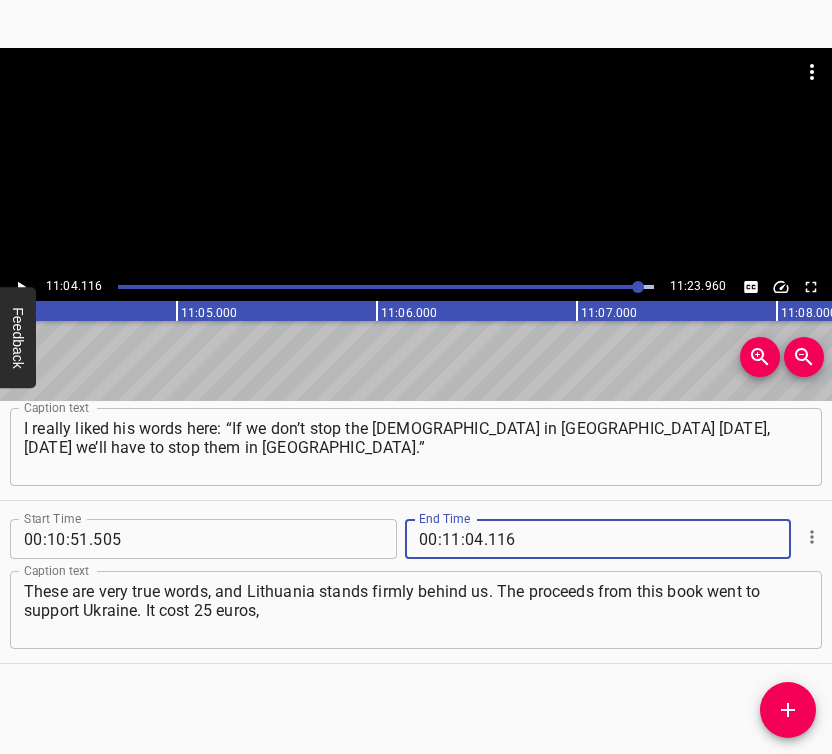 type on "116" 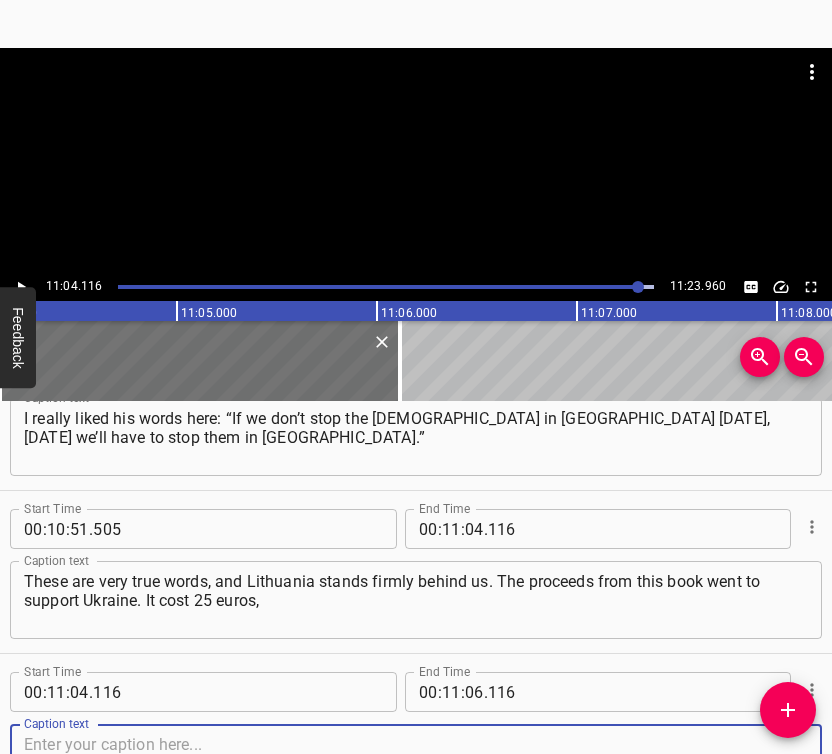 scroll, scrollTop: 9032, scrollLeft: 0, axis: vertical 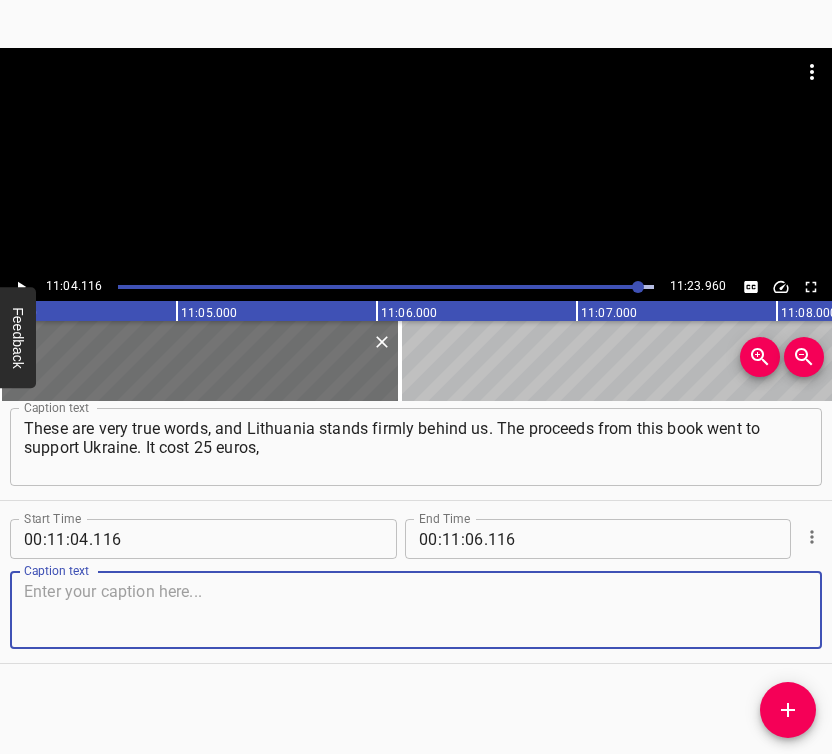 drag, startPoint x: 779, startPoint y: 612, endPoint x: 826, endPoint y: 608, distance: 47.169907 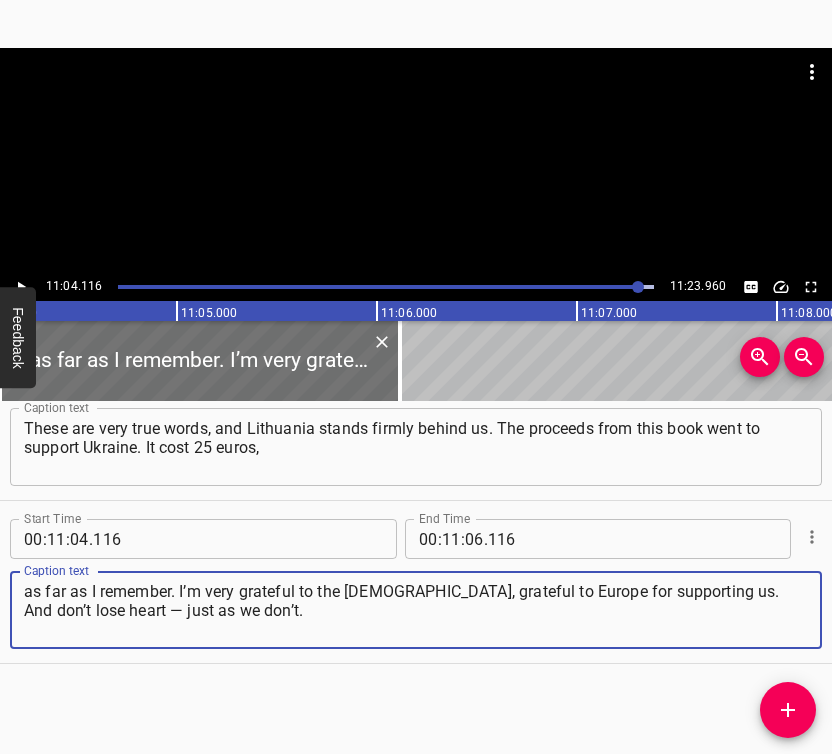 type on "as far as I remember. I’m very grateful to the [DEMOGRAPHIC_DATA], grateful to Europe for supporting us. And don’t lose heart — just as we don’t." 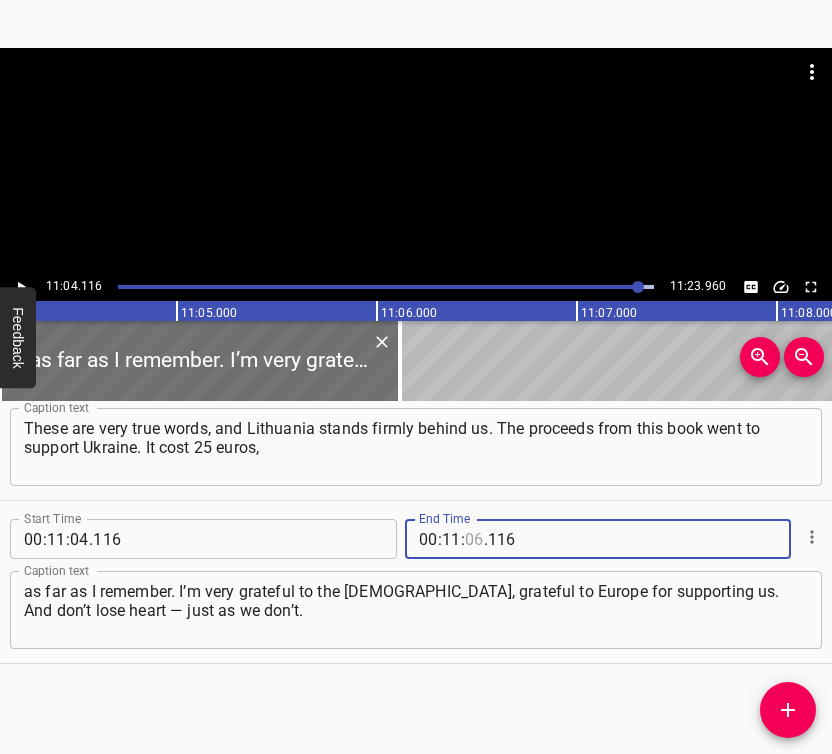 click at bounding box center (474, 539) 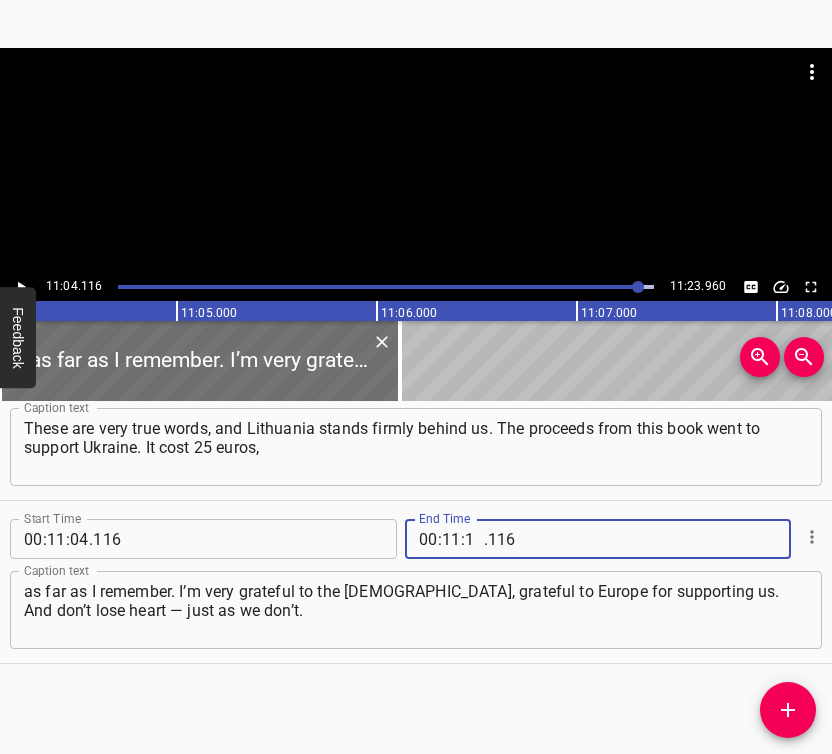 type on "13" 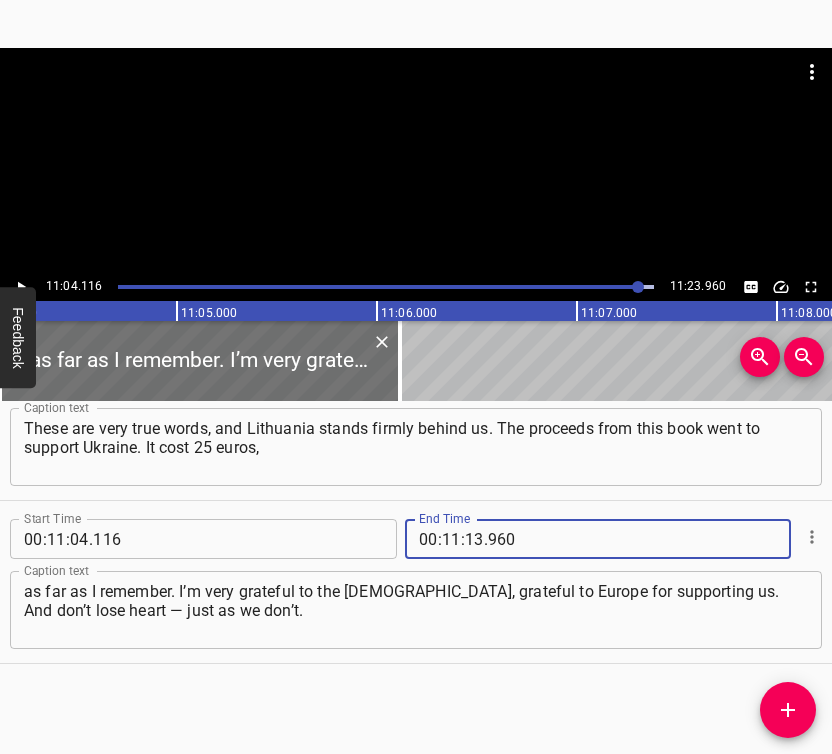 type on "960" 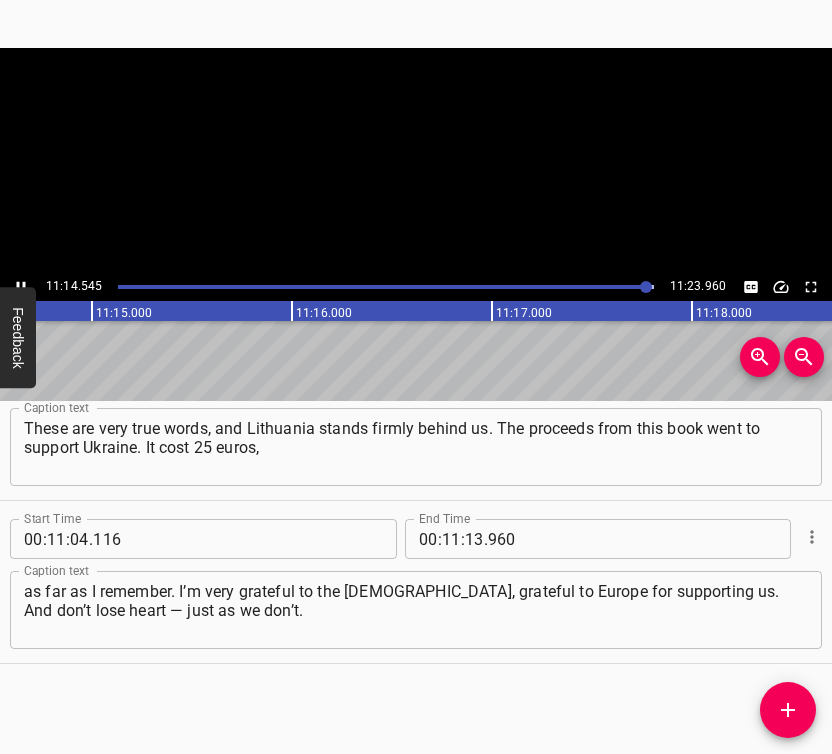scroll, scrollTop: 0, scrollLeft: 134962, axis: horizontal 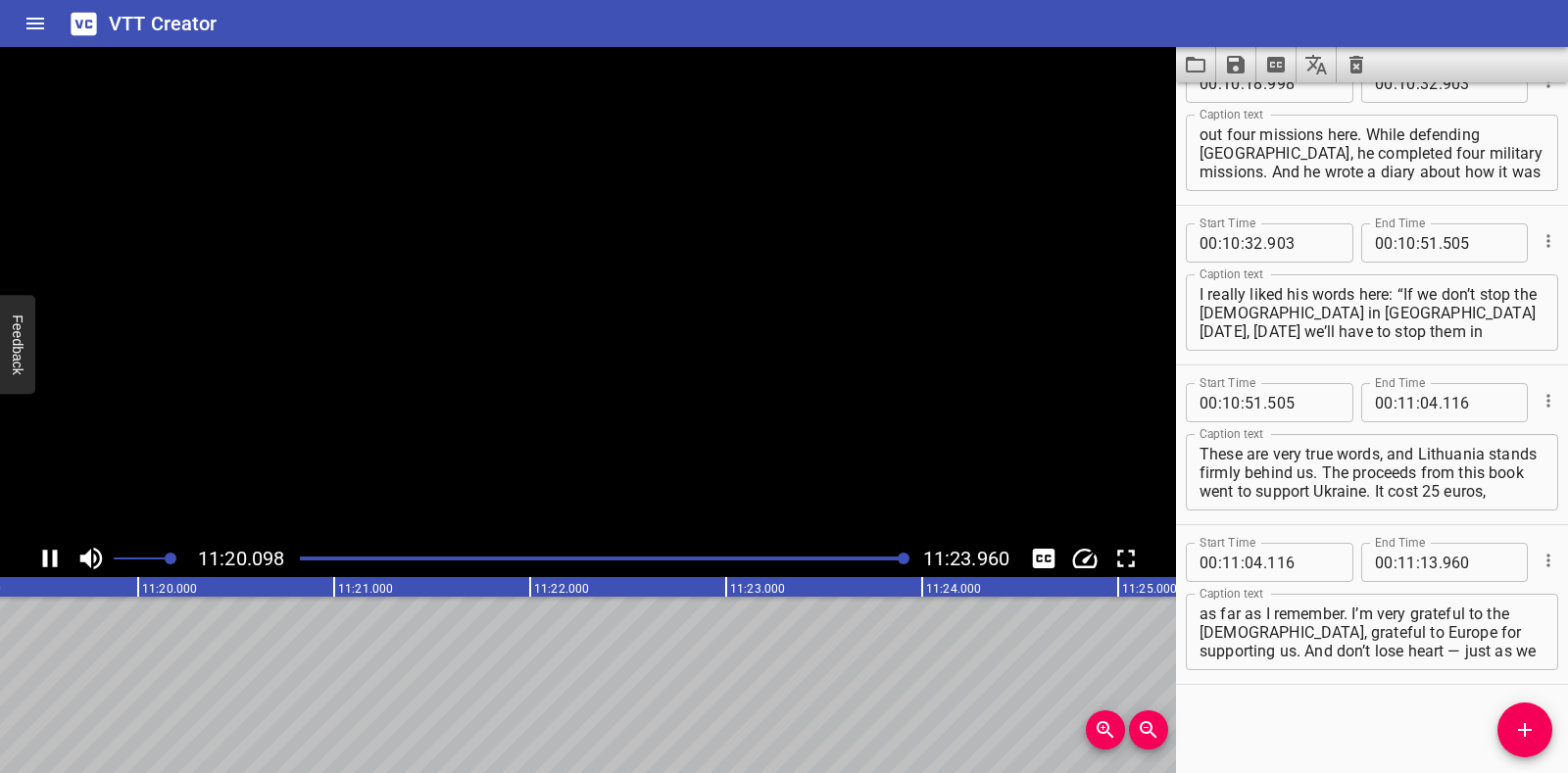 click 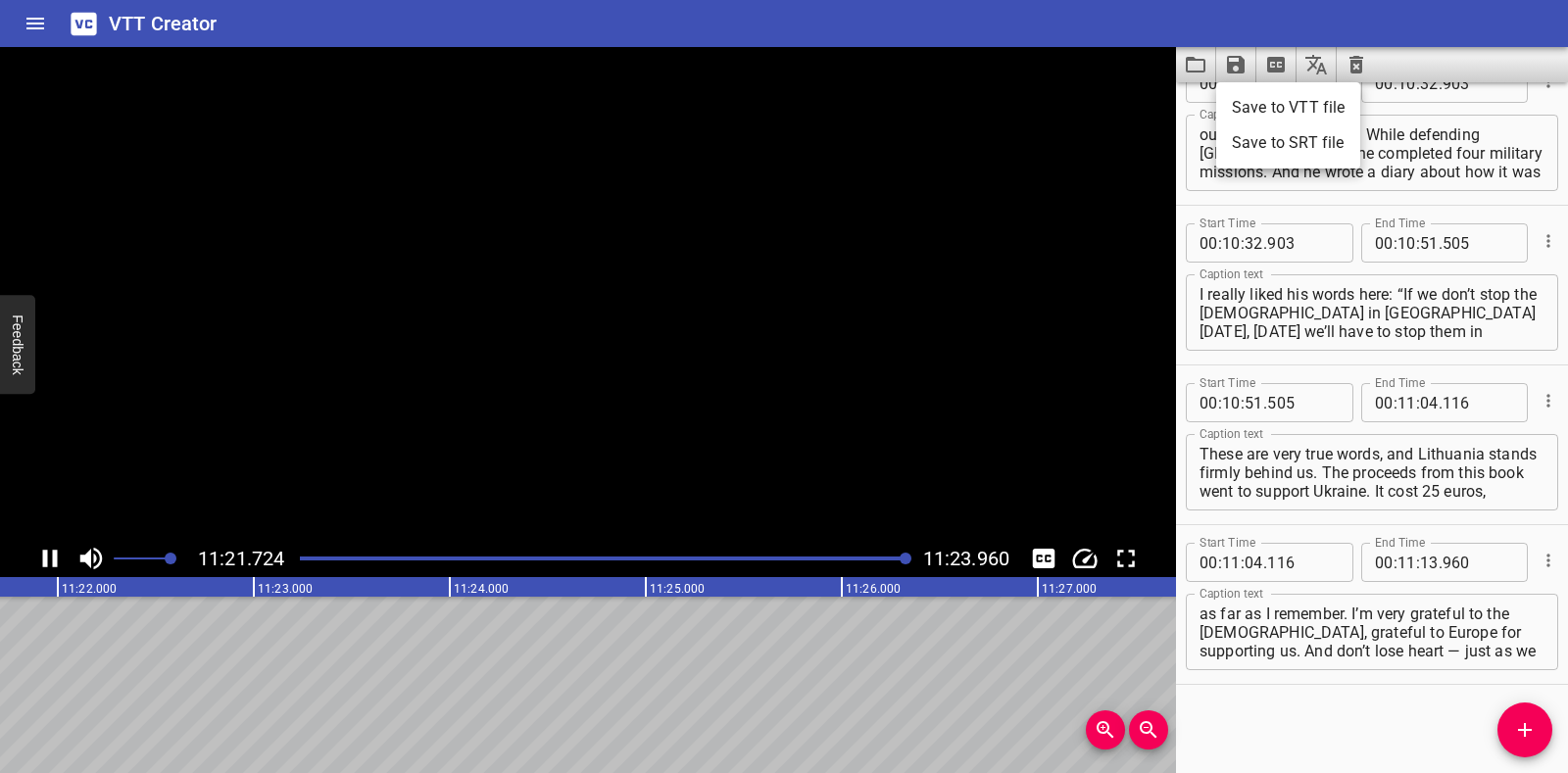 click on "Save to VTT file" at bounding box center [1288, 108] 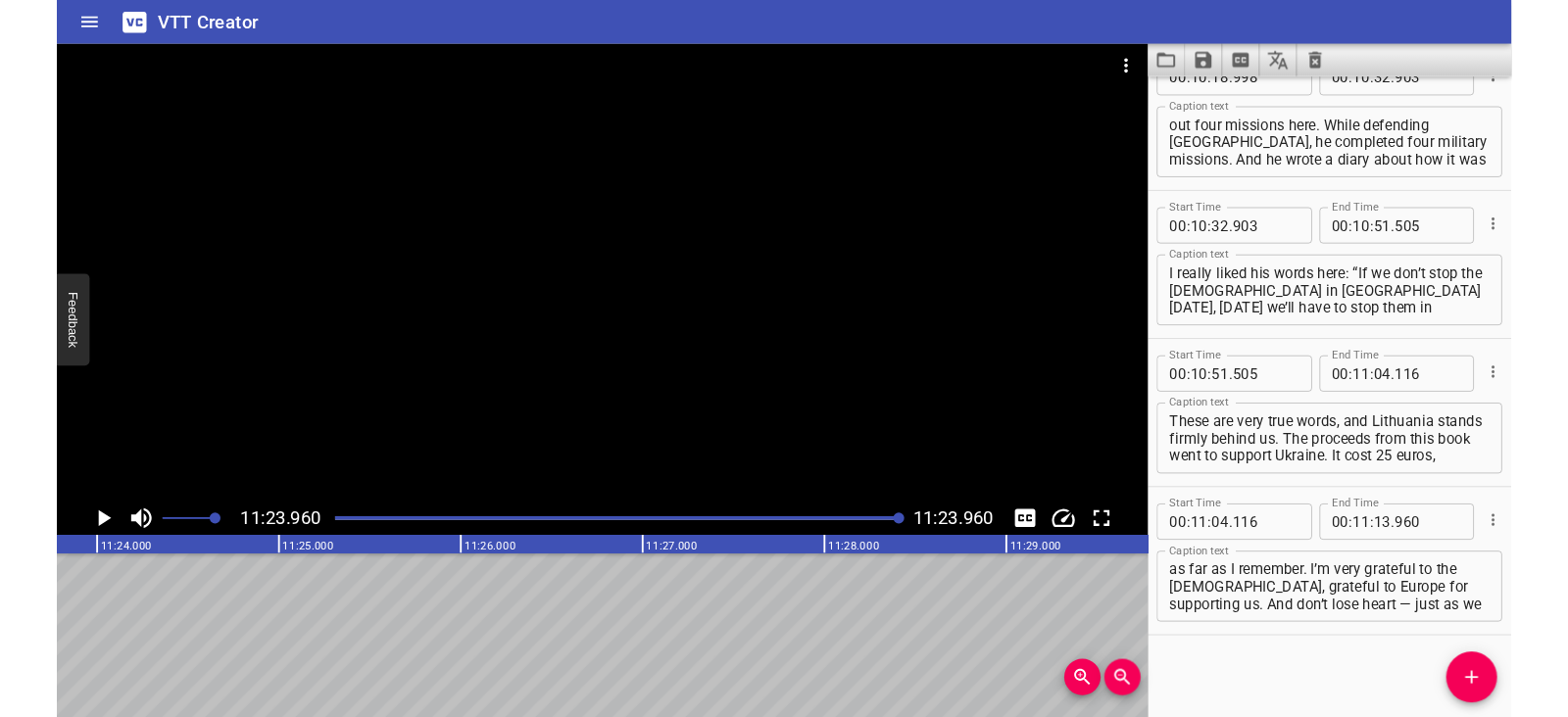 scroll, scrollTop: 0, scrollLeft: 134056, axis: horizontal 